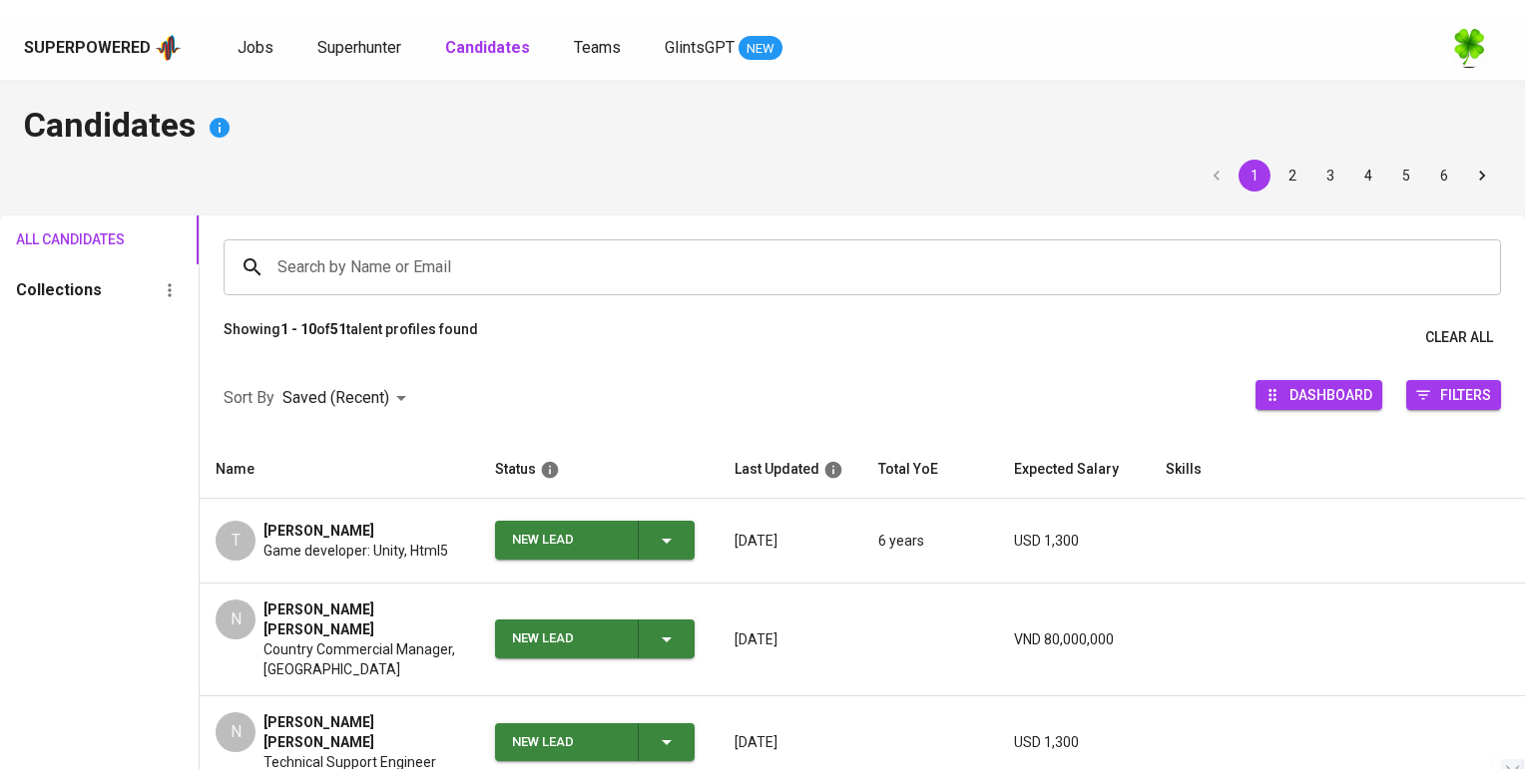scroll, scrollTop: 0, scrollLeft: 0, axis: both 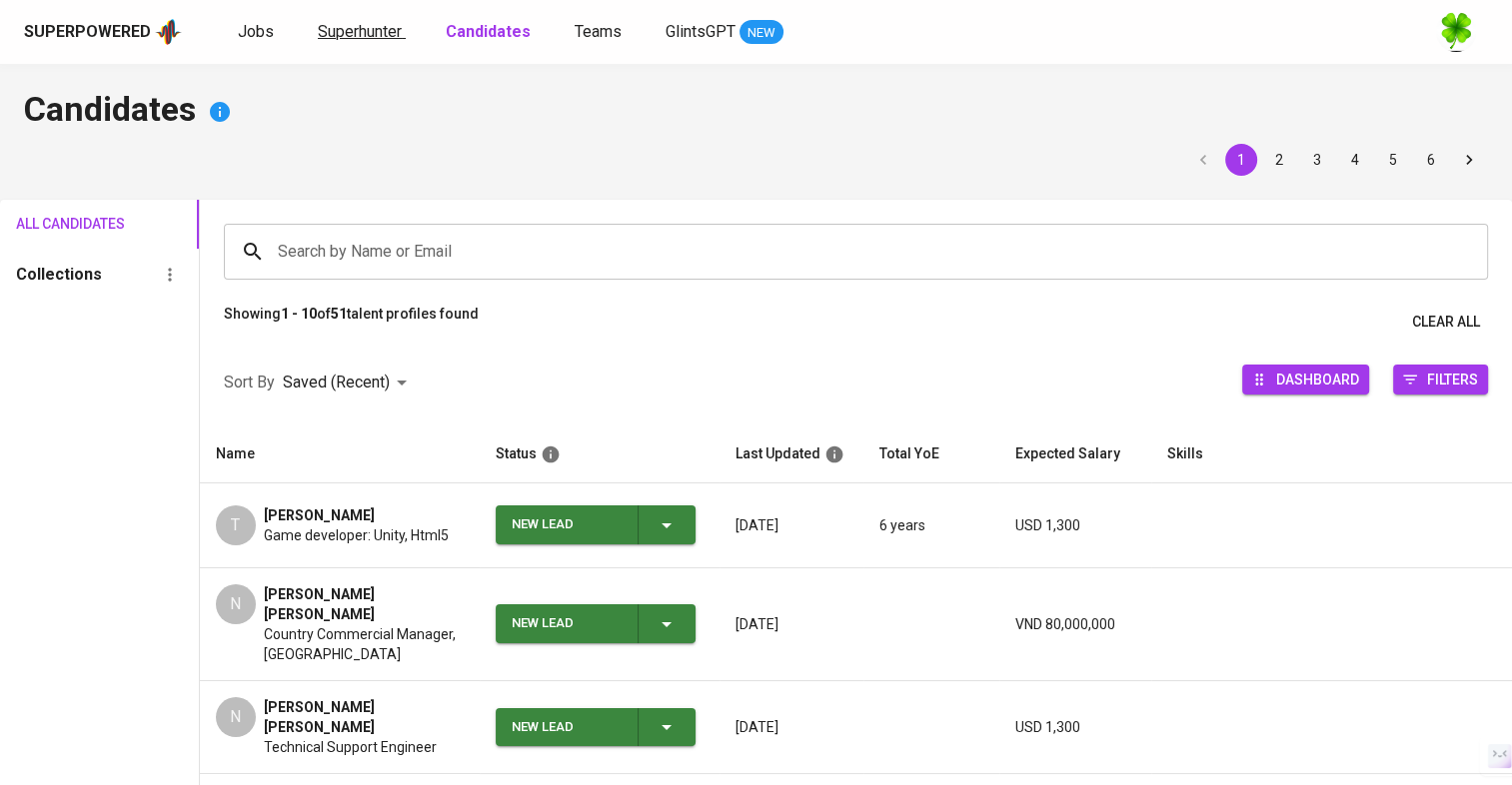click on "Superhunter" at bounding box center (360, 31) 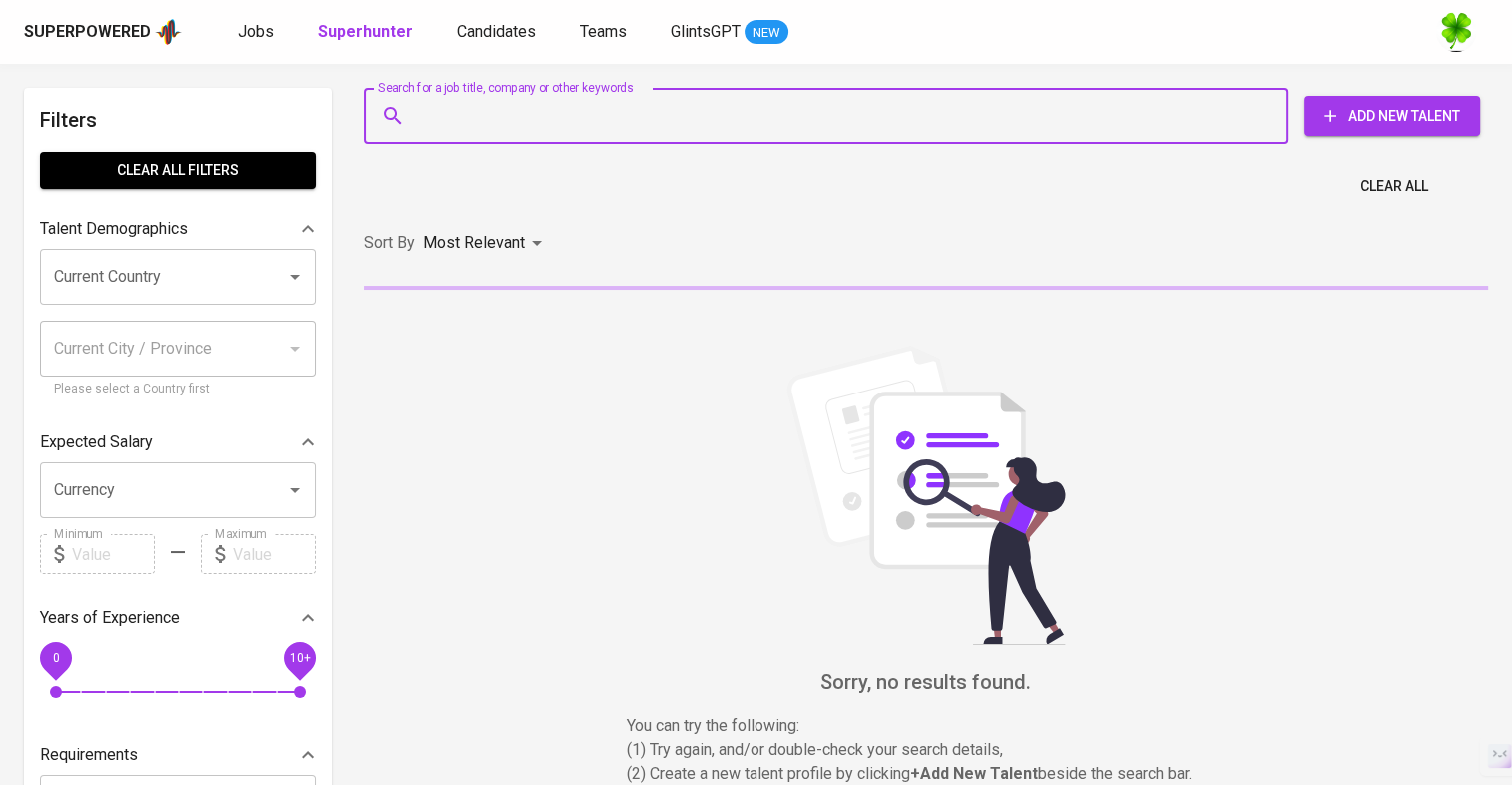 click on "Search for a job title, company or other keywords" at bounding box center [830, 116] 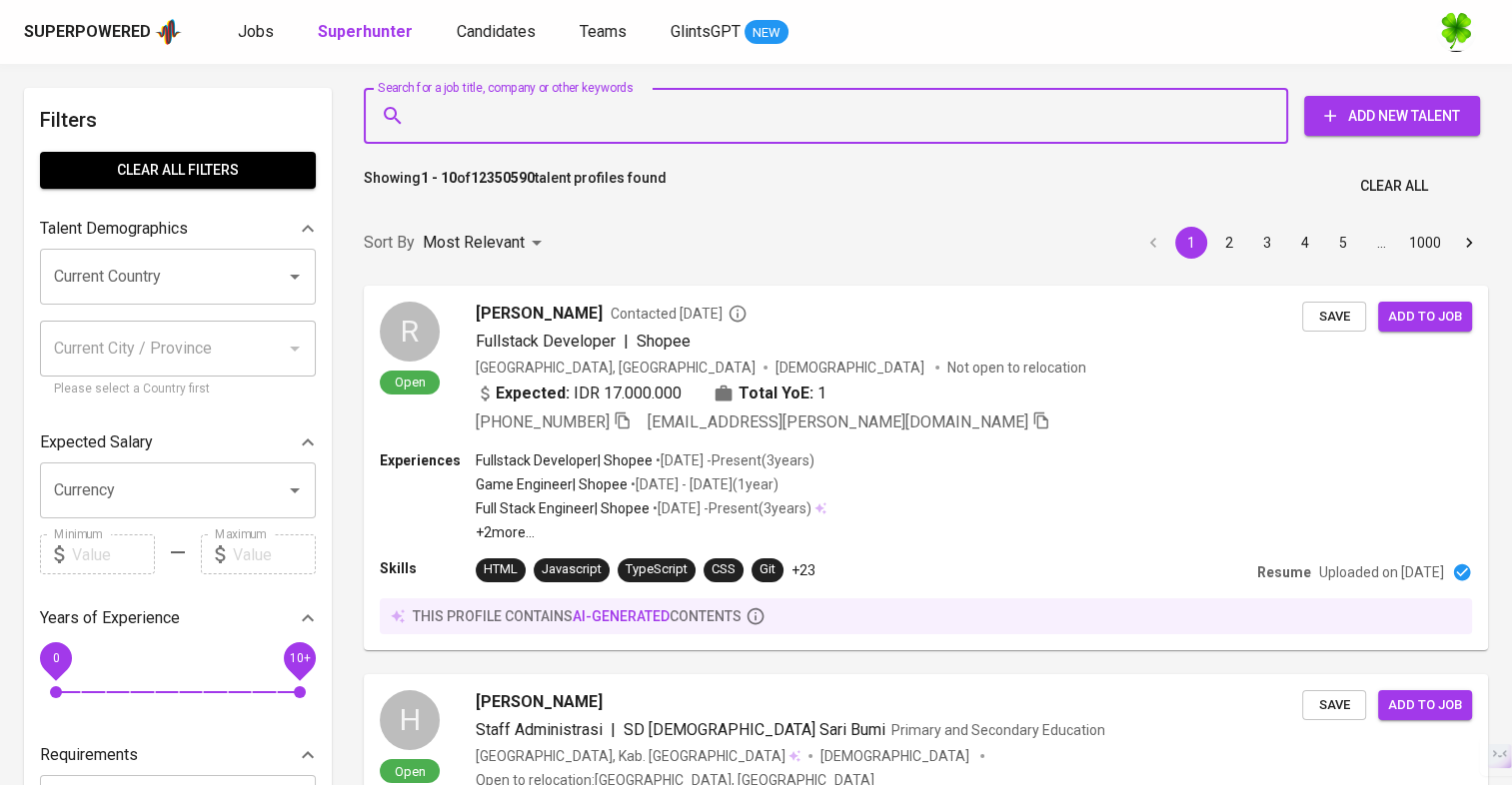 paste on "[EMAIL_ADDRESS][DOMAIN_NAME]" 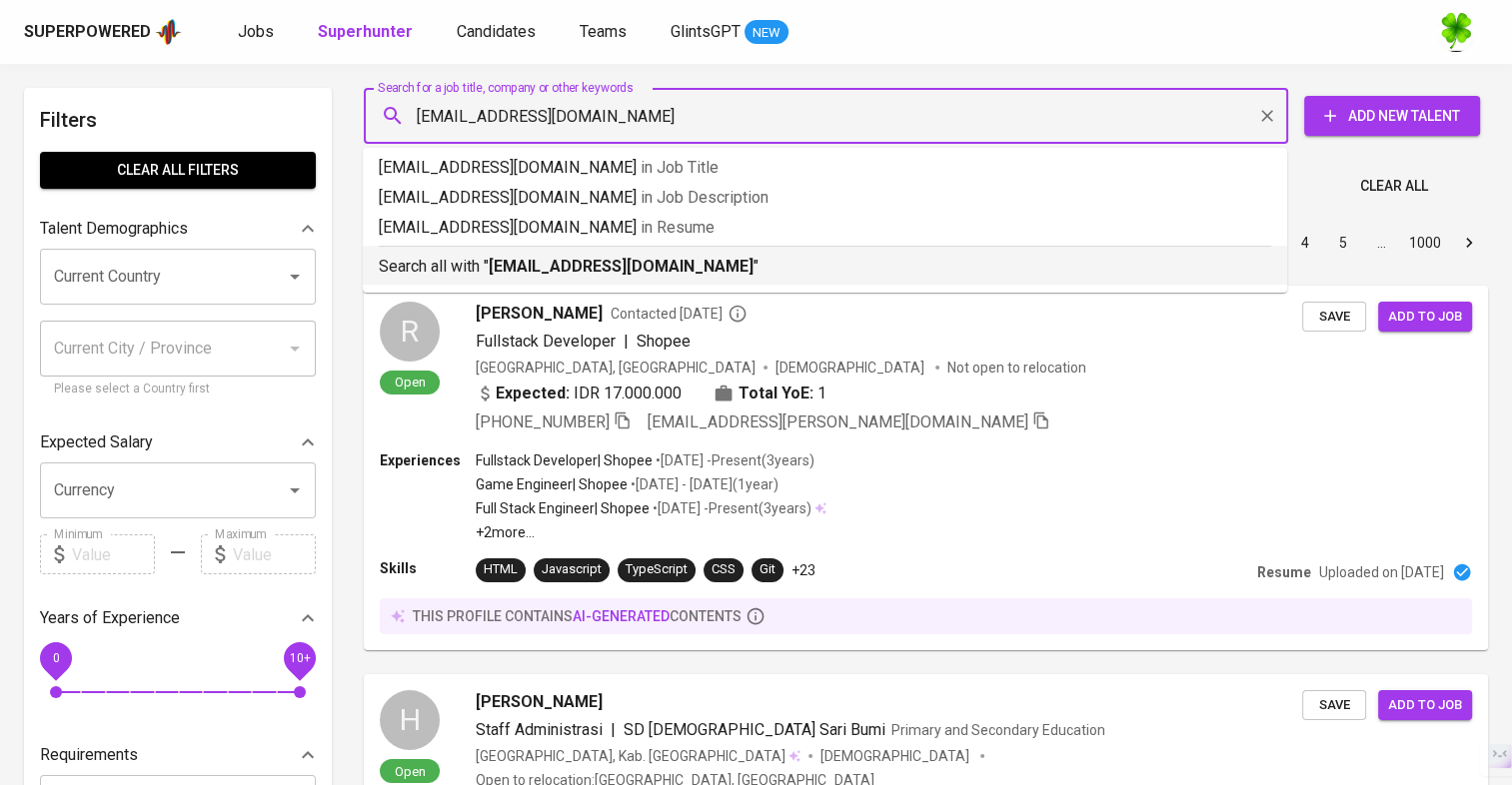 click on "[EMAIL_ADDRESS][DOMAIN_NAME]" at bounding box center (621, 266) 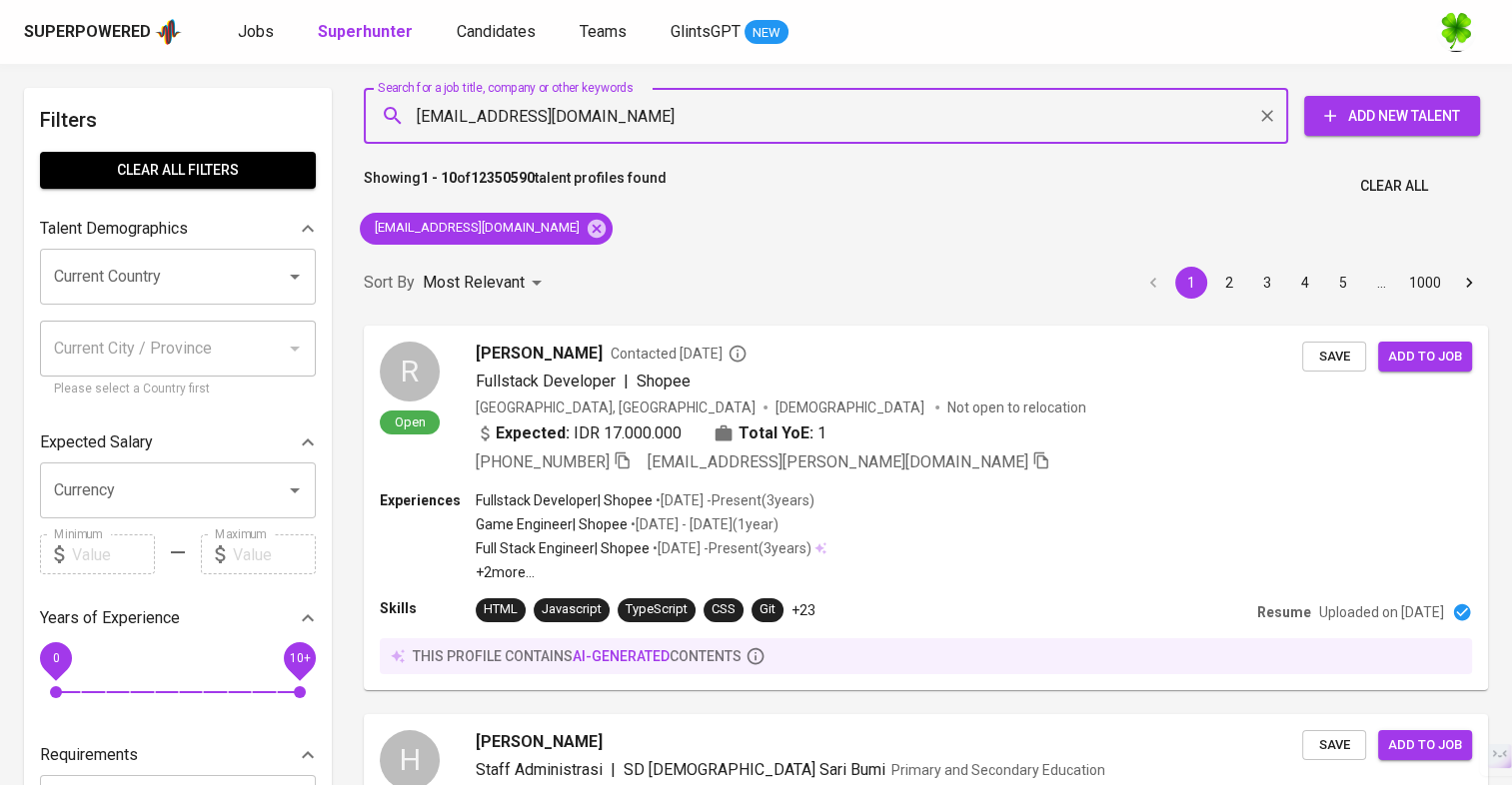 type 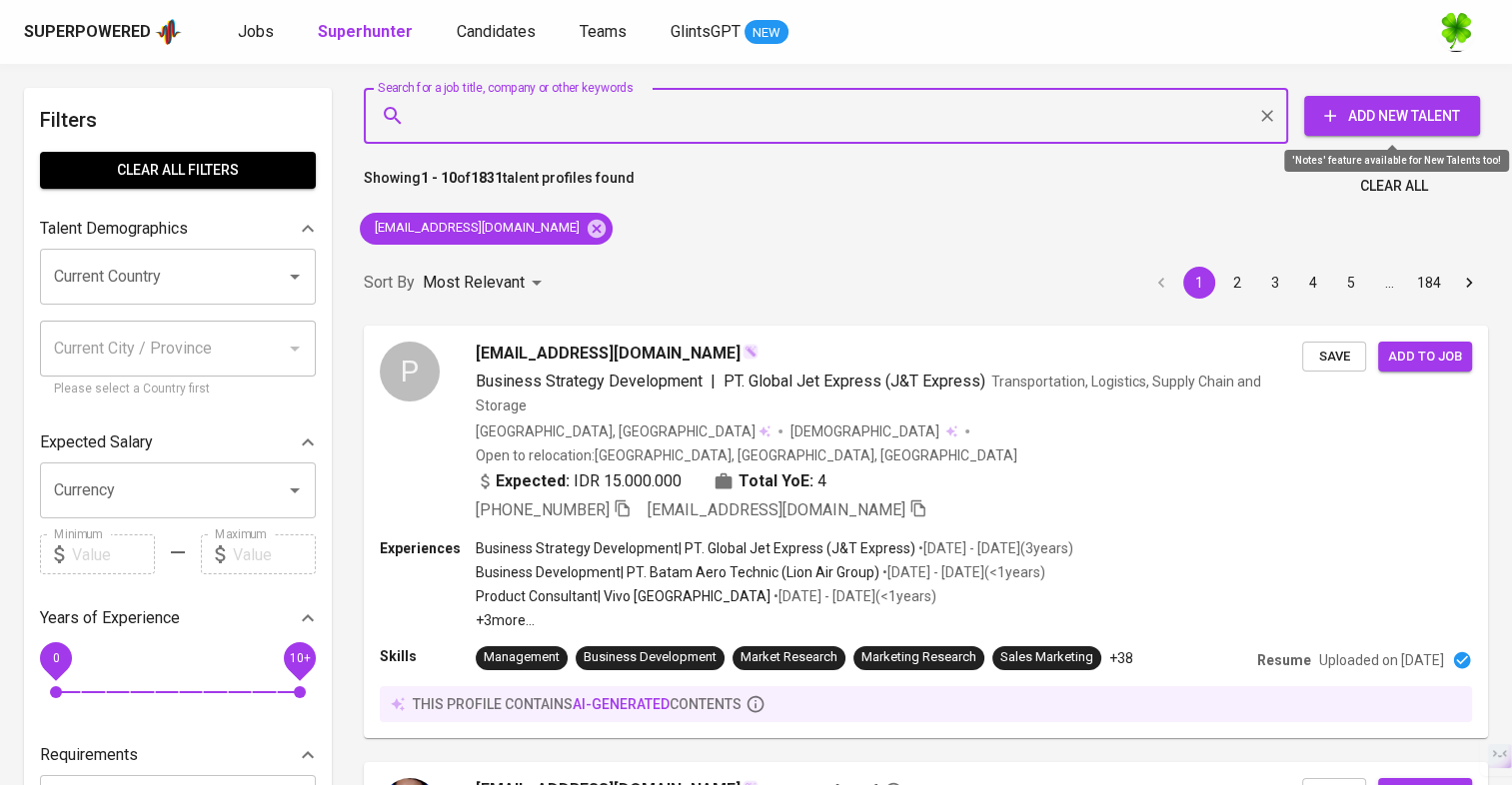 click on "Add New Talent" at bounding box center (1392, 116) 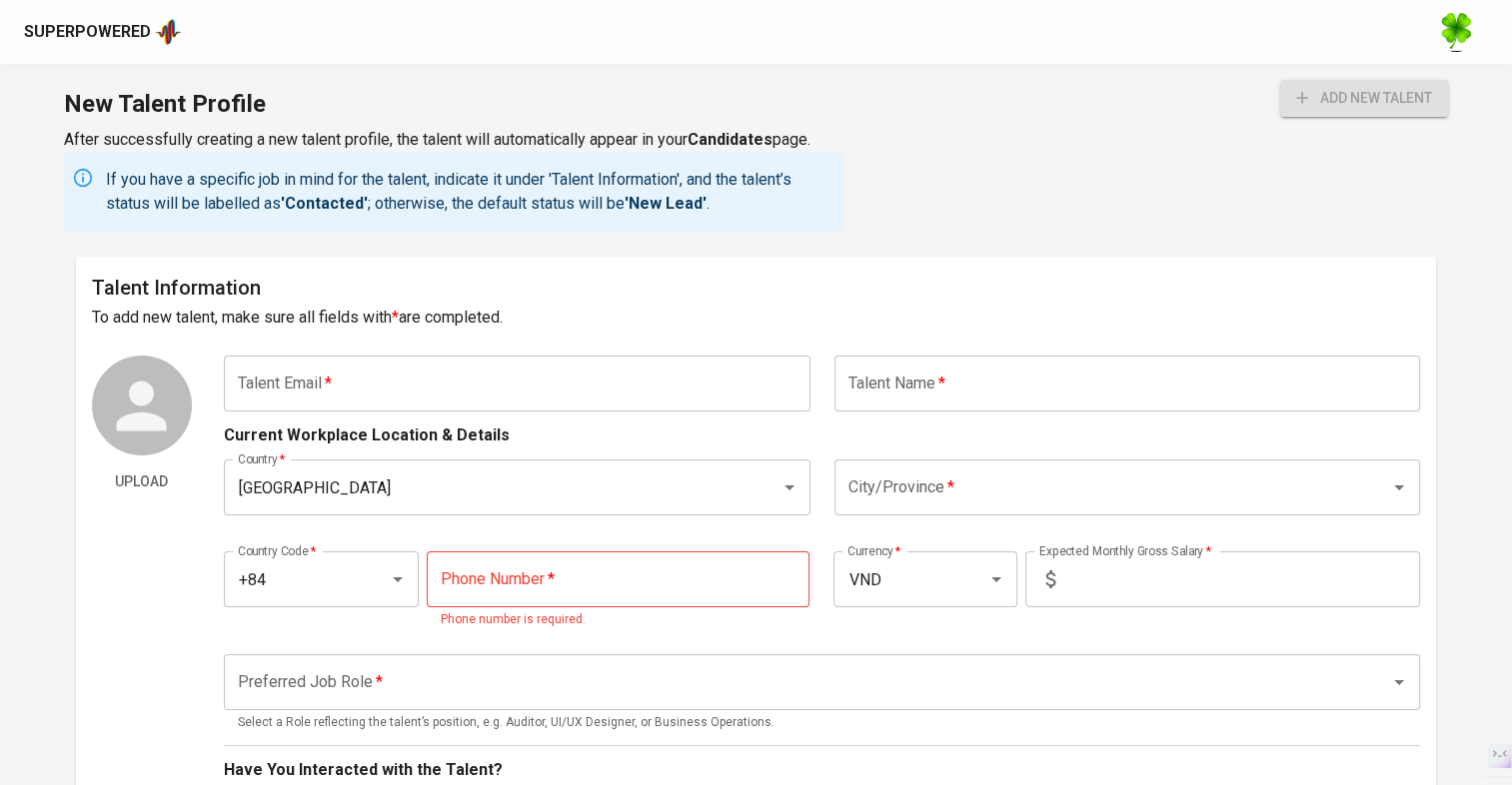 click at bounding box center (517, 384) 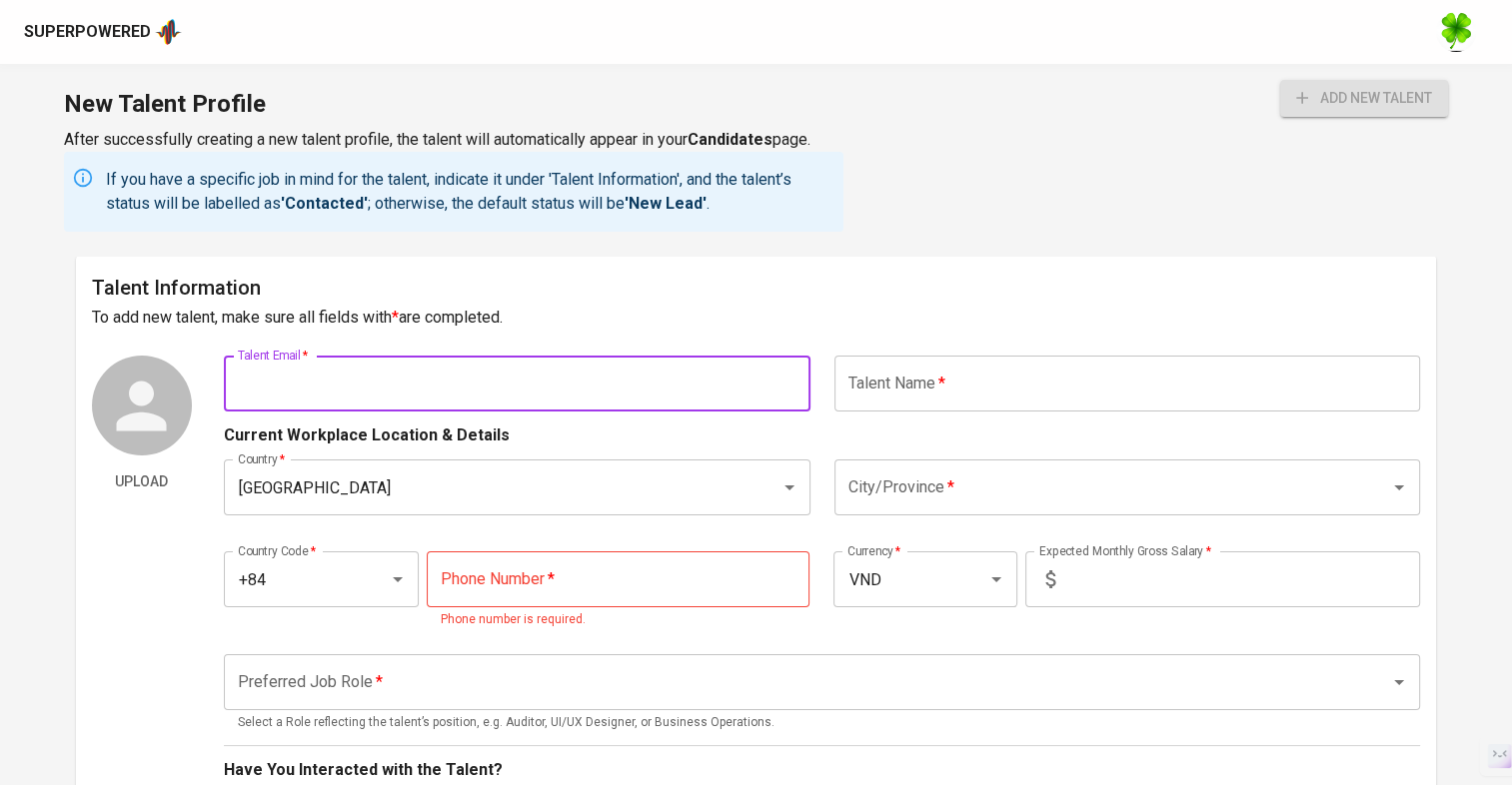 paste on "nvkhanh2810@gmail.com" 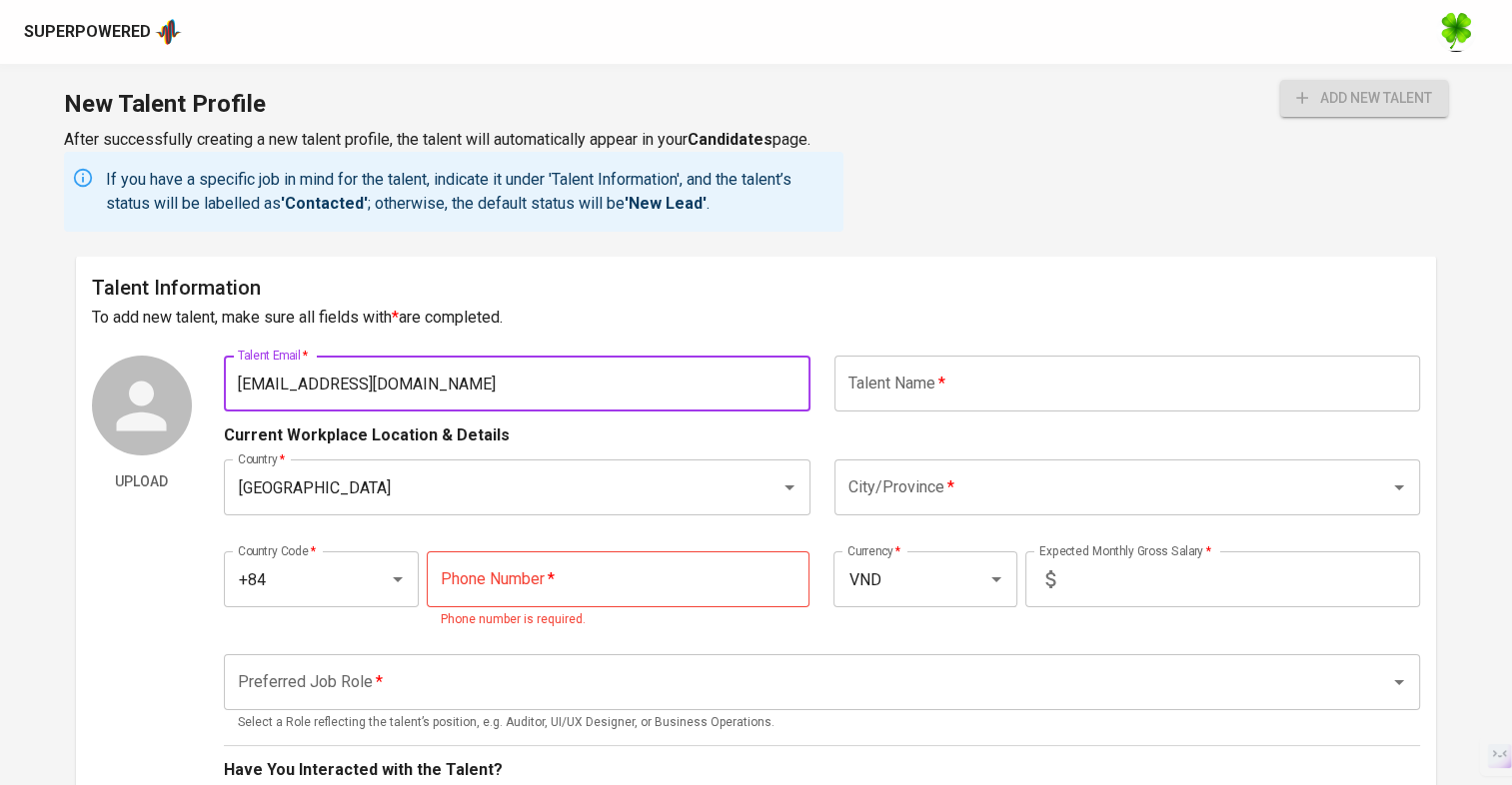 type on "nvkhanh2810@gmail.com" 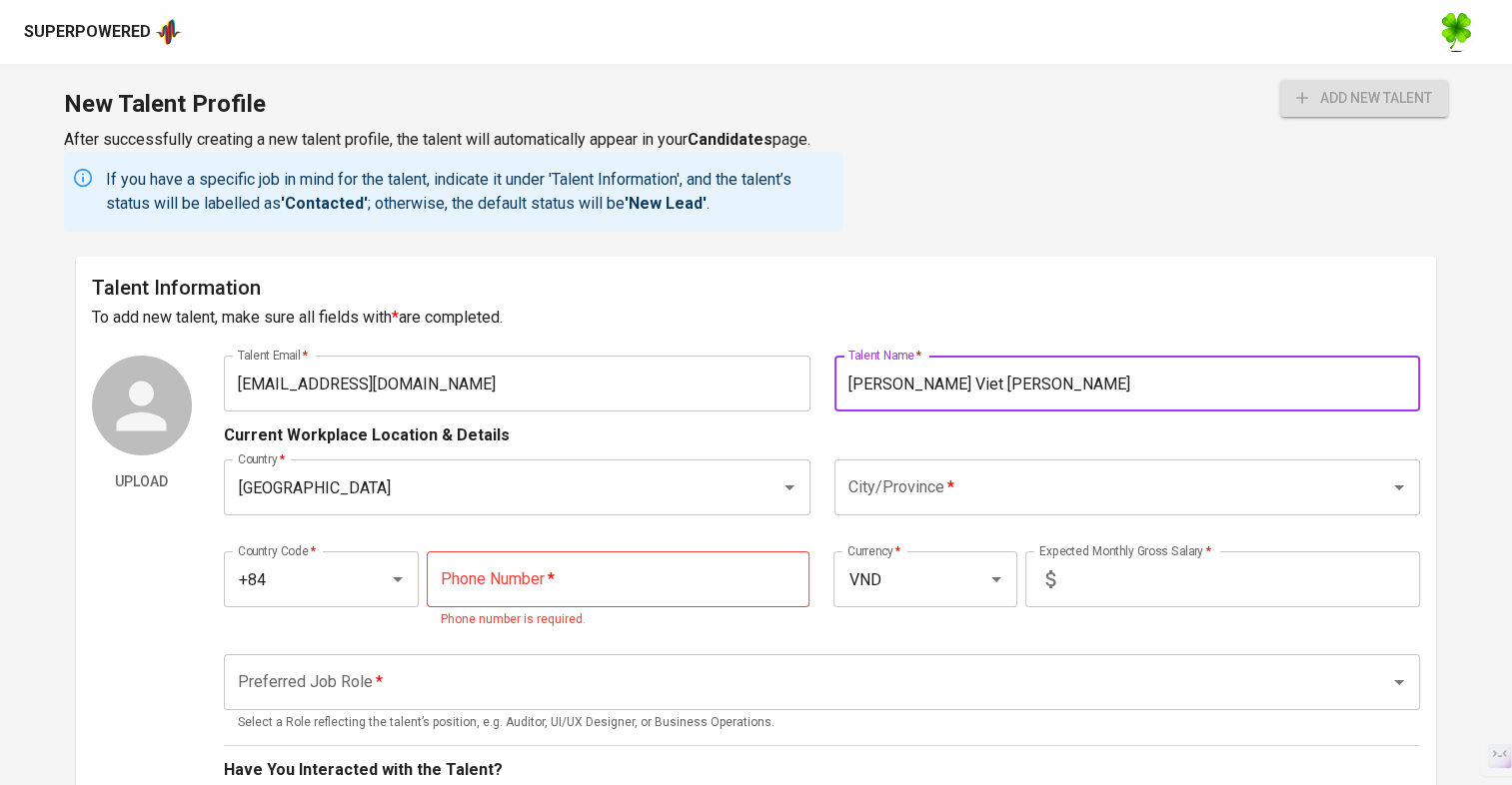 type on "Nguyen Viet Khanh" 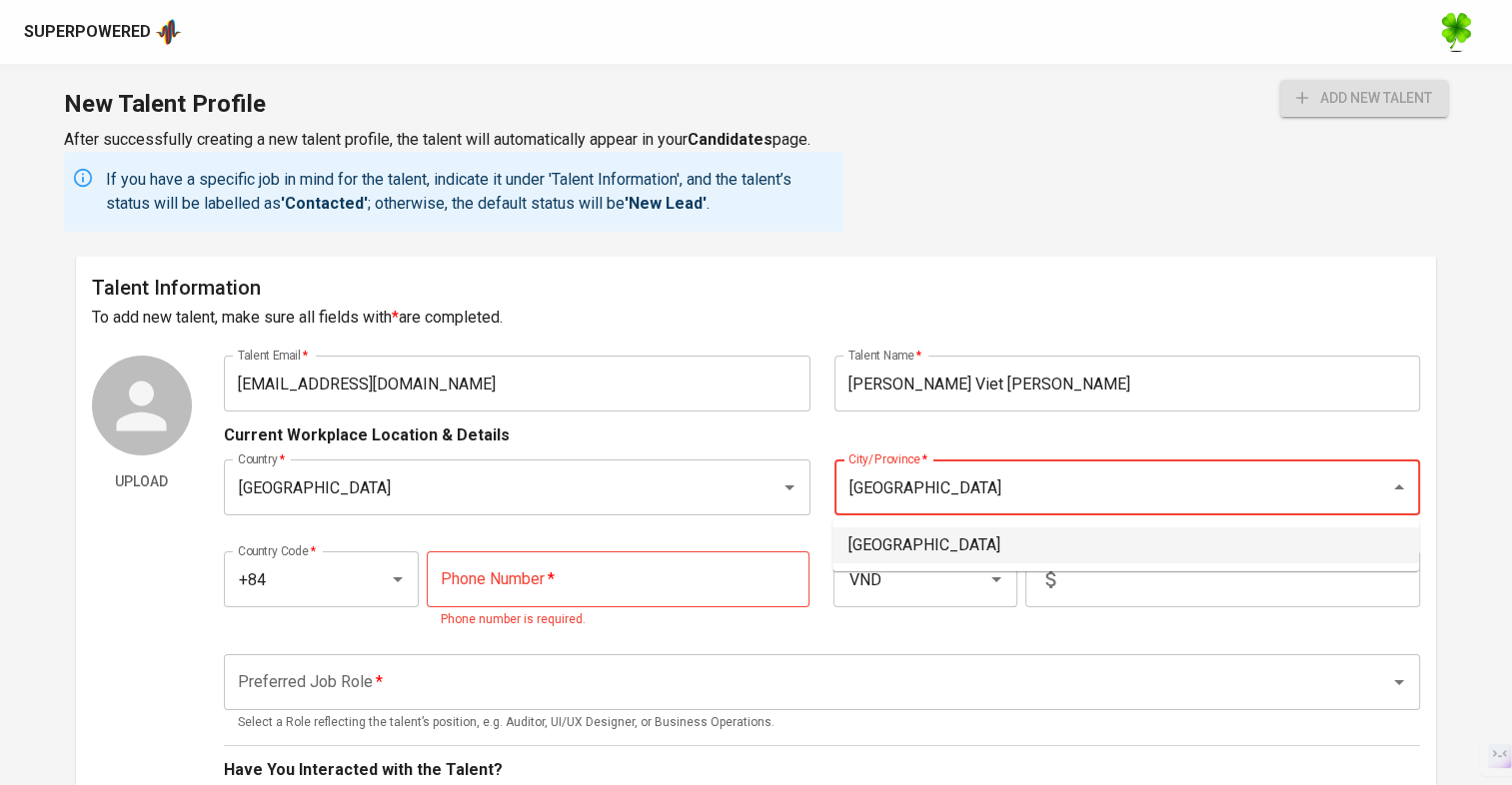 click on "Hà Nội" at bounding box center [1125, 545] 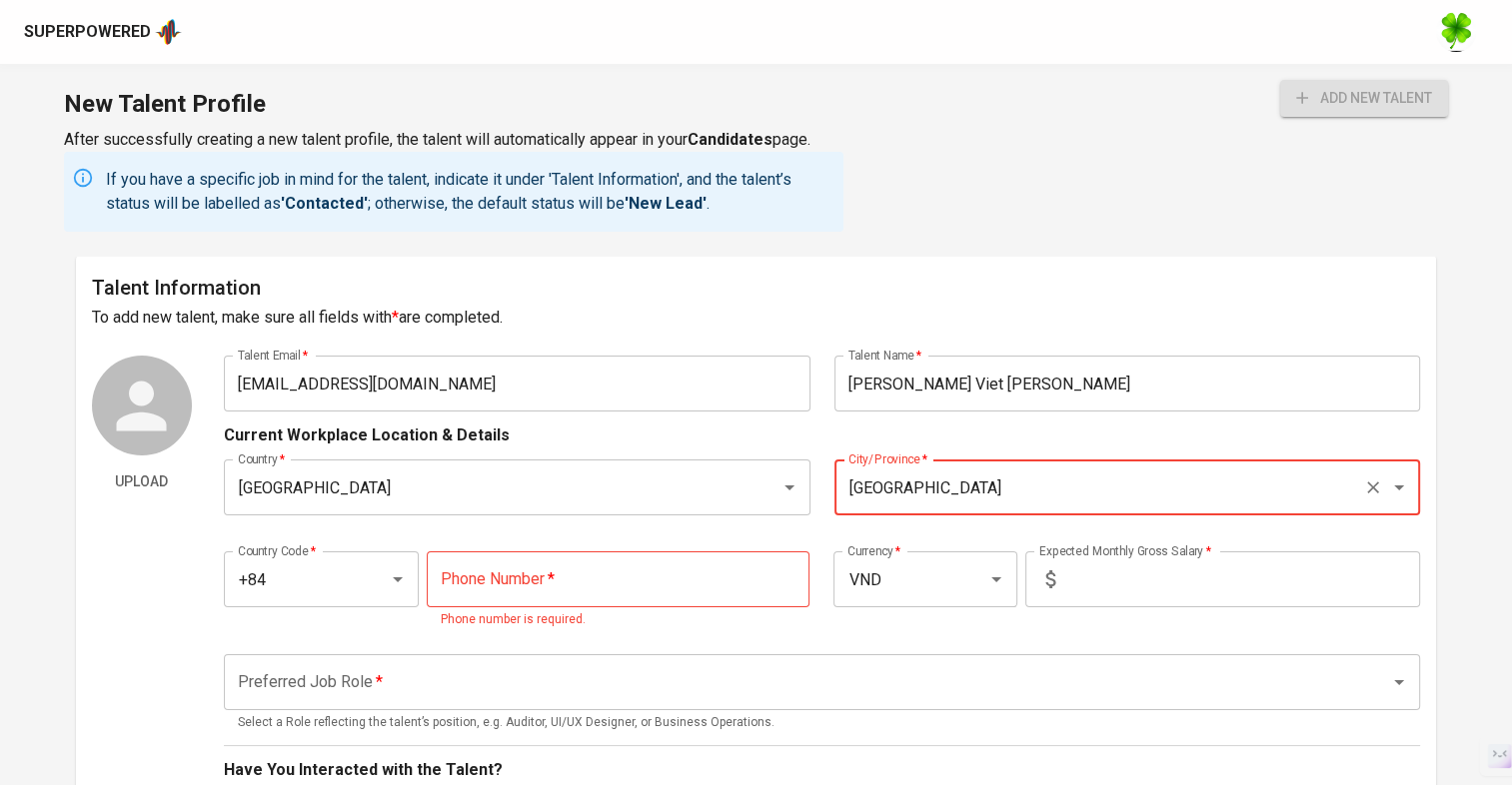 type on "Hà Nội" 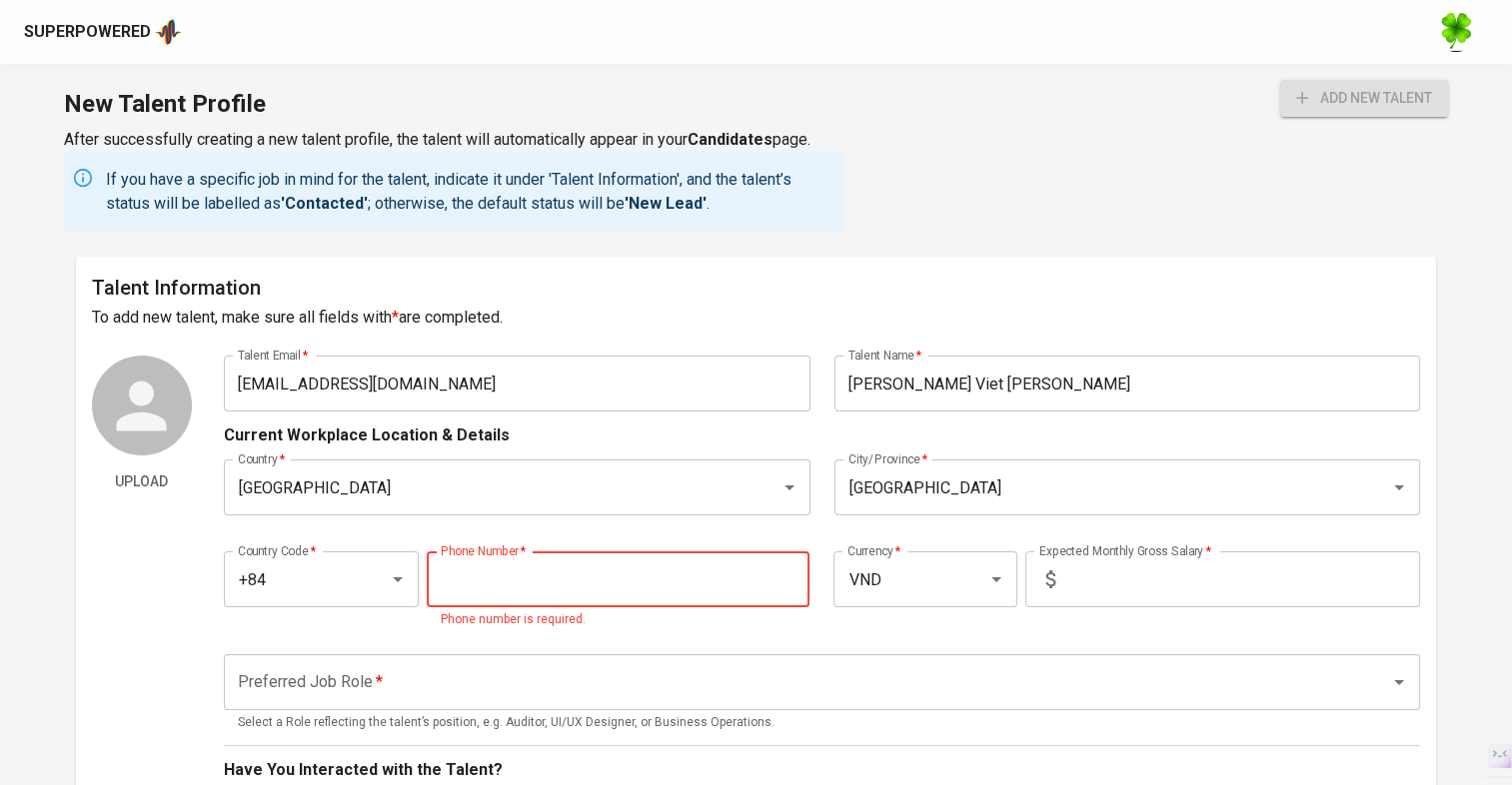 paste on "963-007-080" 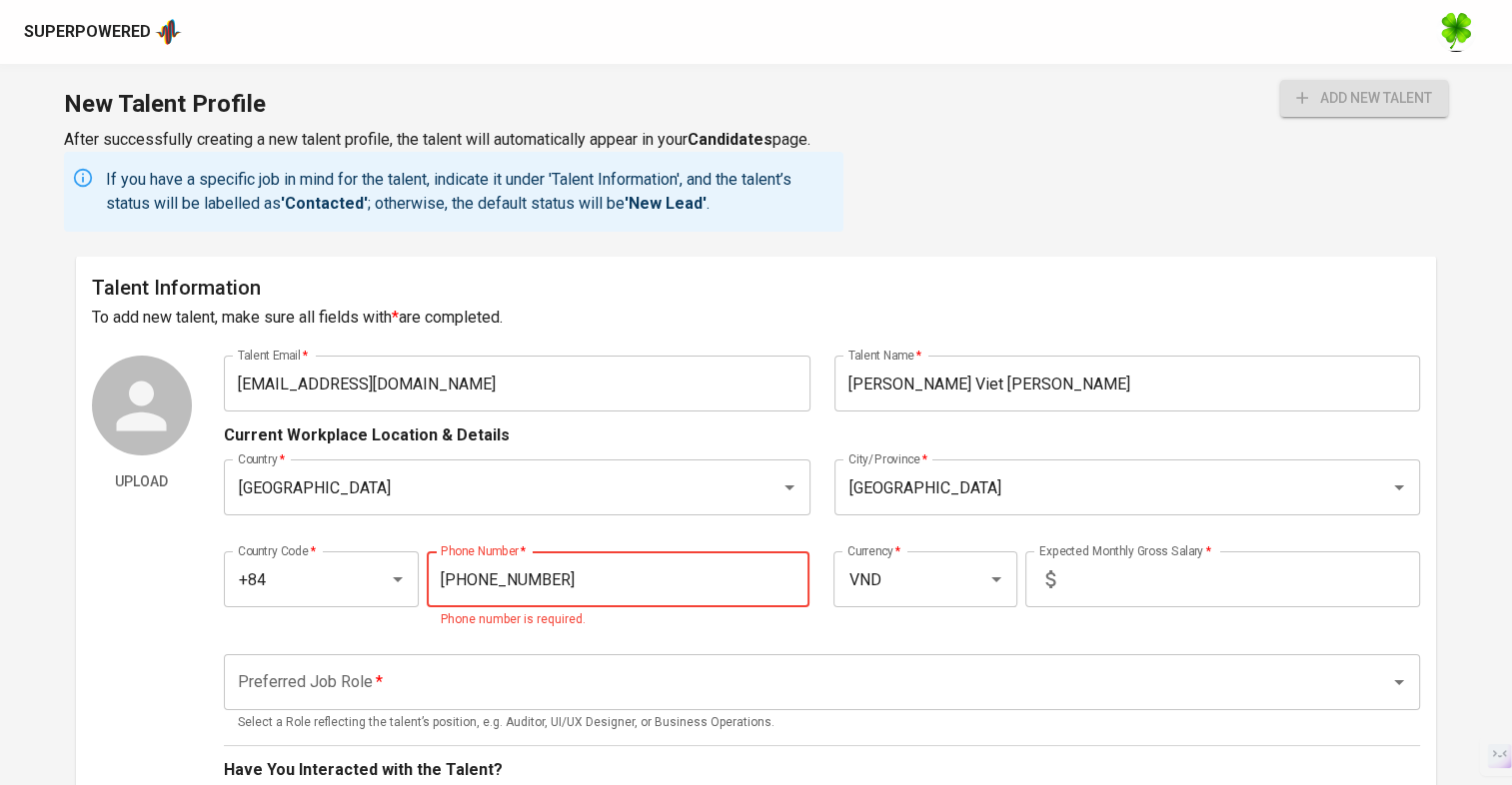 type on "963-007-080" 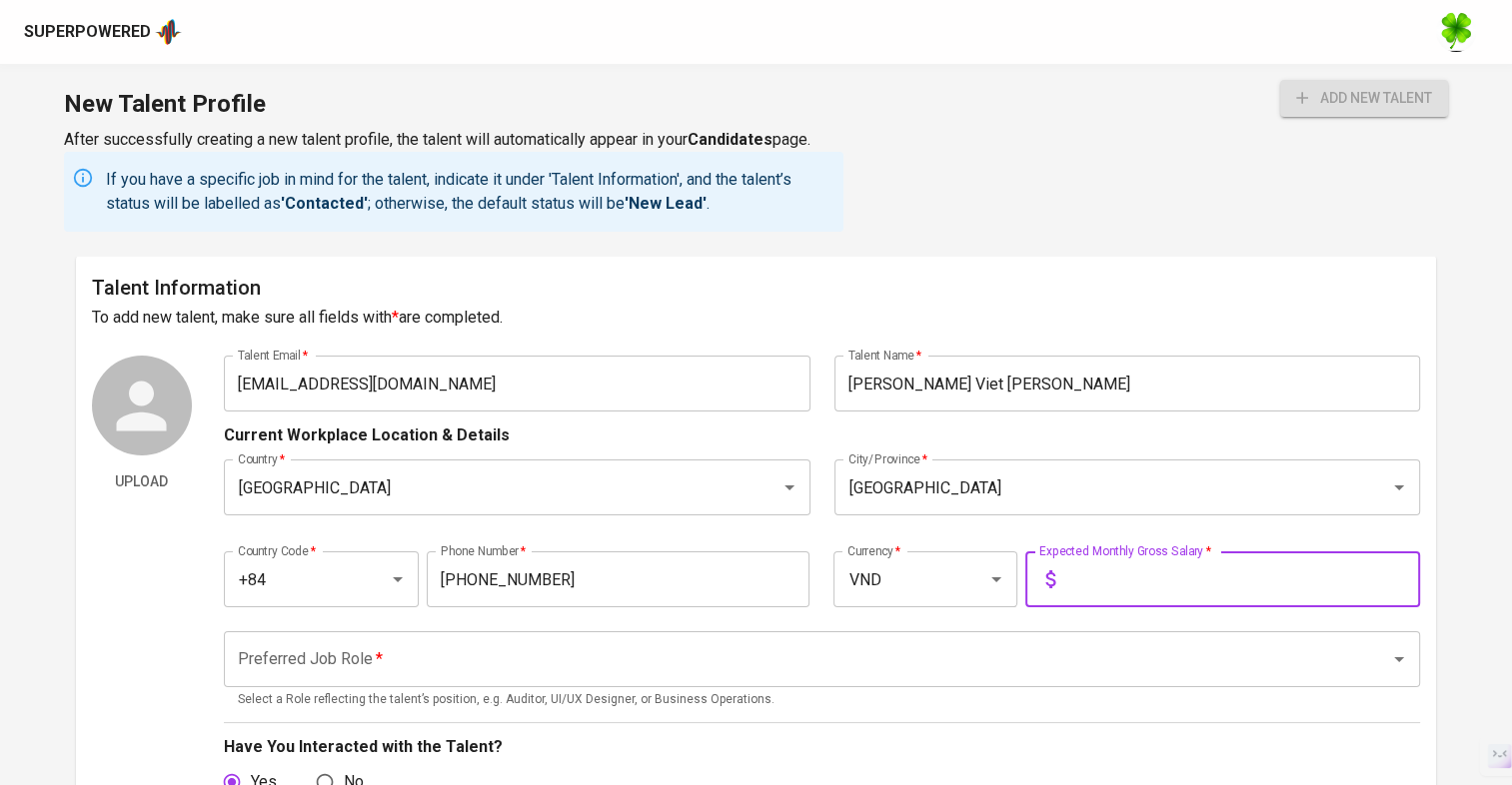 click at bounding box center (1241, 579) 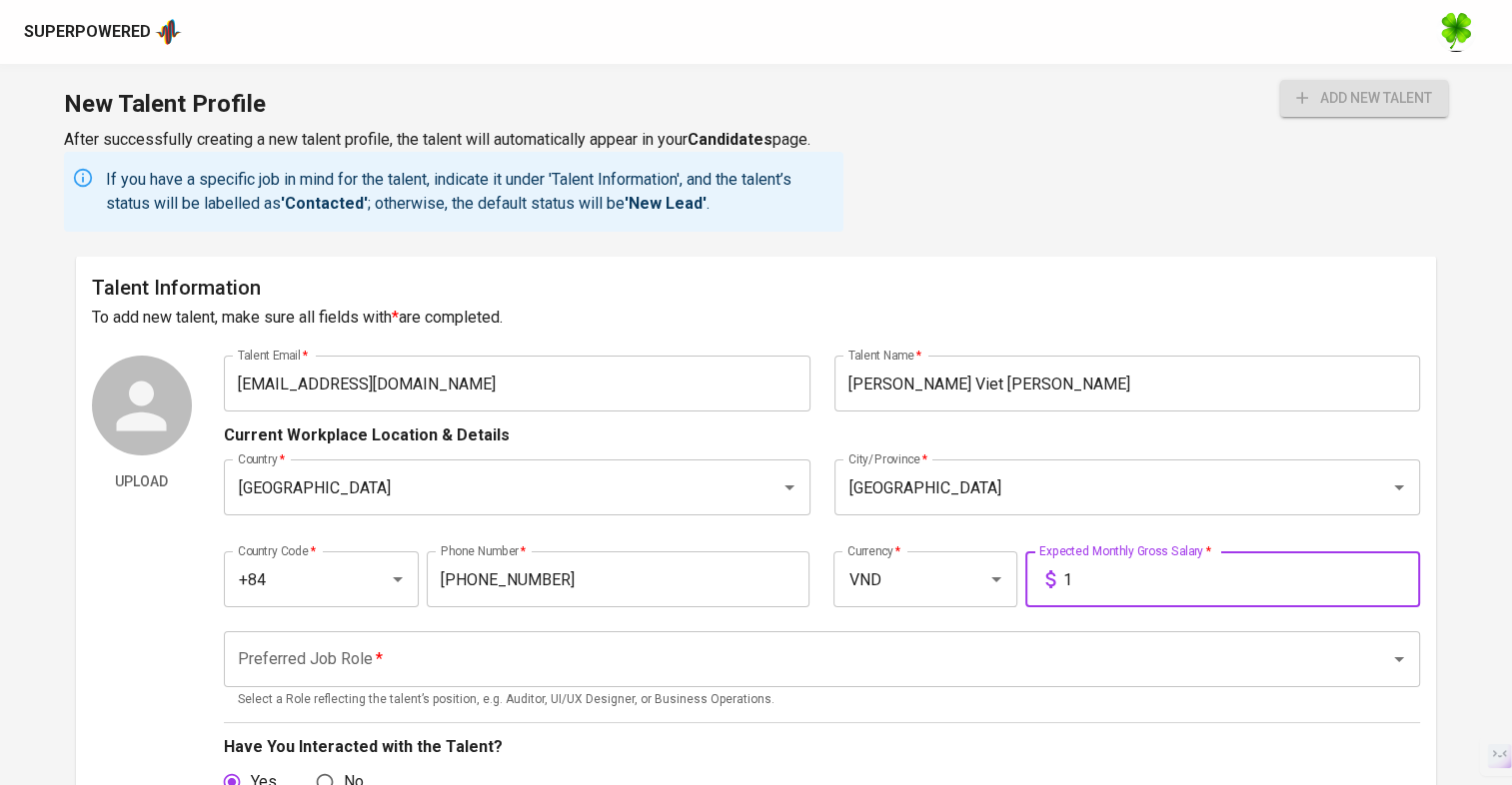 type 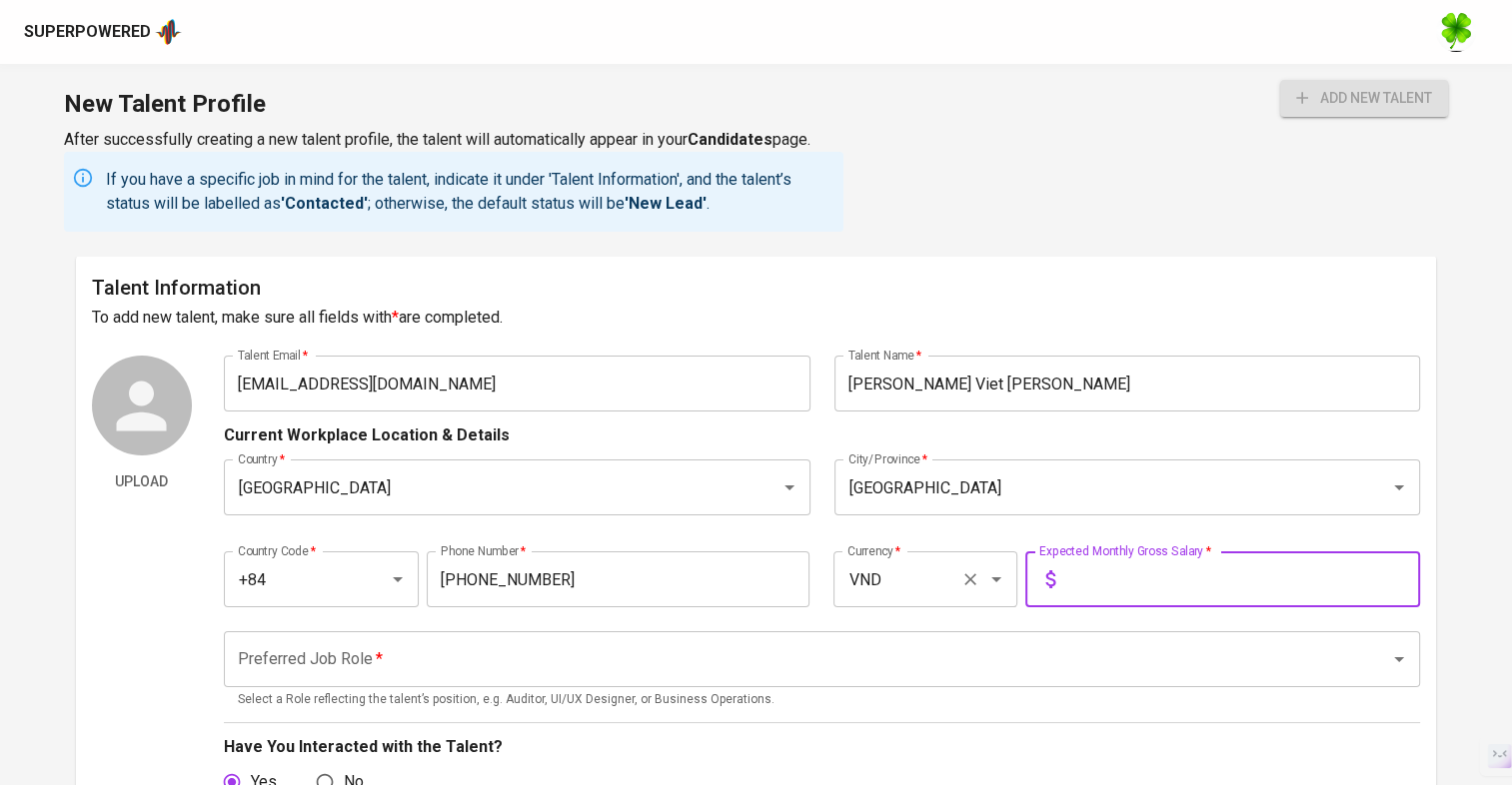 click on "VND" at bounding box center (897, 579) 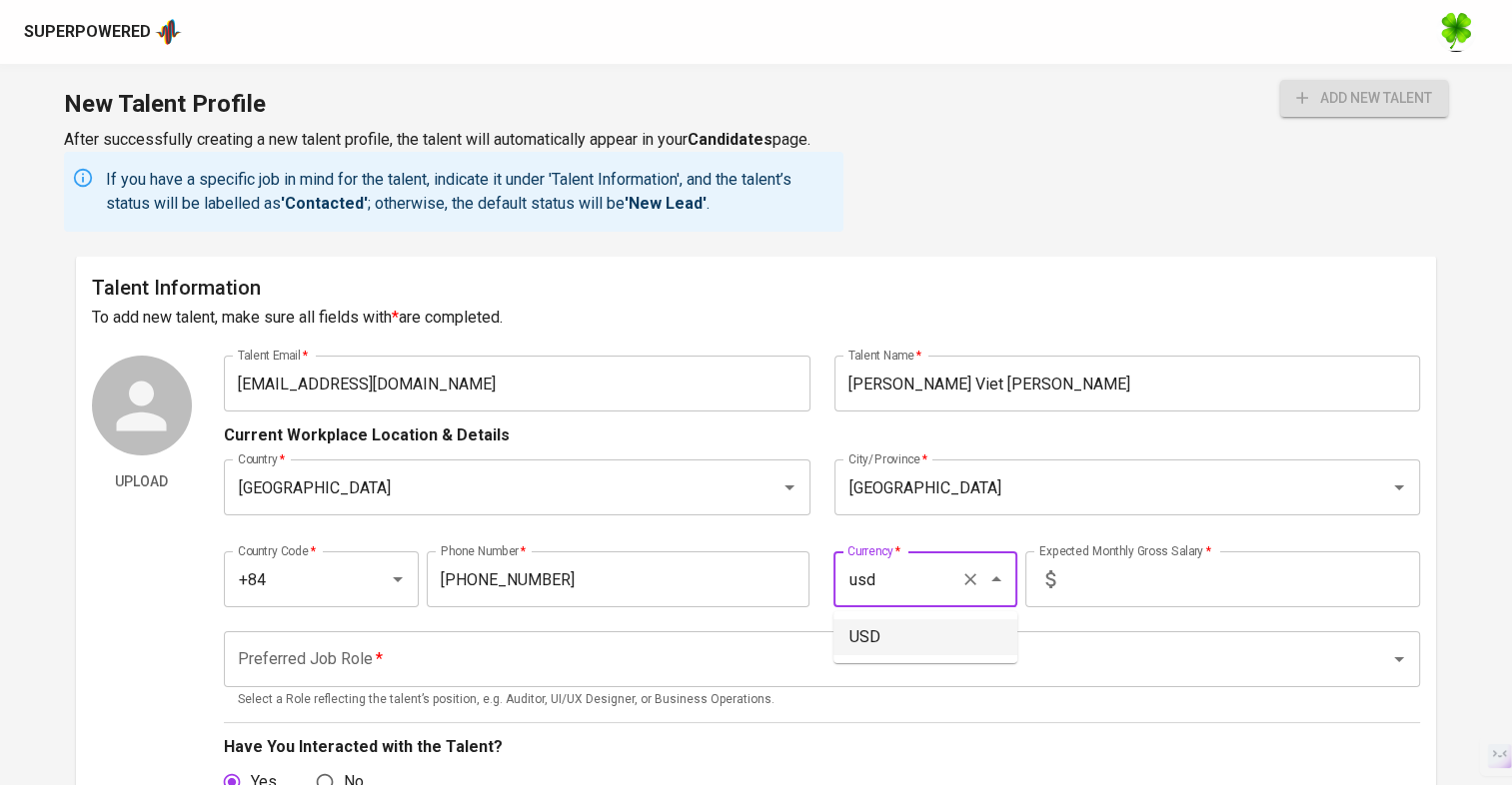 click on "USD" at bounding box center [925, 637] 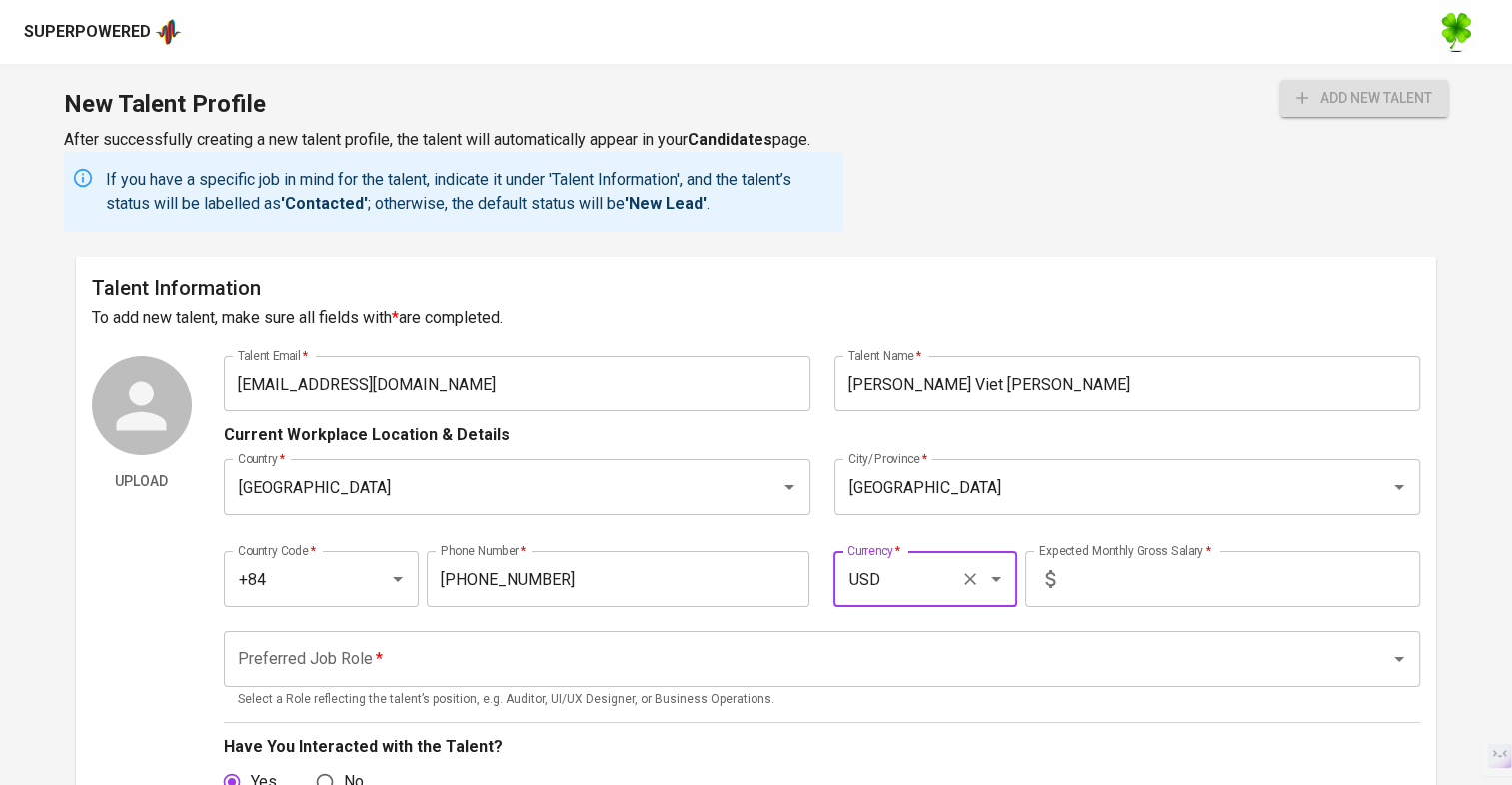 type on "USD" 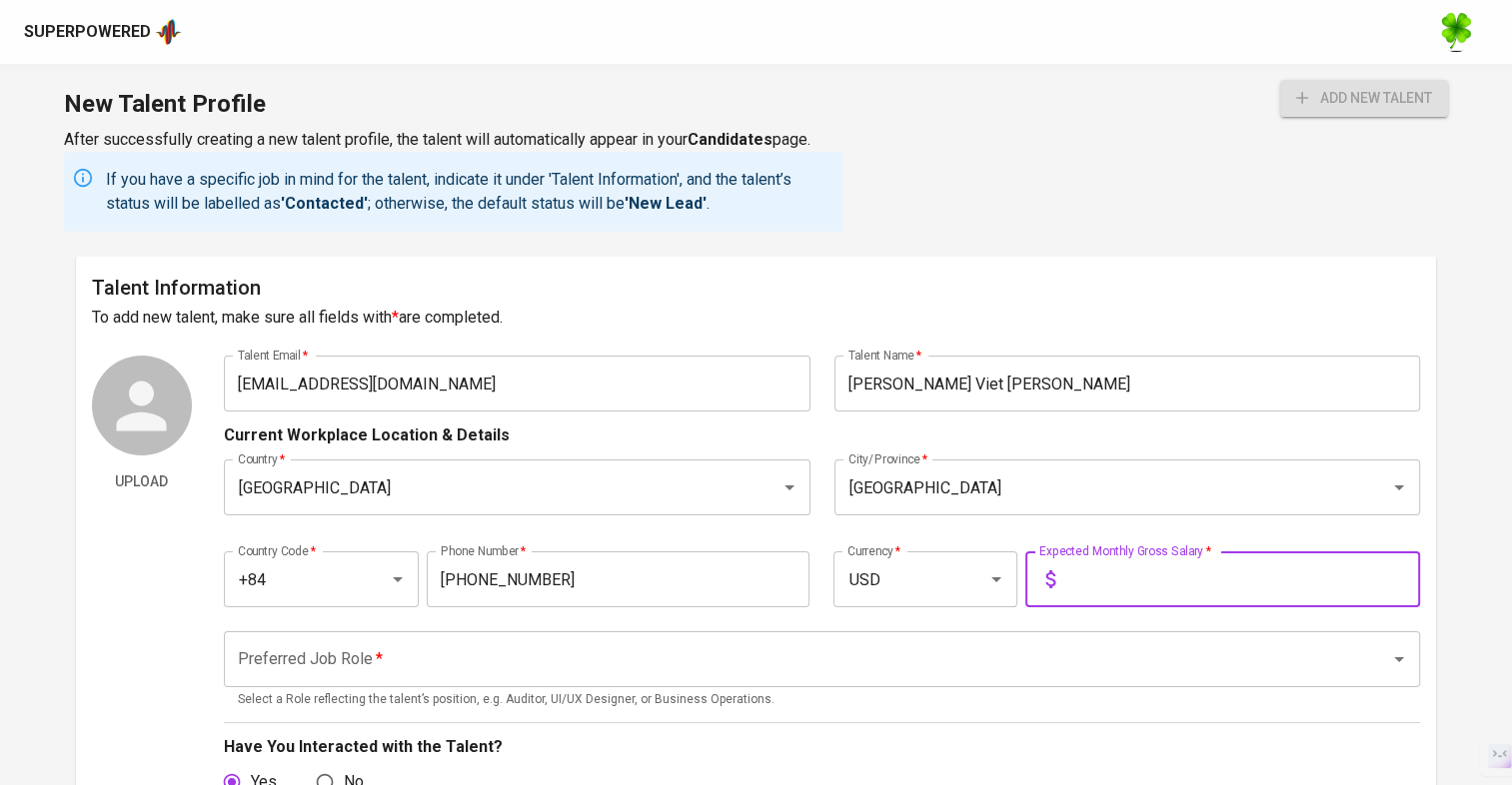 click at bounding box center [1241, 579] 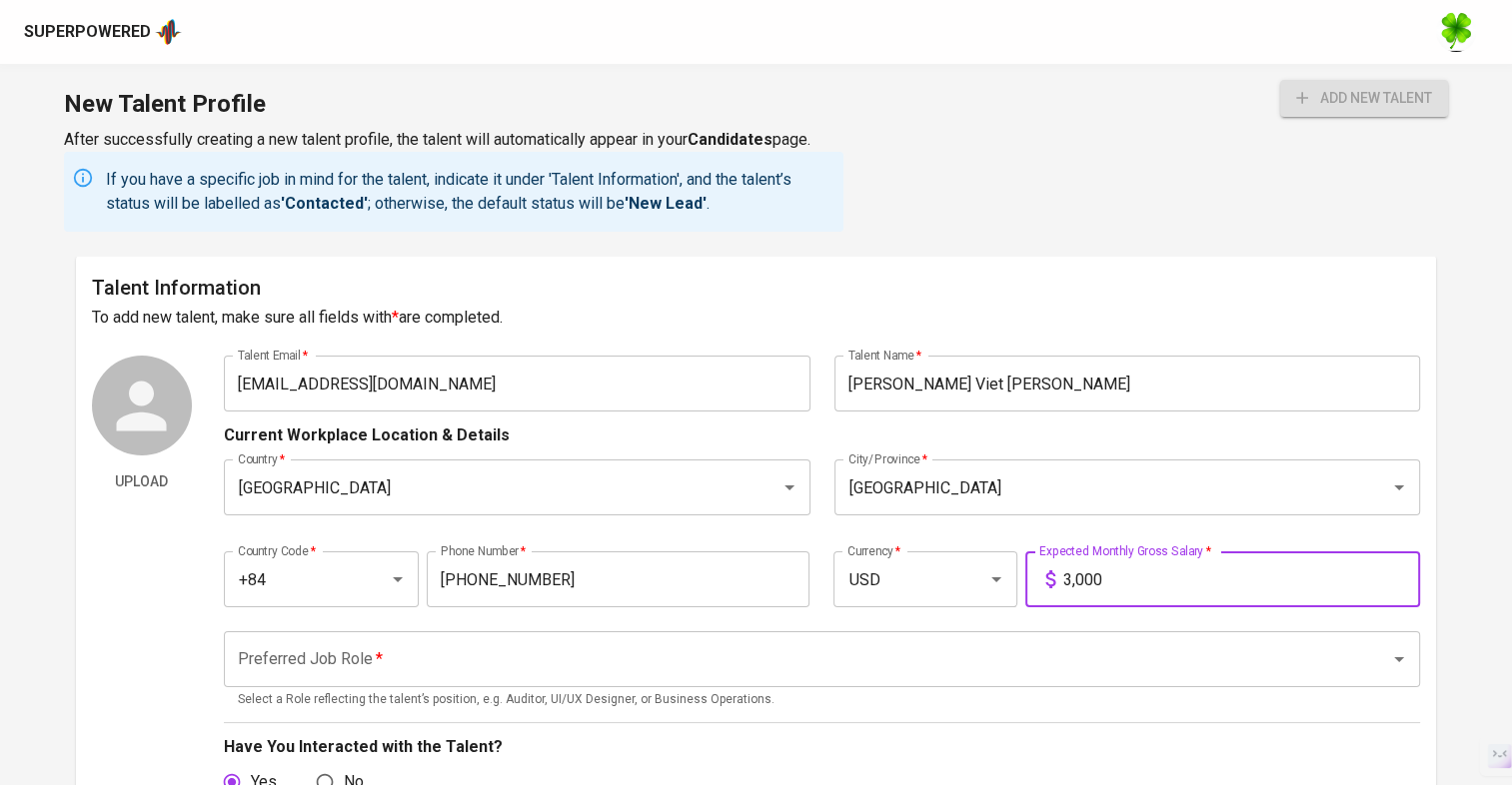 type on "3,000" 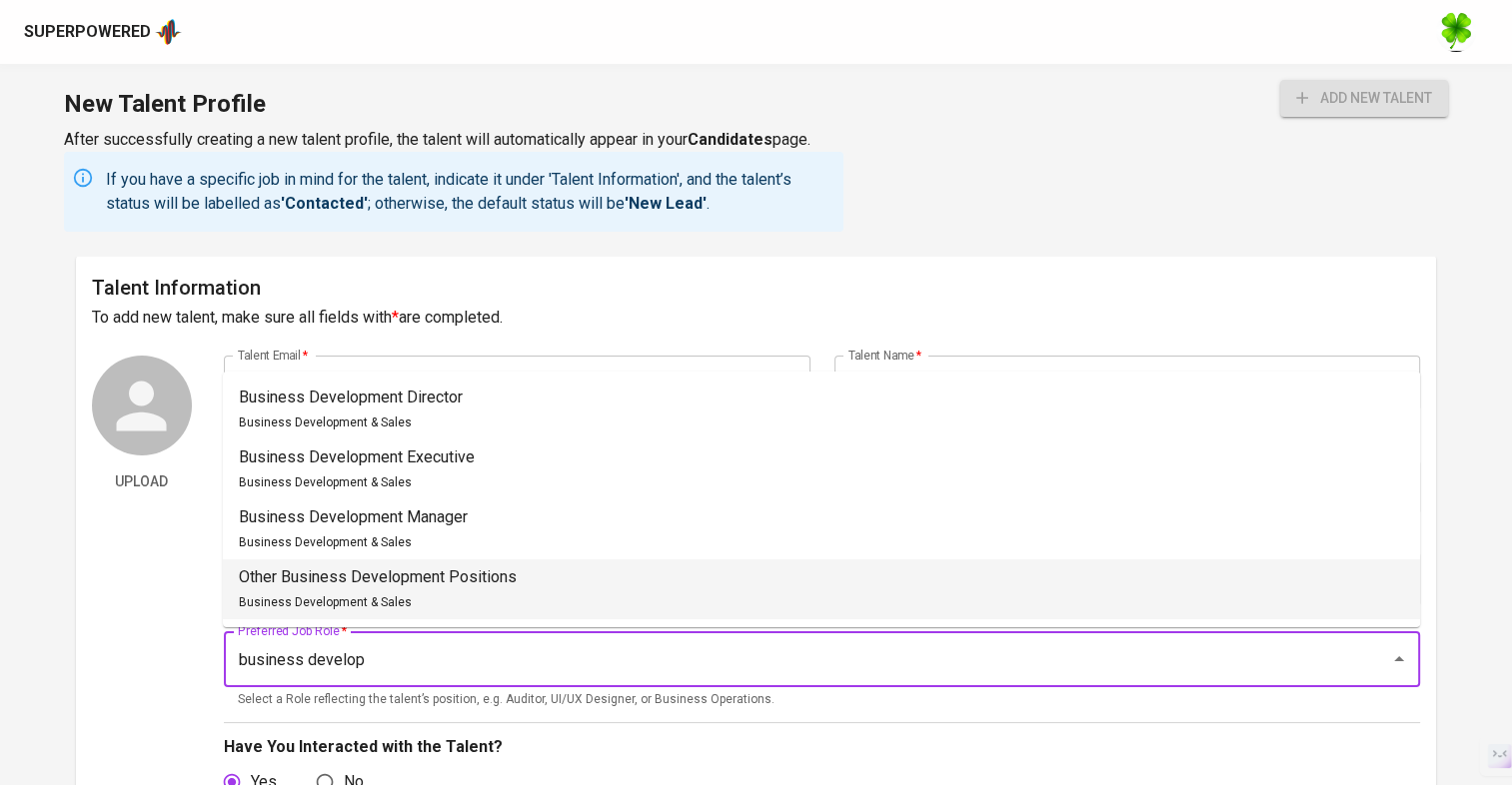 click on "Business Development Manager Business Development & Sales" at bounding box center [353, 529] 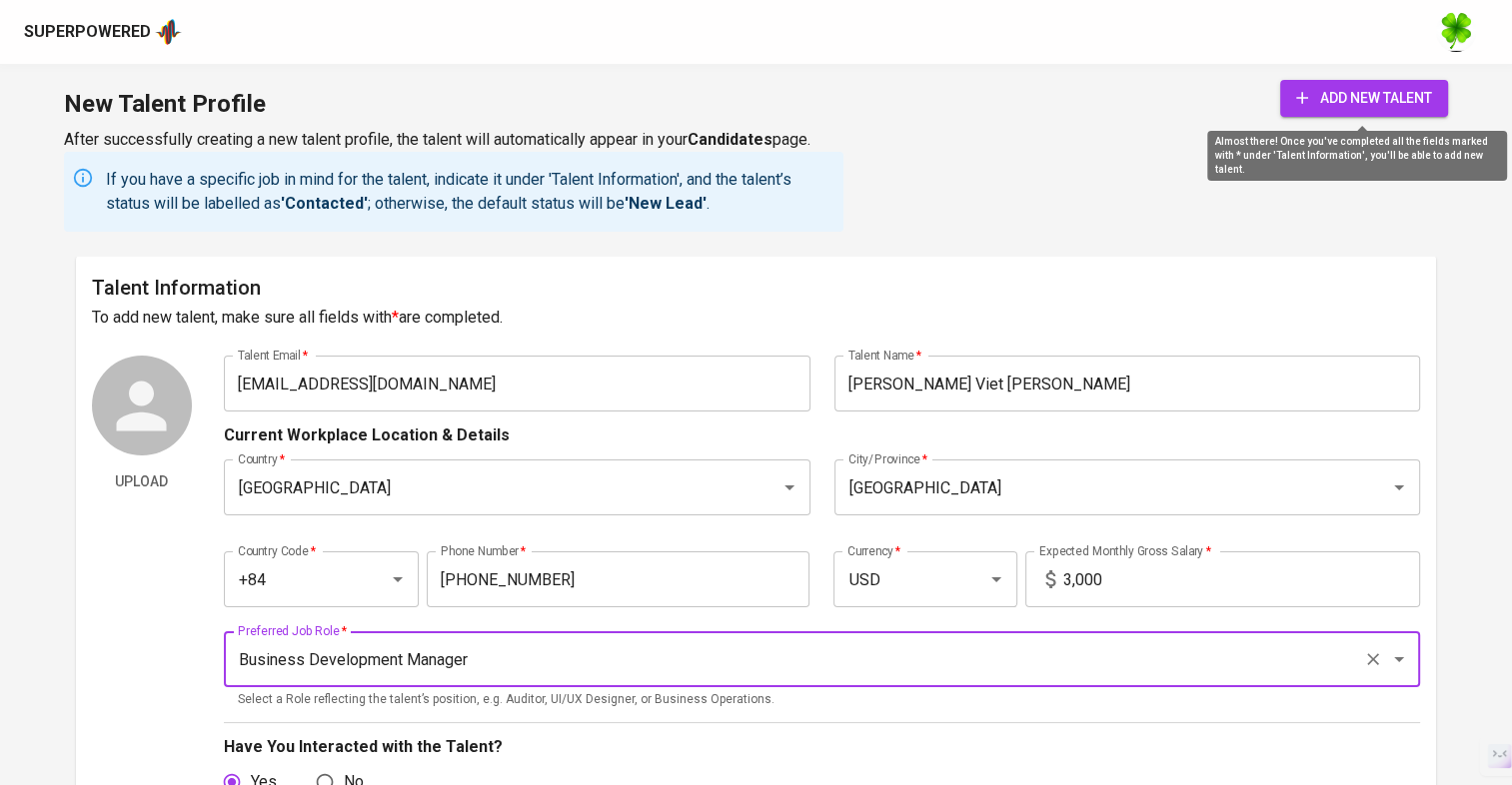 type on "Business Development Manager" 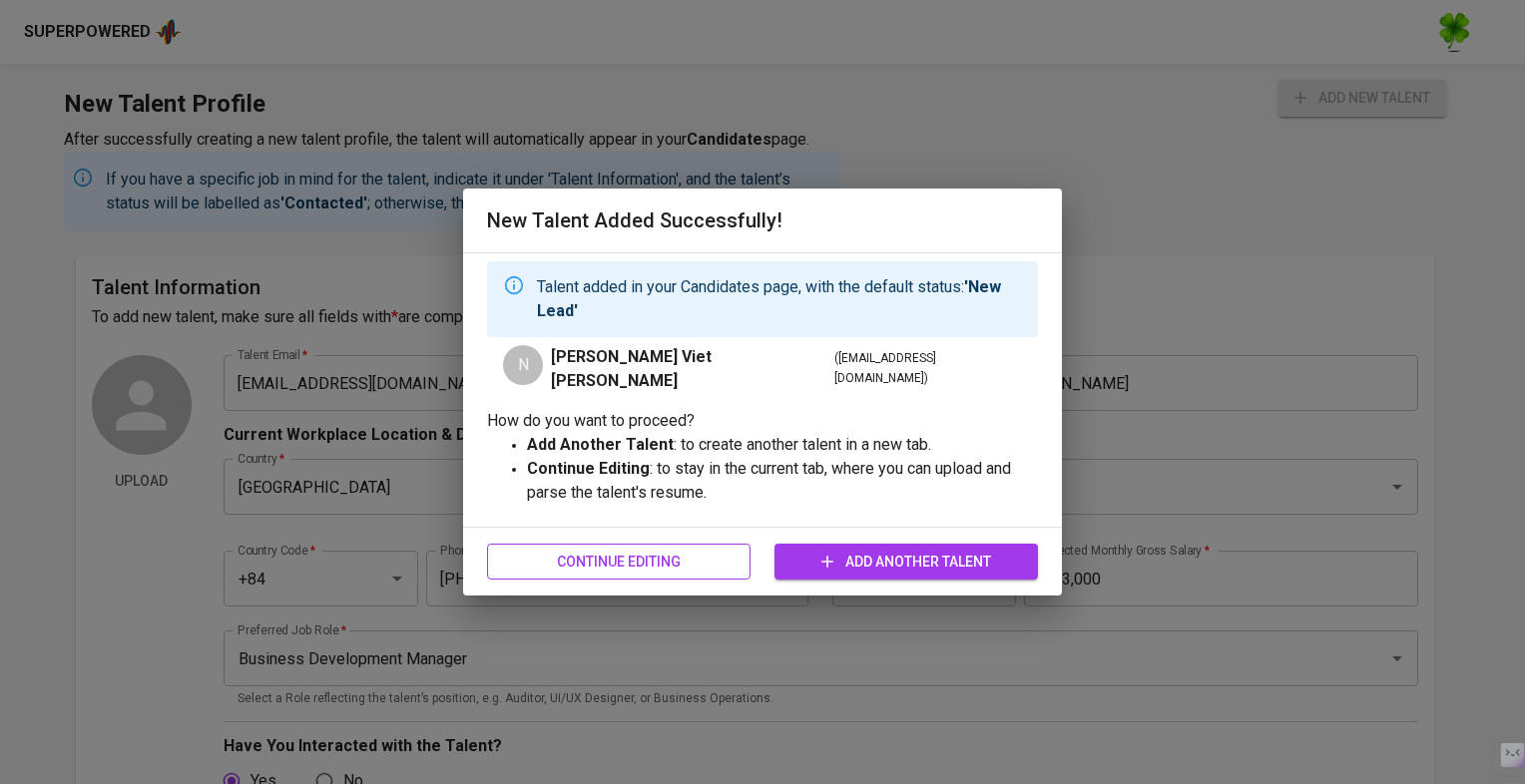 click on "Continue Editing" at bounding box center (619, 562) 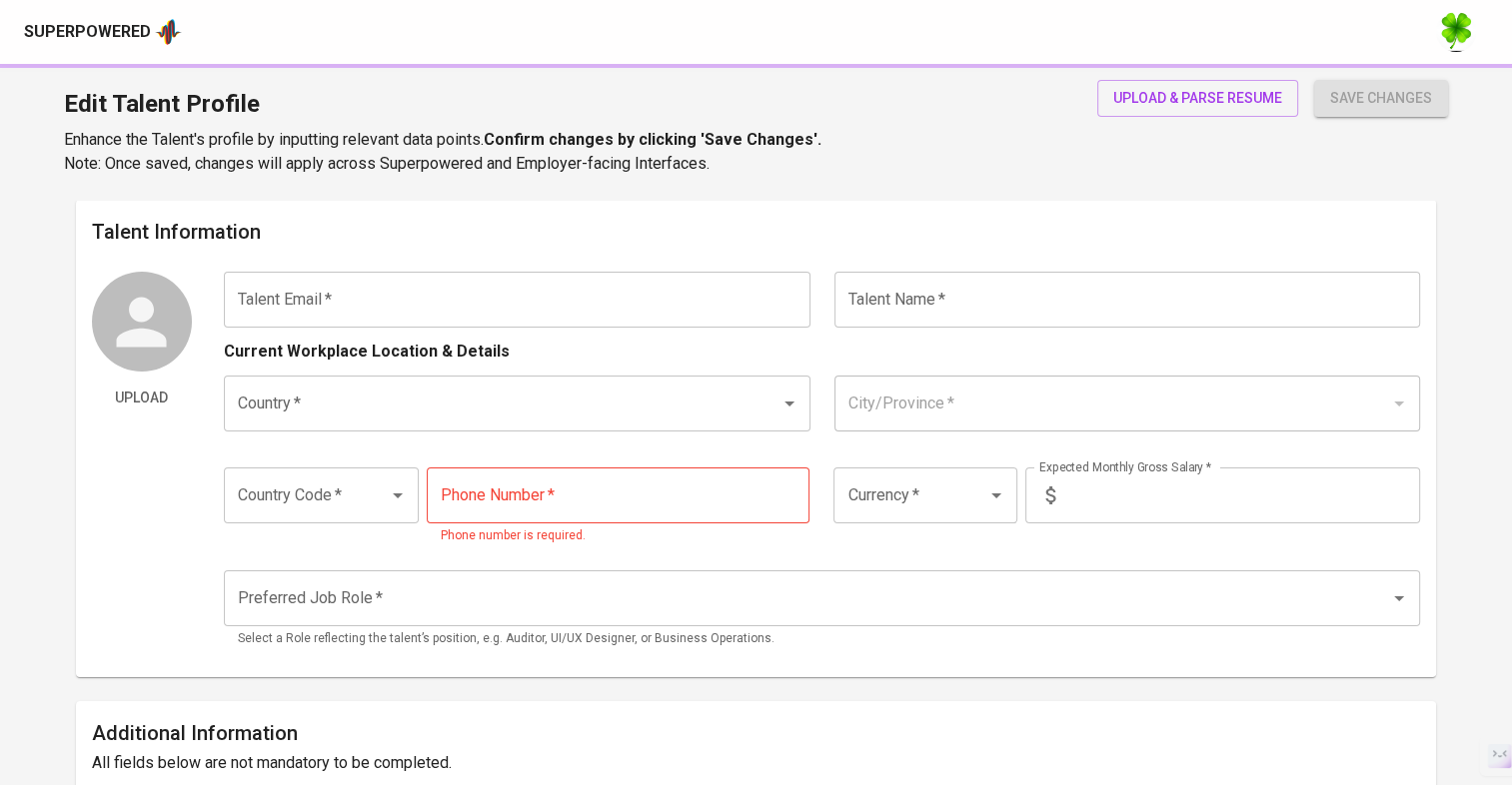 type on "nvkhanh2810@gmail.com" 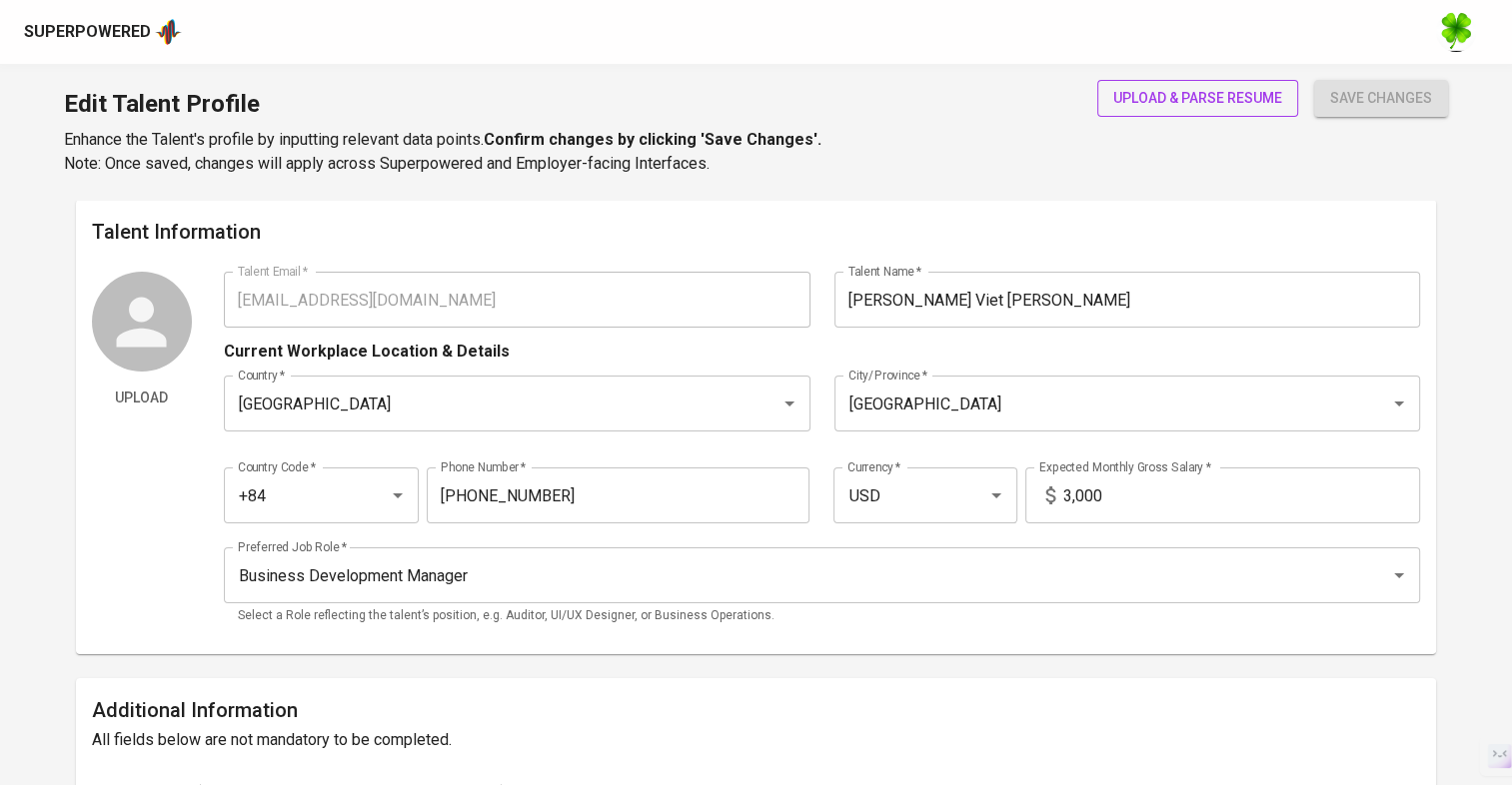 click on "upload & parse resume" at bounding box center (1197, 98) 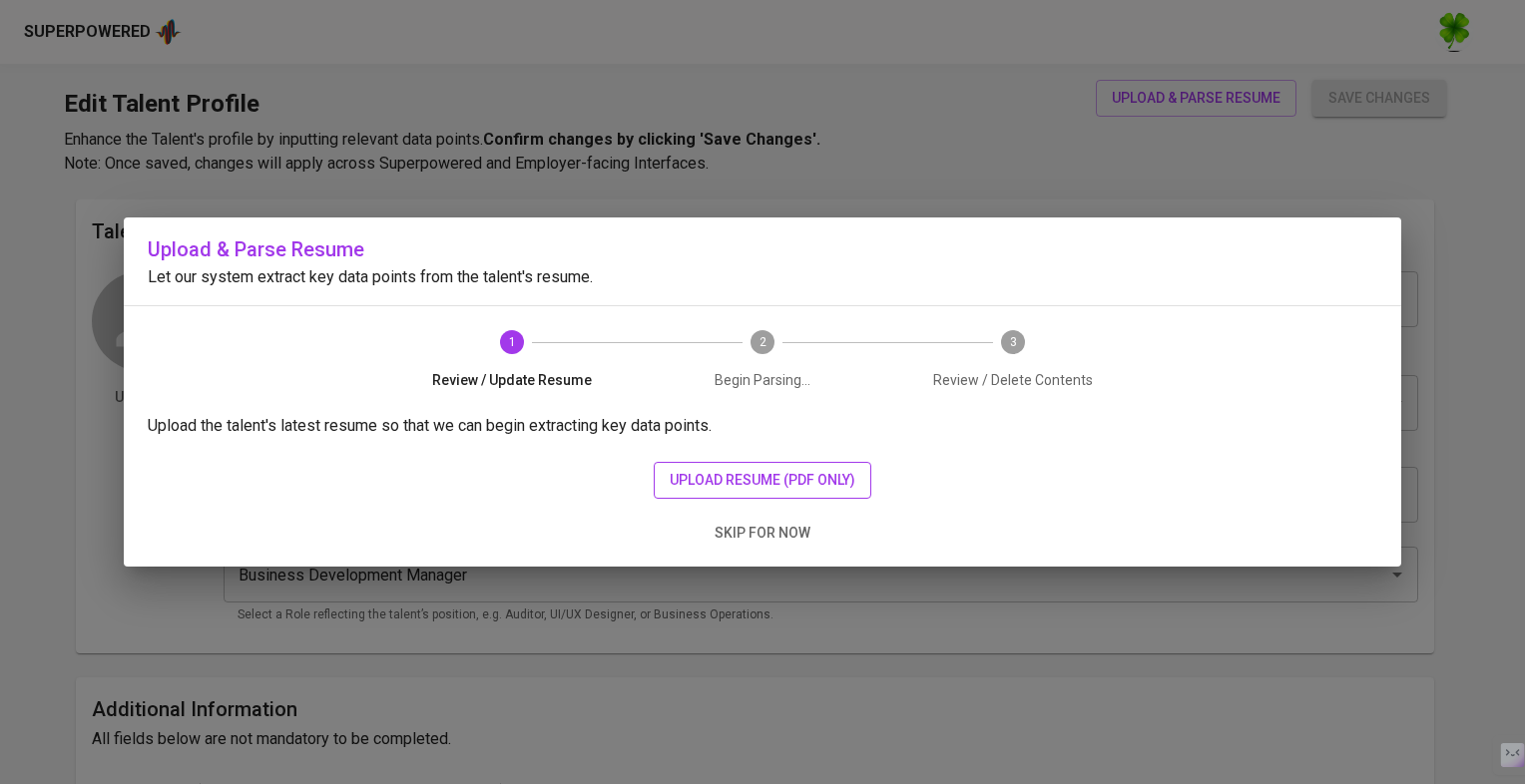 click on "upload resume (pdf only)" at bounding box center [762, 480] 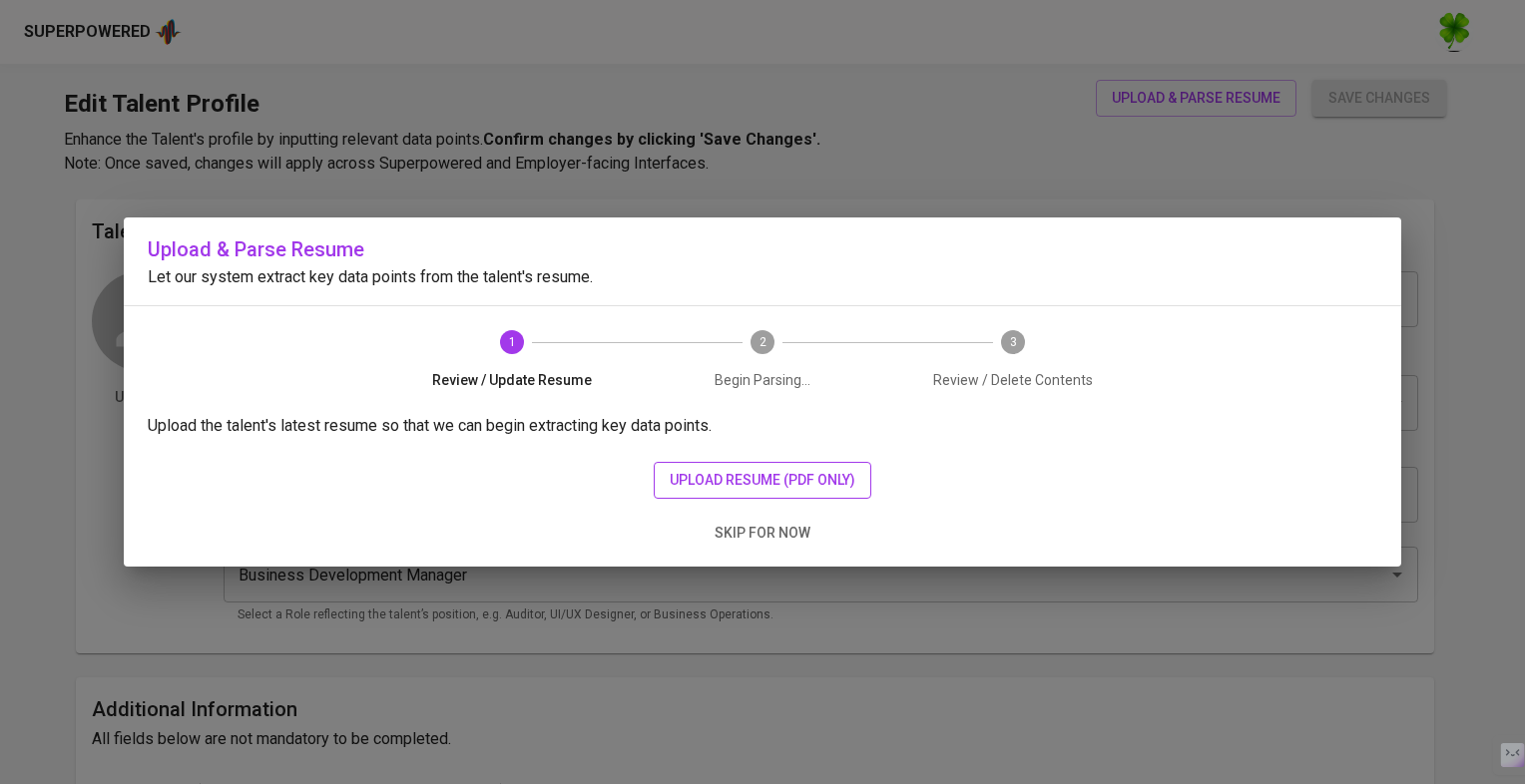 click on "upload resume (pdf only)" at bounding box center (762, 480) 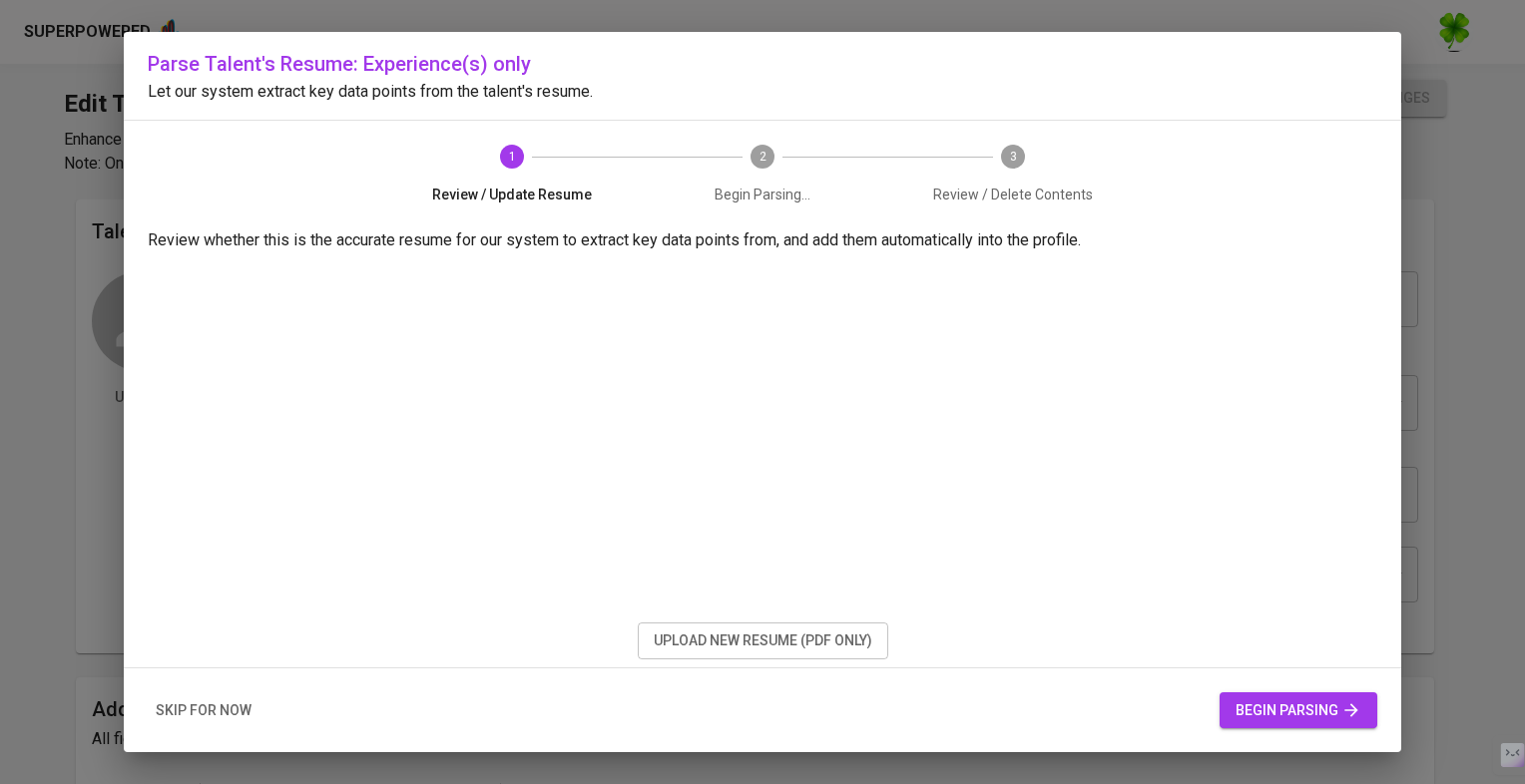 click on "begin parsing" at bounding box center [1298, 710] 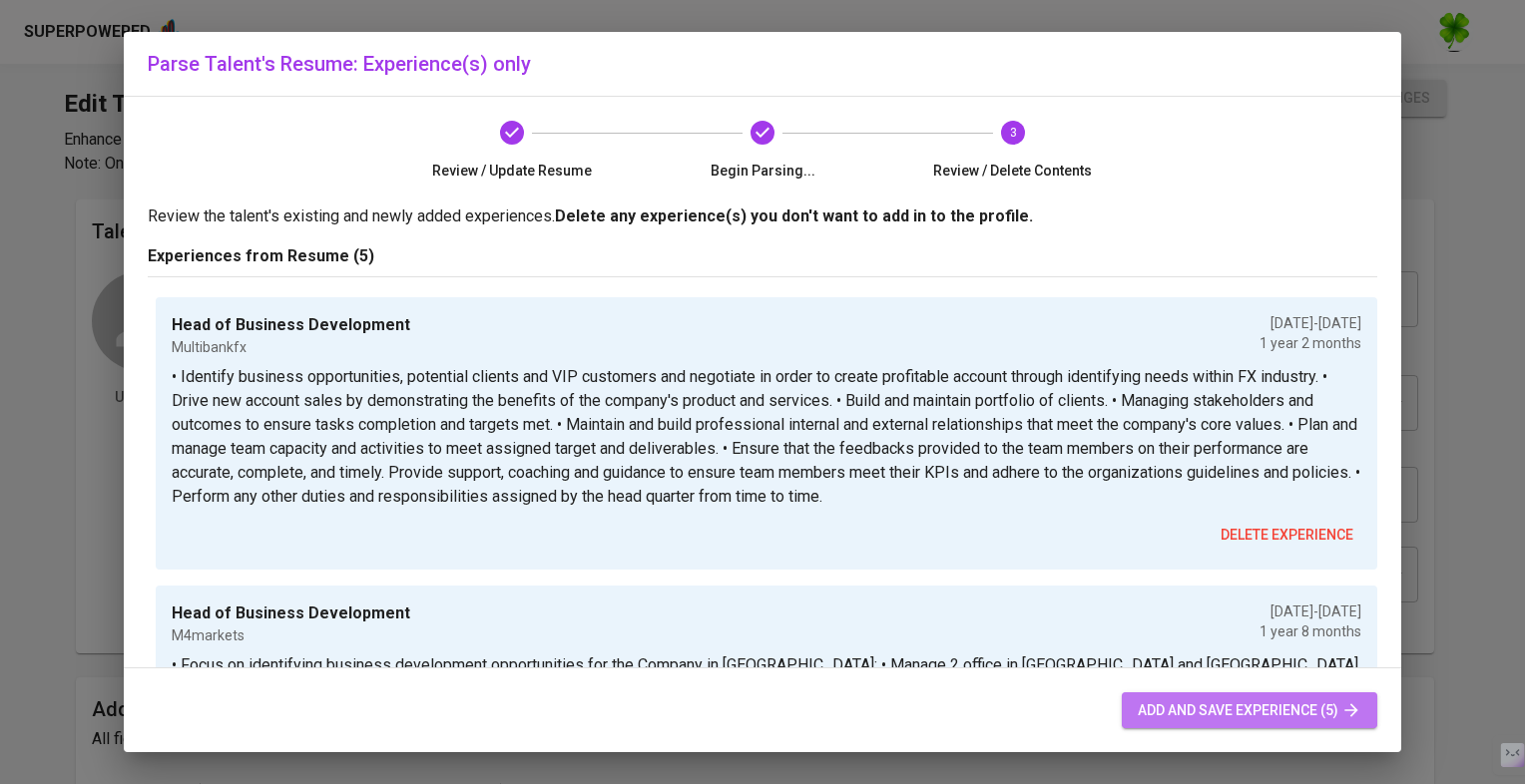 click on "add and save experience (5)" at bounding box center (1250, 710) 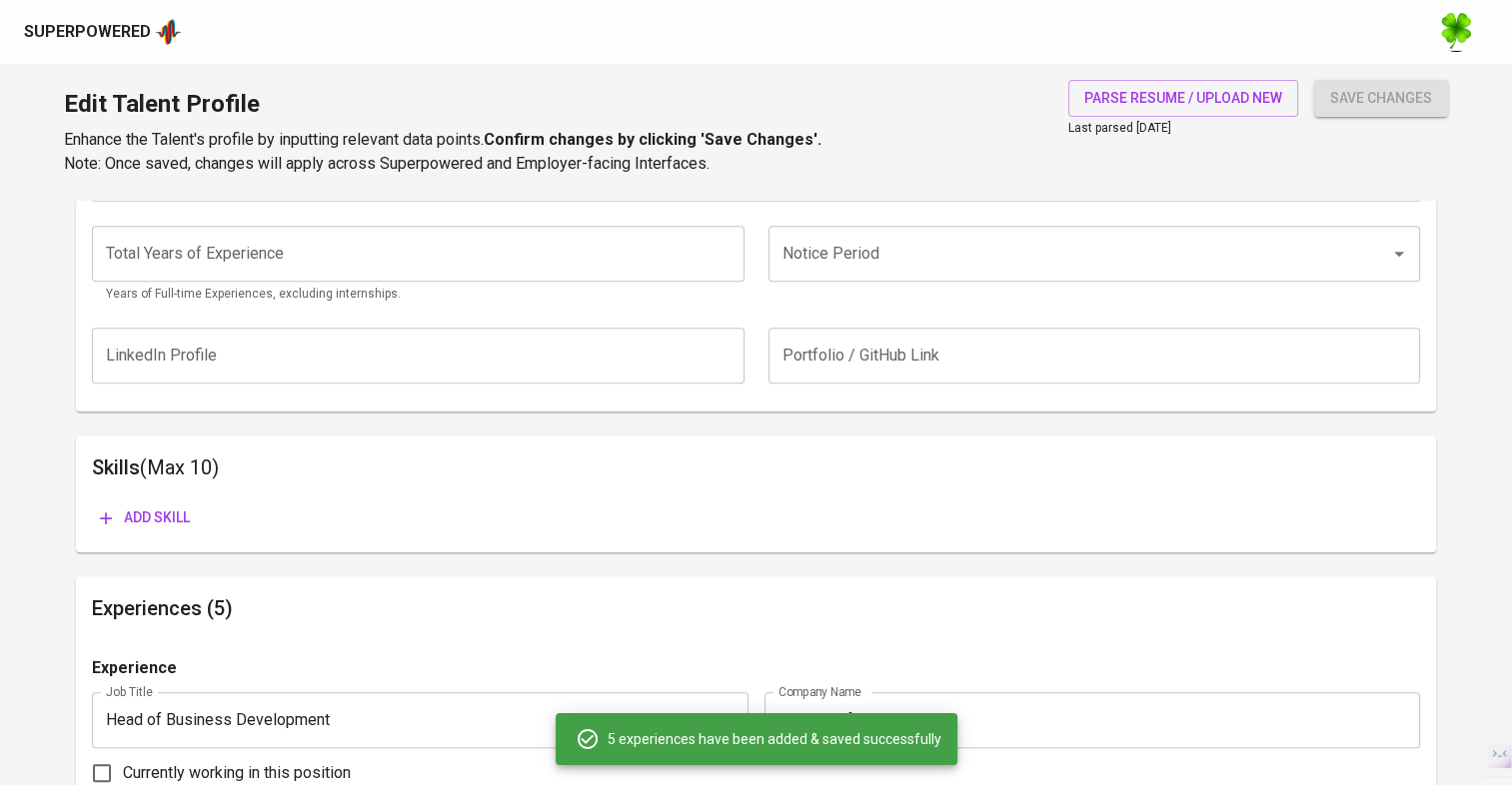 scroll, scrollTop: 807, scrollLeft: 0, axis: vertical 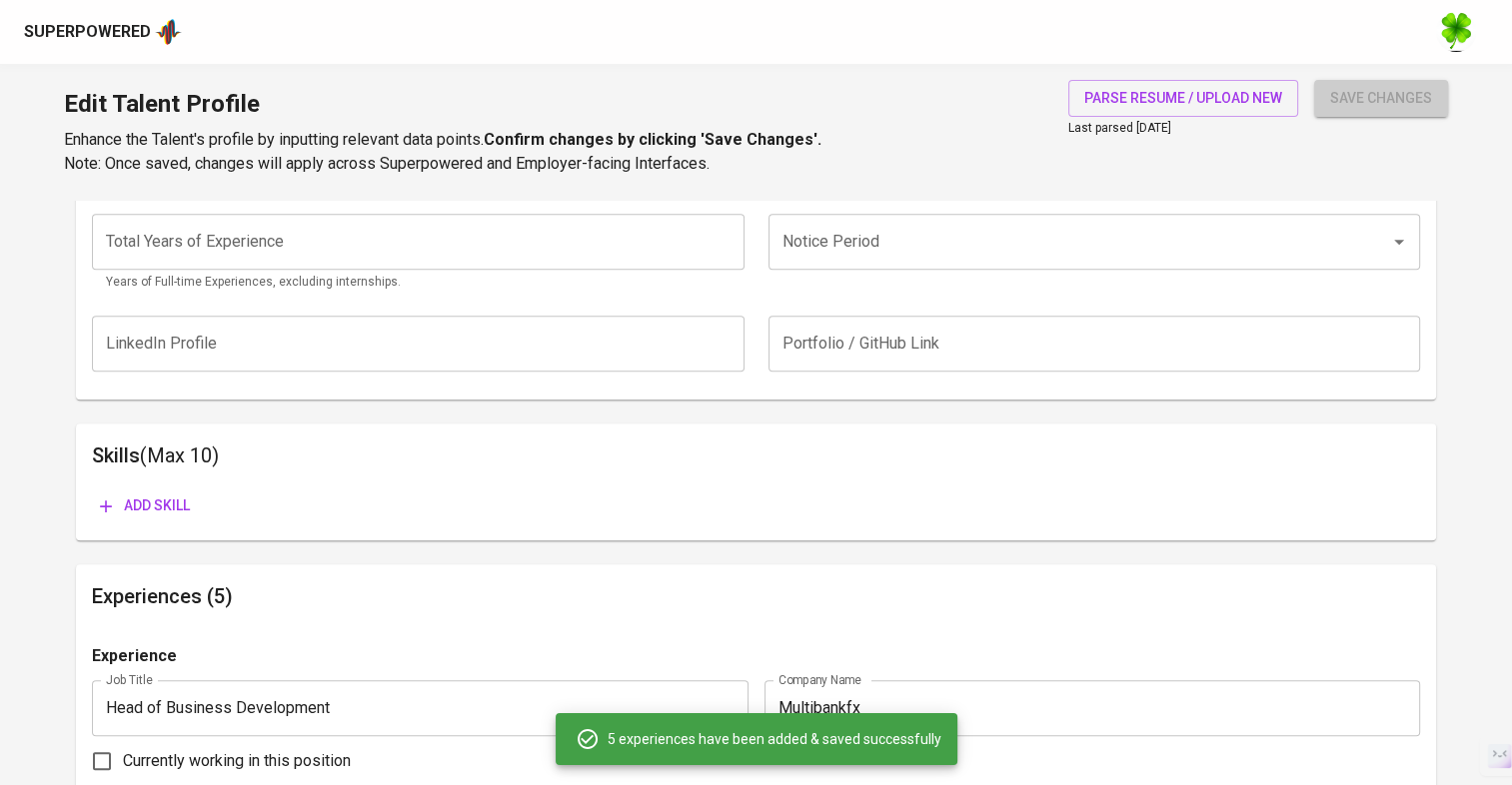 click on "save changes" at bounding box center [1381, 98] 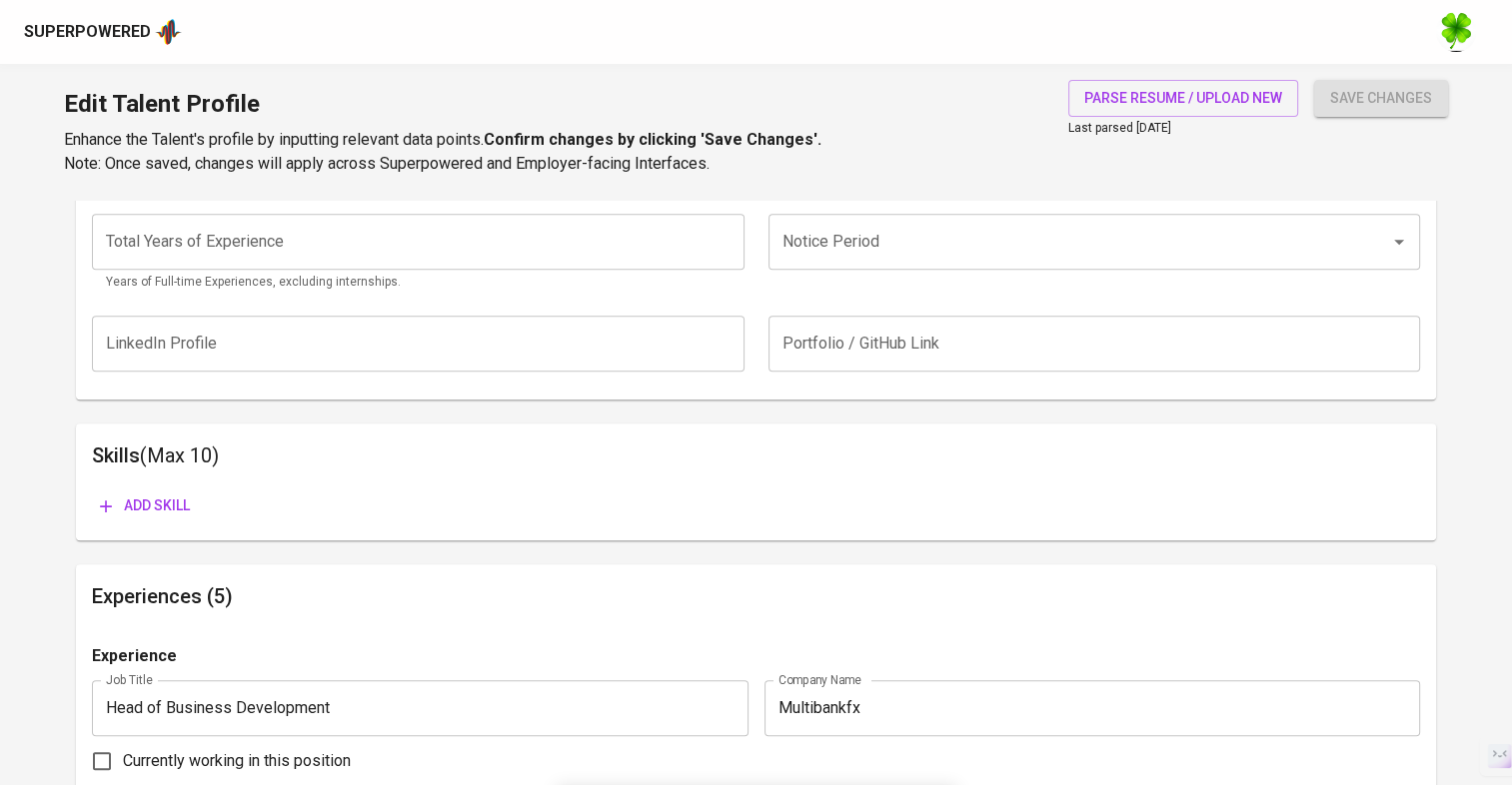 click on "Notice Period" at bounding box center (1066, 242) 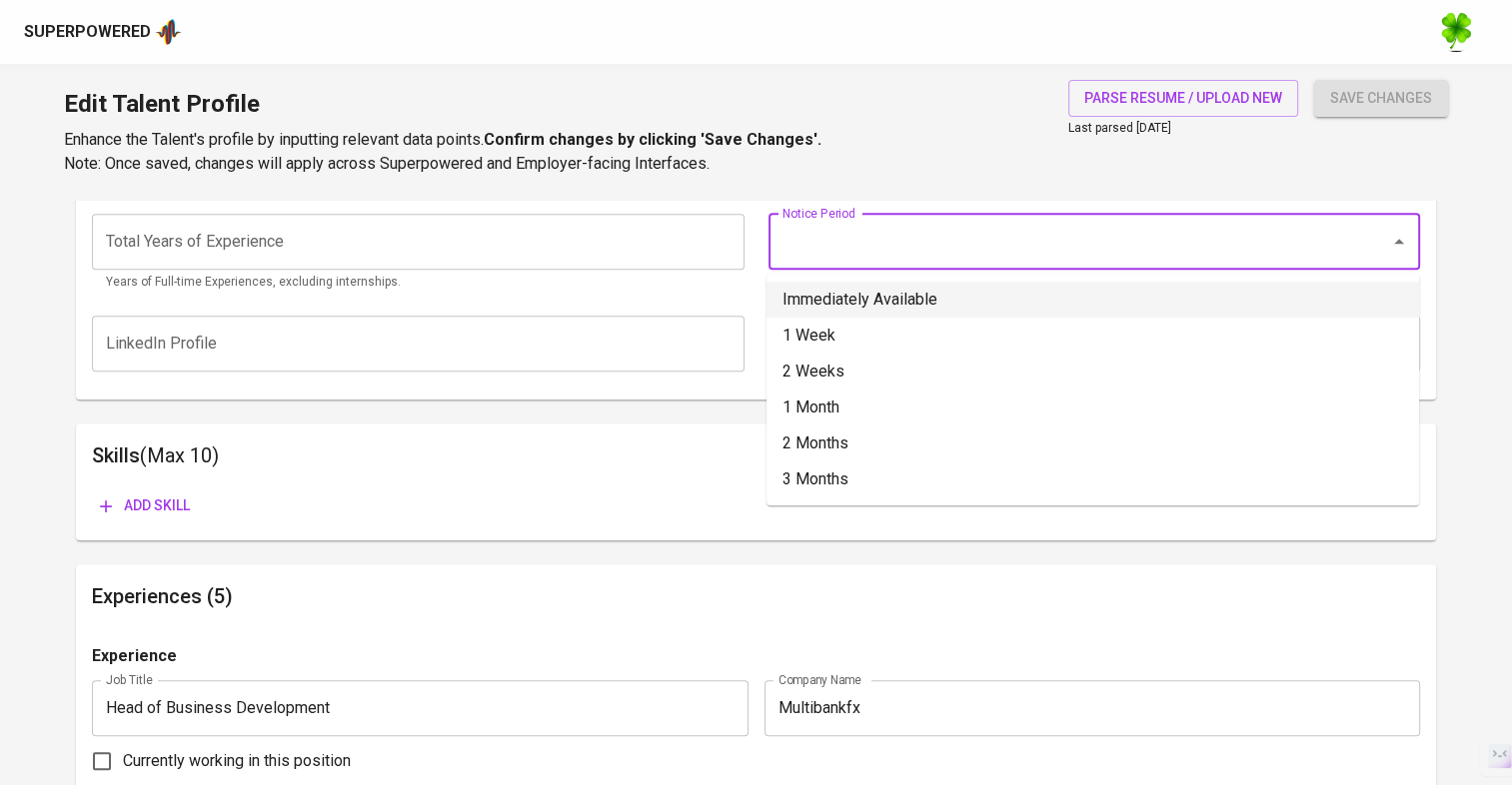 click on "Immediately Available" at bounding box center (1092, 300) 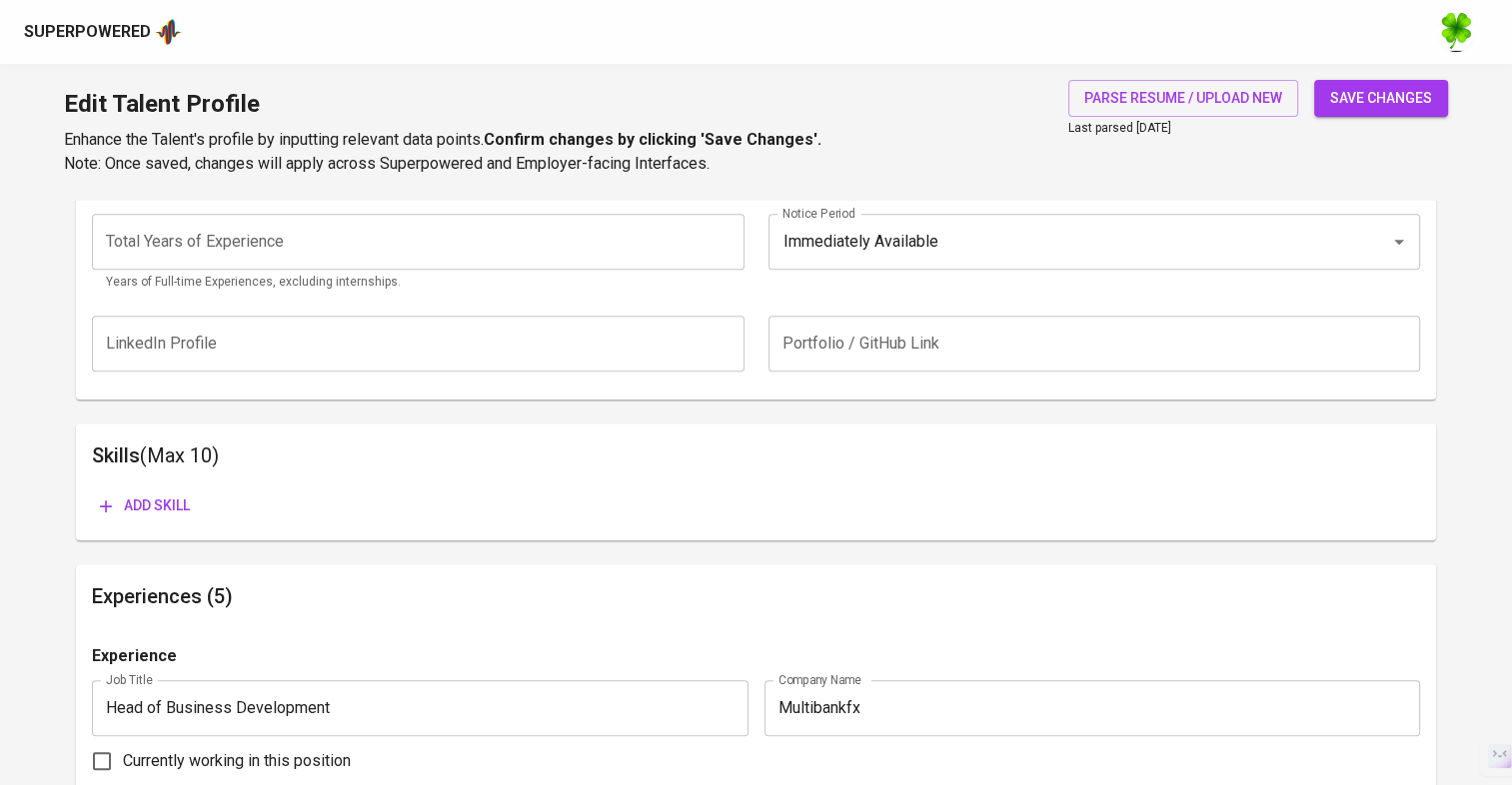click on "save changes" at bounding box center [1381, 98] 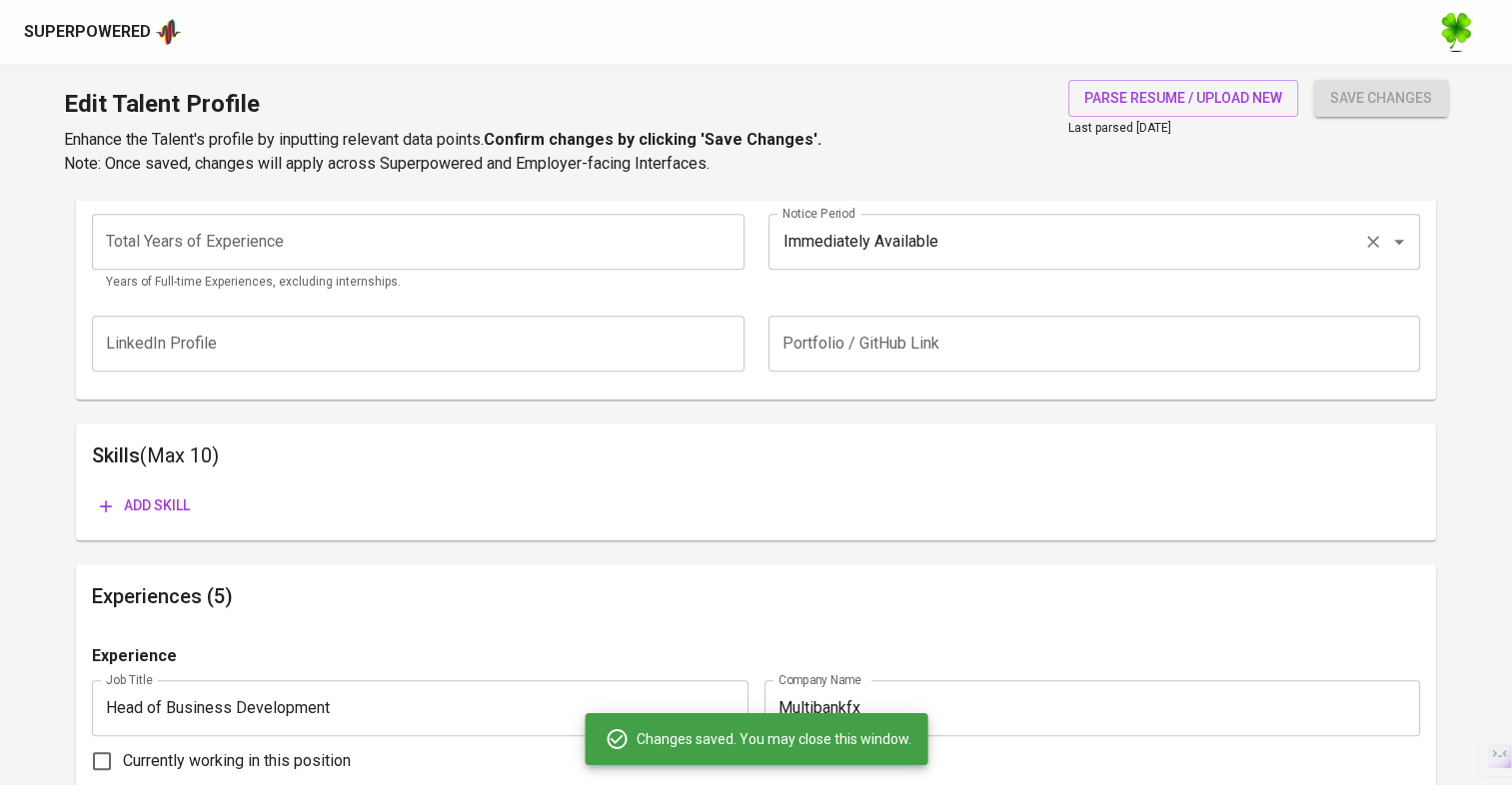 scroll, scrollTop: 0, scrollLeft: 0, axis: both 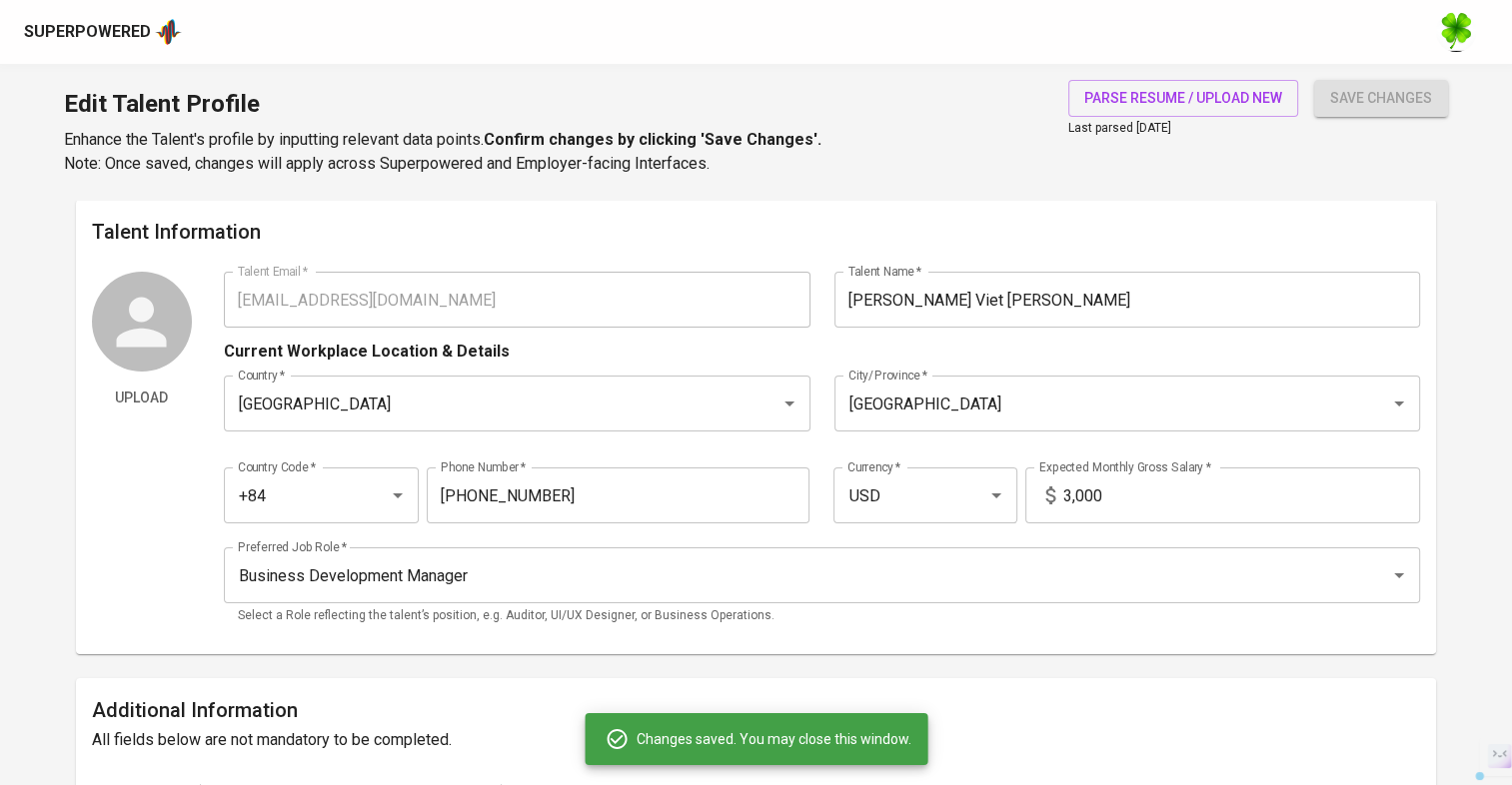 click on "Upload Talent Email   * nvkhanh2810@gmail.com Talent Email  * Talent Name   * Nguyen Viet Khanh Talent Name  * Current Workplace Location & Details Country   * Vietnam Country  * City/Province   * Hà Nội City/Province  * Country Code   * +84 Country Code  * Phone Number   * 963-007-080 Phone Number  * Currency   * USD Currency  * Expected Monthly Gross Salary   * 3,000 Expected Monthly Gross Salary  * Preferred Job Role   * Business Development Manager Preferred Job Role  * Select a Role reflecting the talent’s position, e.g. Auditor, UI/UX Designer, or Business Operations." at bounding box center (756, 454) 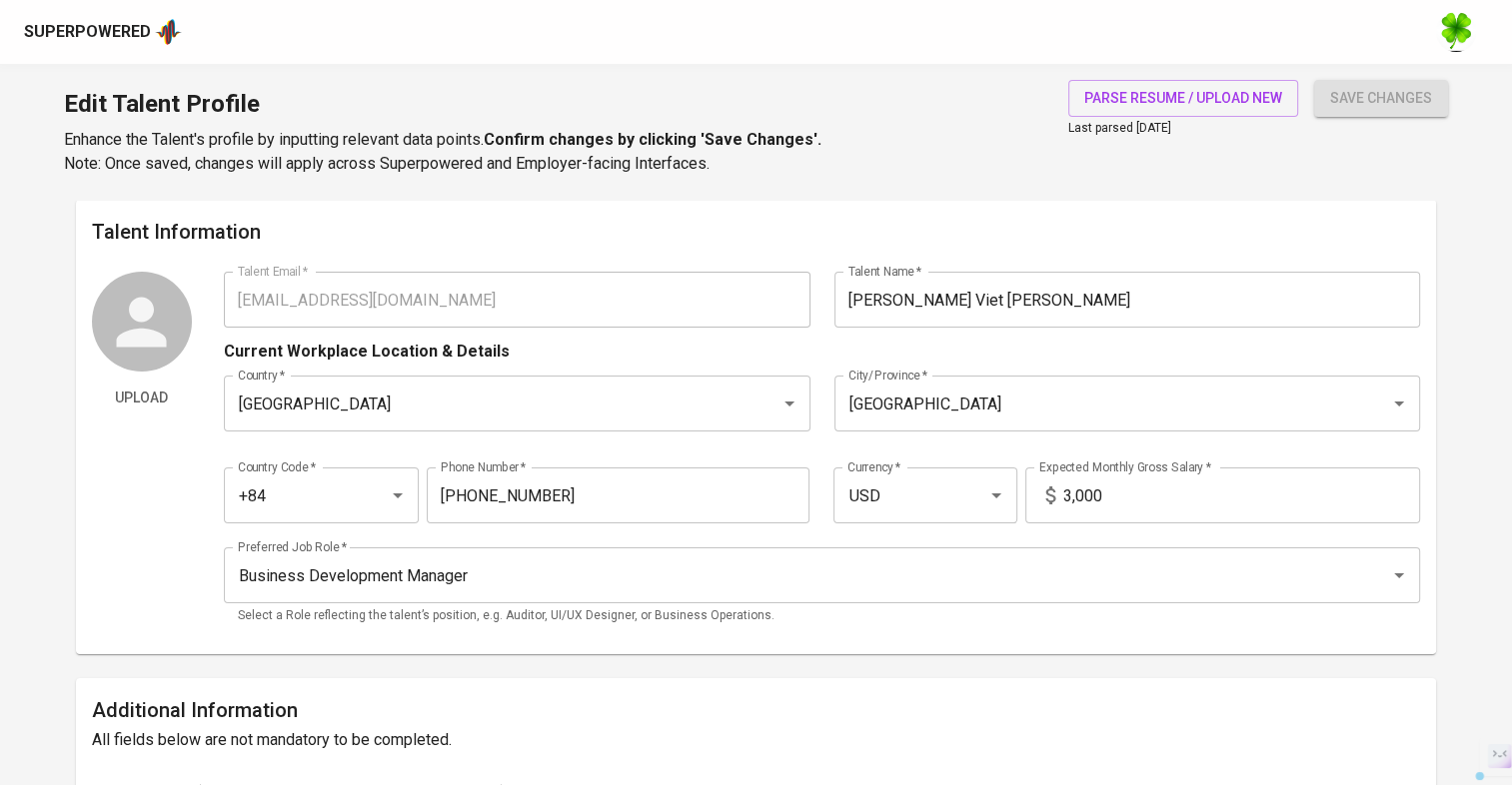 click on "Upload Talent Email   * nvkhanh2810@gmail.com Talent Email  * Talent Name   * Nguyen Viet Khanh Talent Name  * Current Workplace Location & Details Country   * Vietnam Country  * City/Province   * Hà Nội City/Province  * Country Code   * +84 Country Code  * Phone Number   * 963-007-080 Phone Number  * Currency   * USD Currency  * Expected Monthly Gross Salary   * 3,000 Expected Monthly Gross Salary  * Preferred Job Role   * Business Development Manager Preferred Job Role  * Select a Role reflecting the talent’s position, e.g. Auditor, UI/UX Designer, or Business Operations." at bounding box center [756, 454] 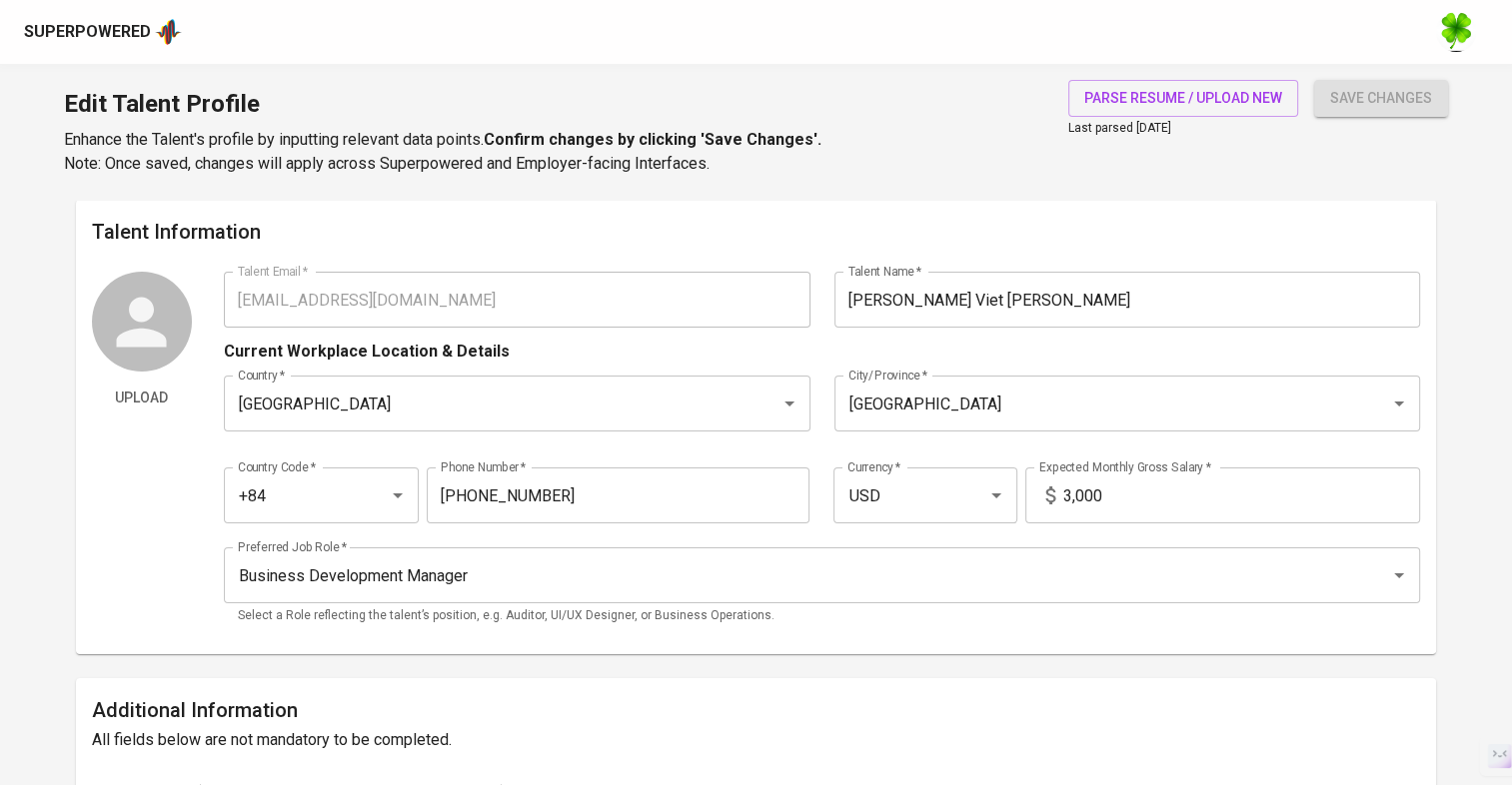 click on "Superpowered" at bounding box center [87, 32] 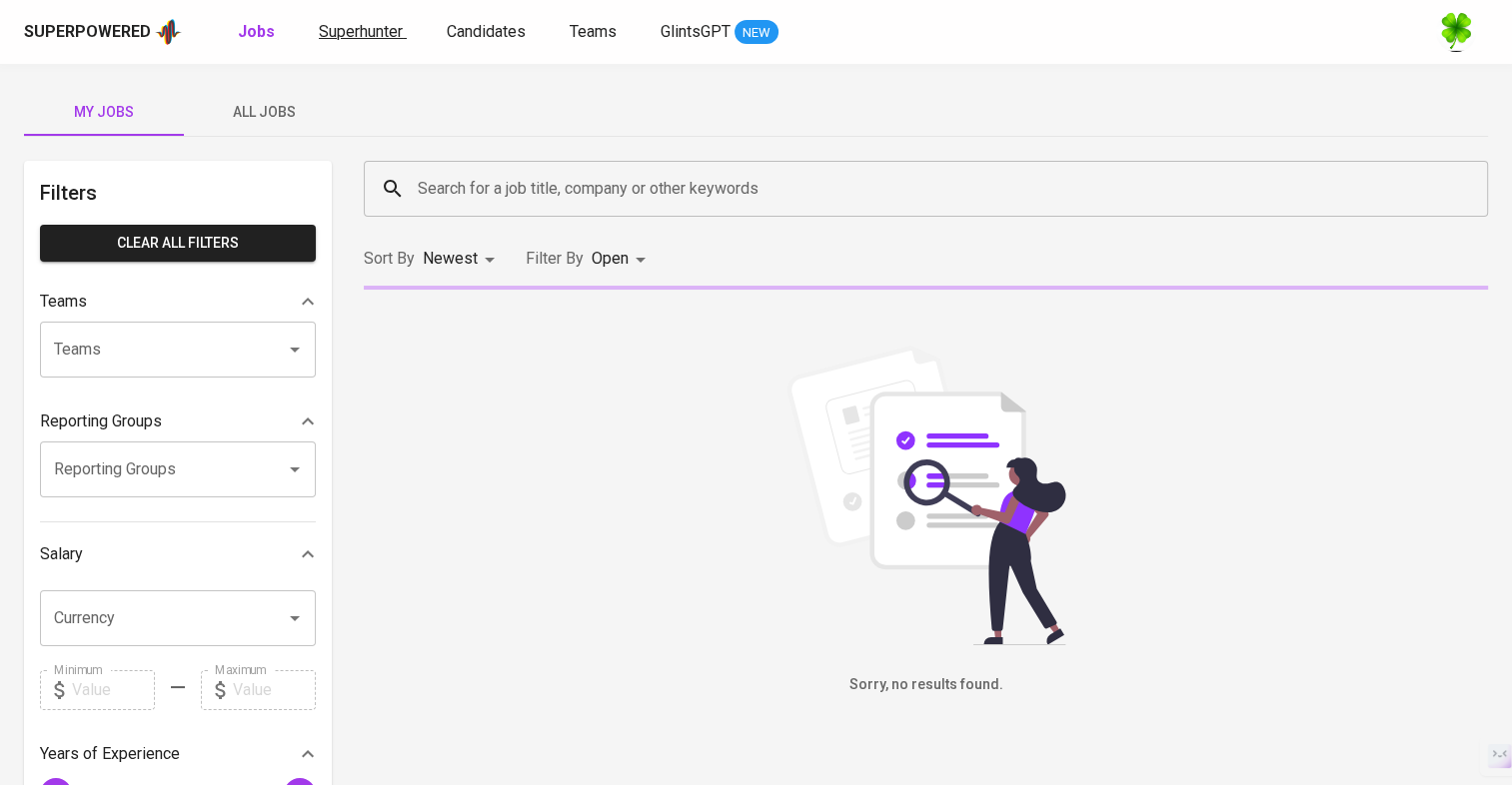 click on "Superhunter" at bounding box center (361, 31) 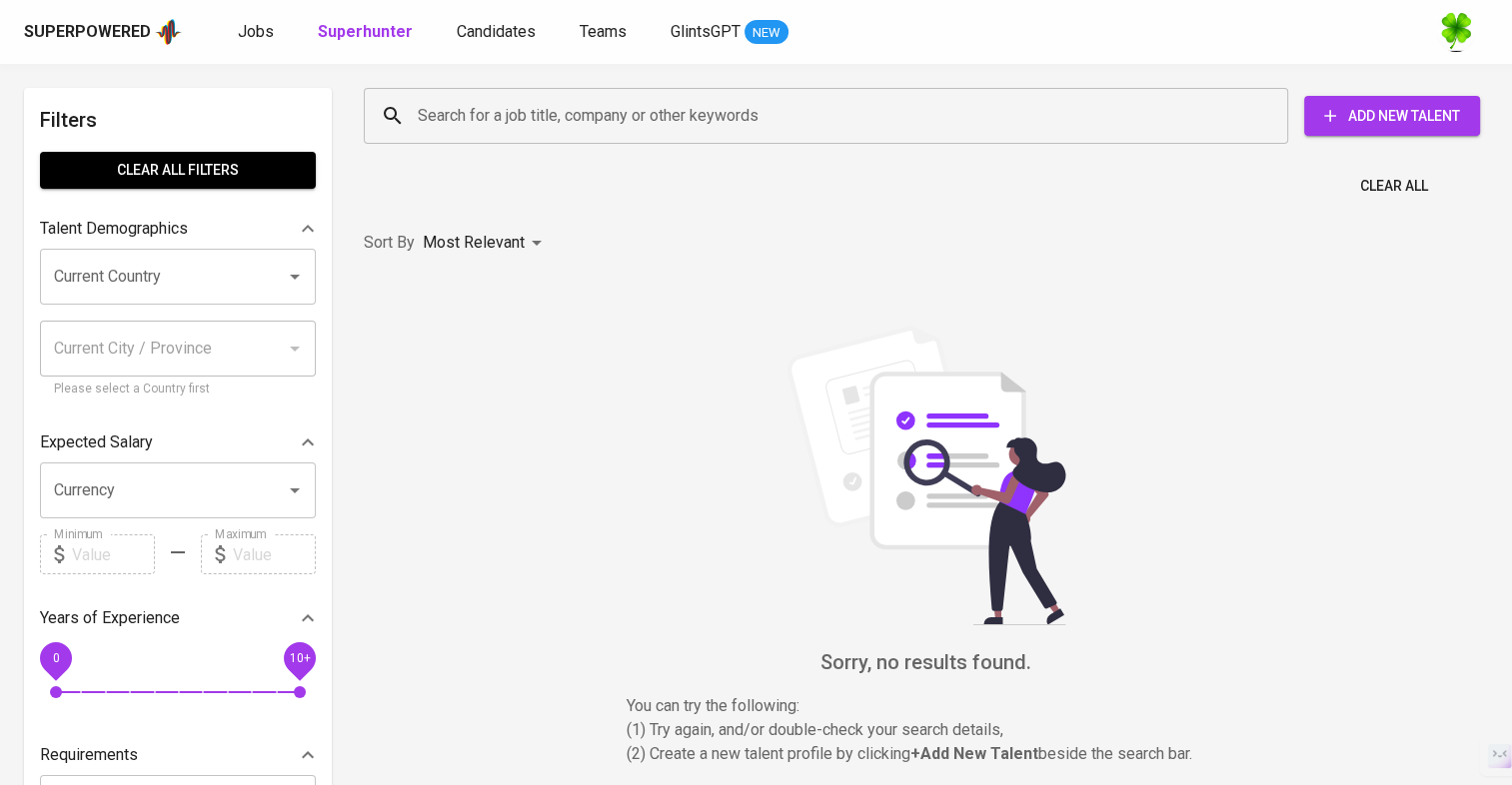 click on "Search for a job title, company or other keywords" at bounding box center (830, 116) 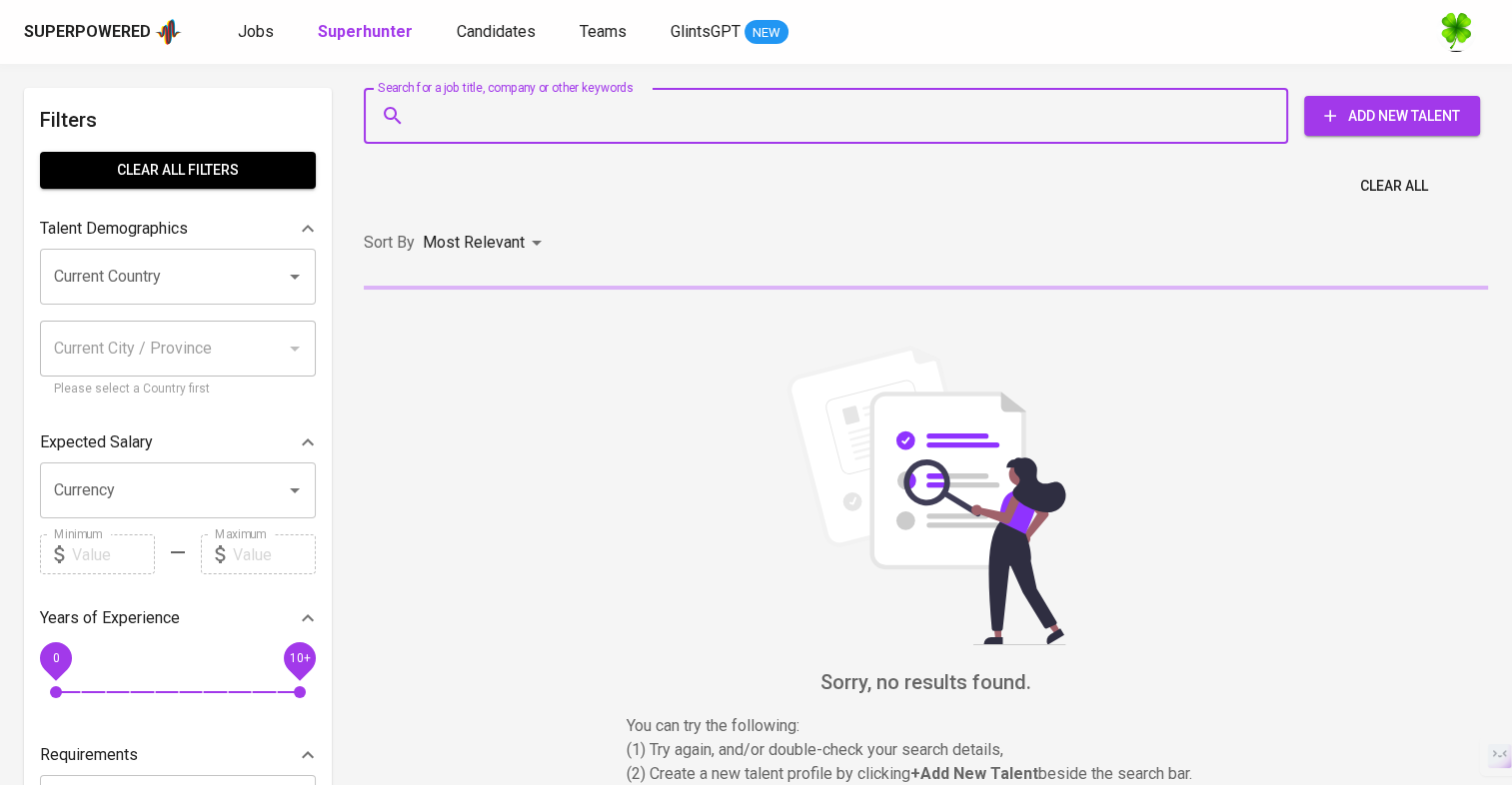 paste on "nvkhanh2810@gmail.com" 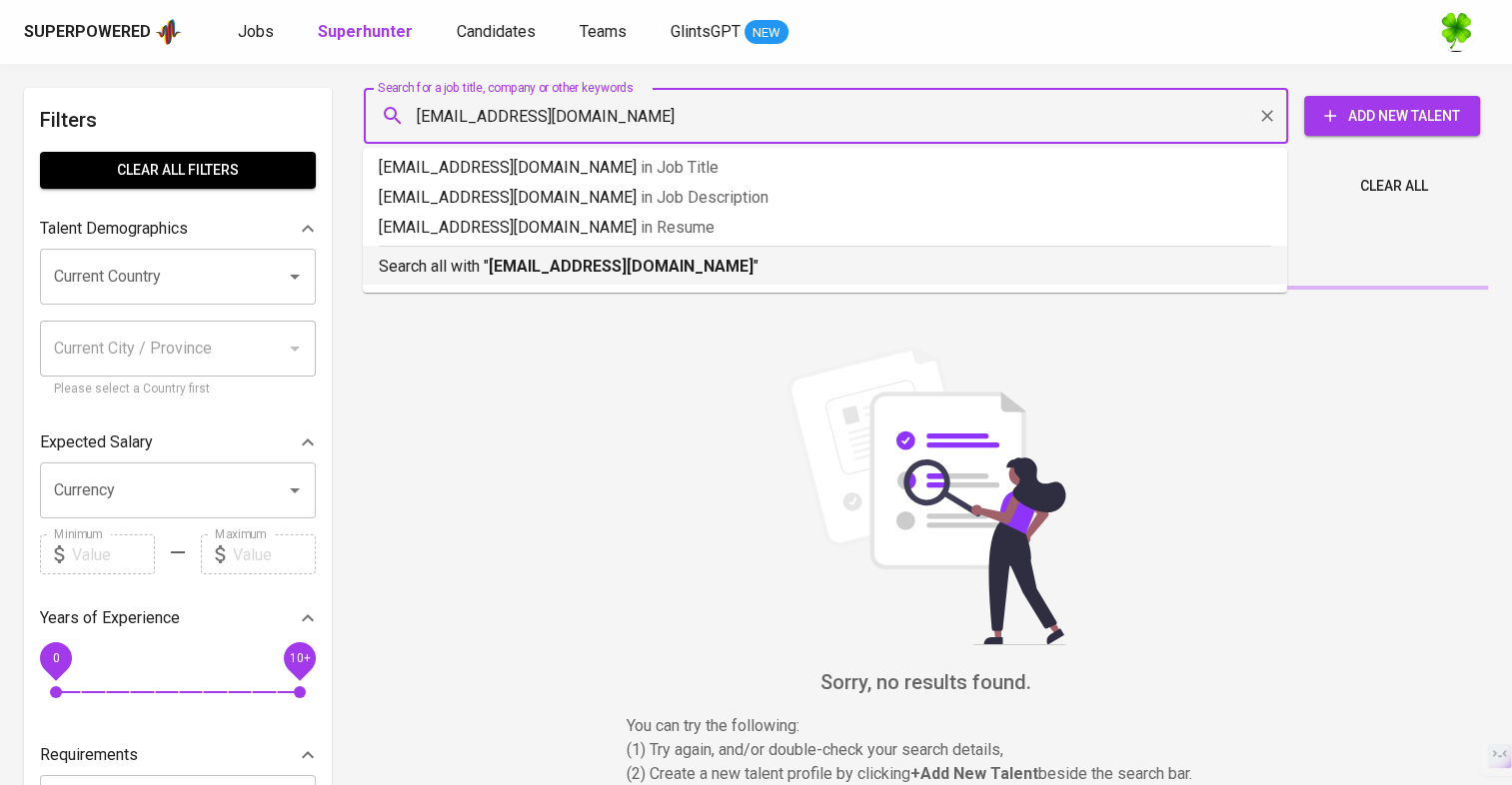 click on "nvkhanh2810@gmail.com" at bounding box center (621, 266) 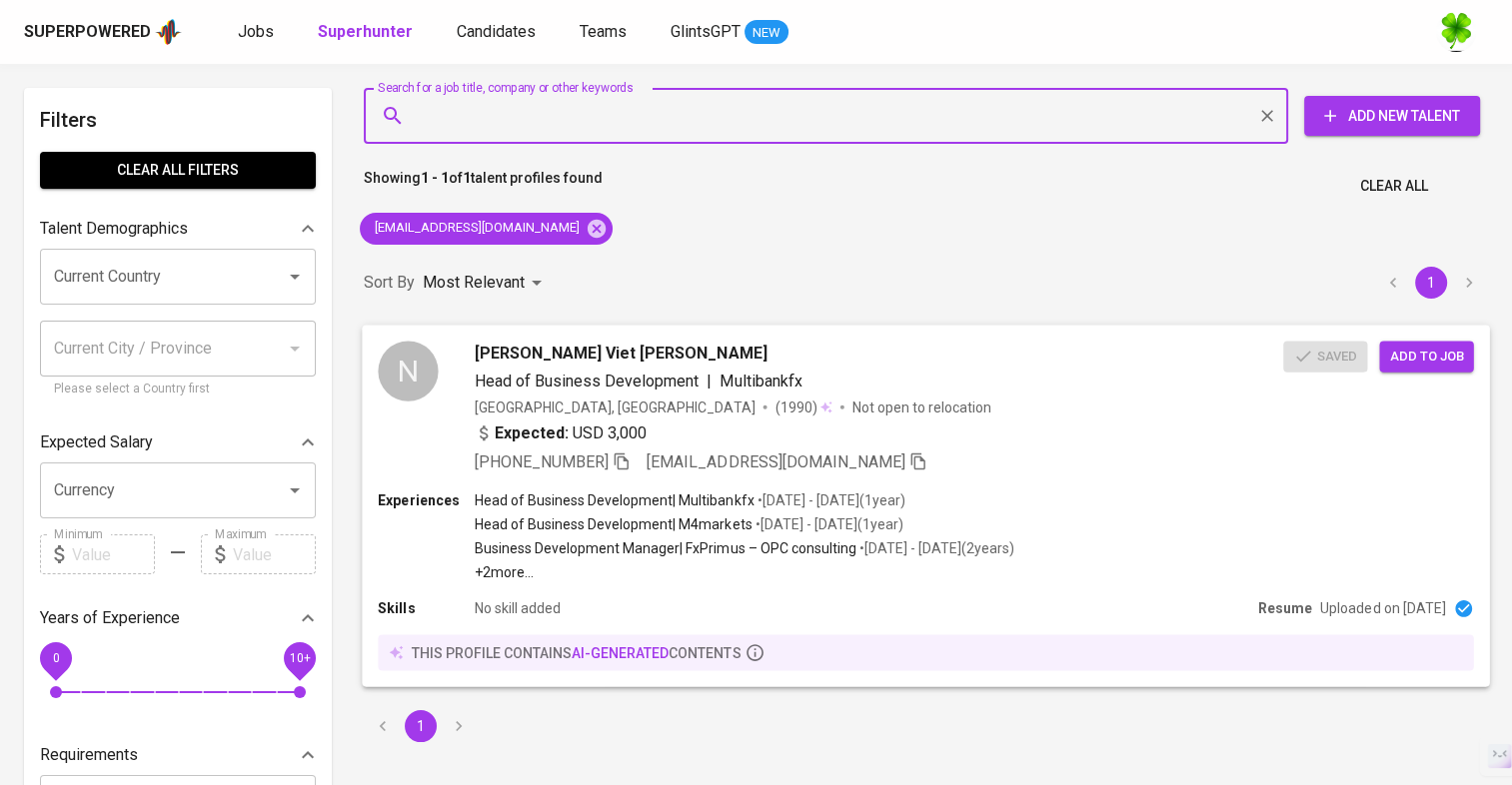 click on "Add to job" at bounding box center (1426, 356) 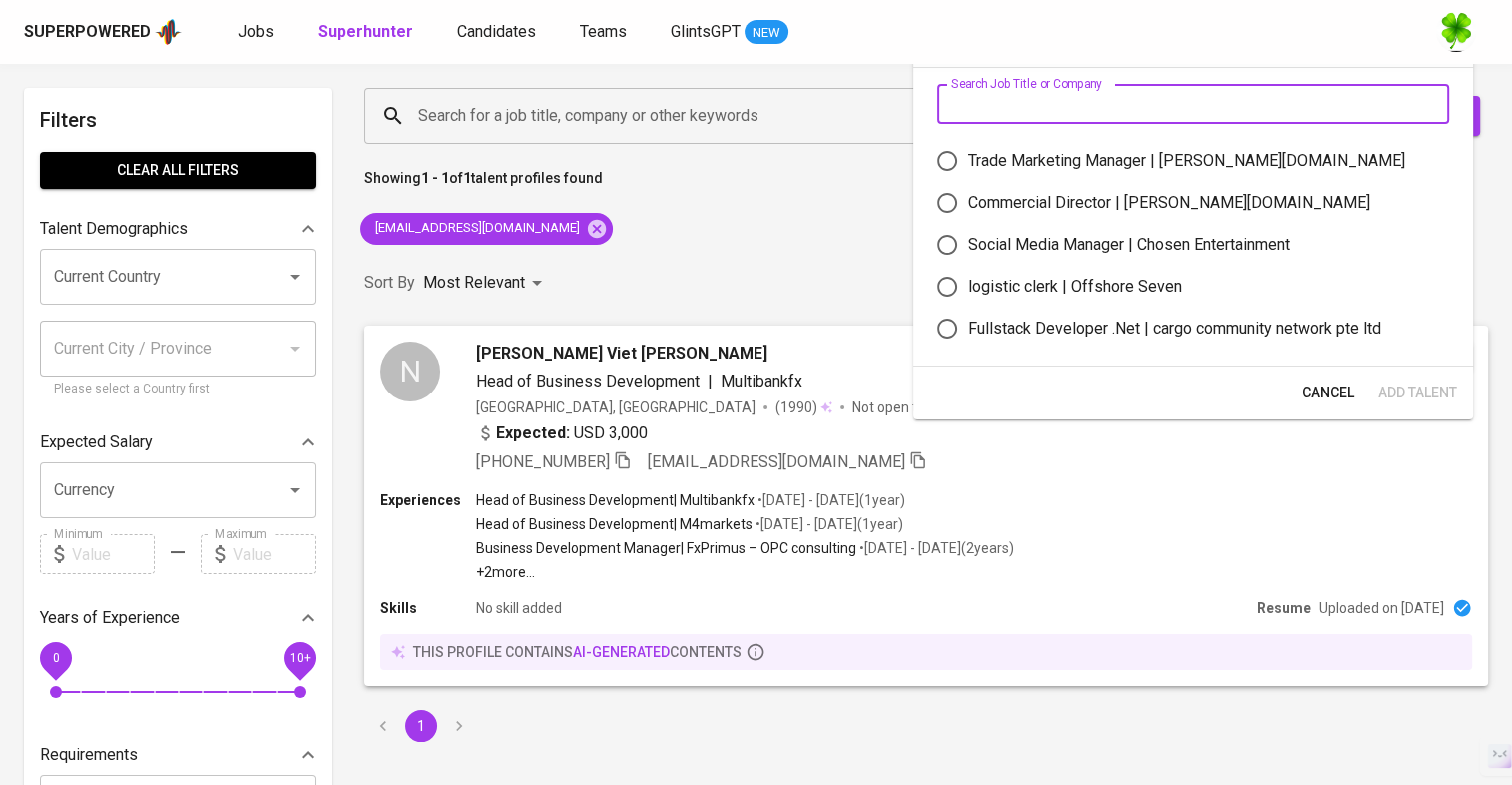 click at bounding box center [1193, 104] 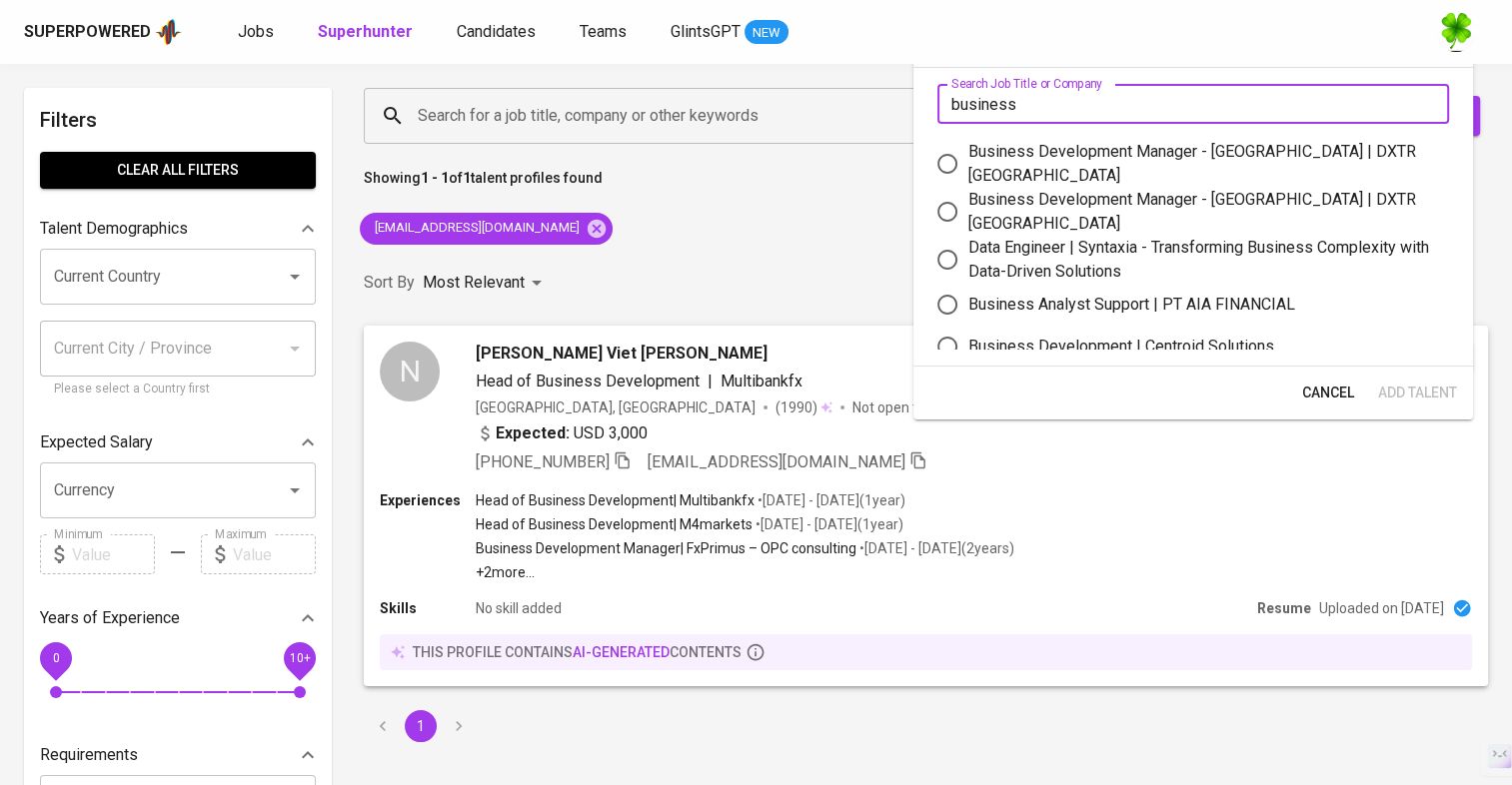 type on "business" 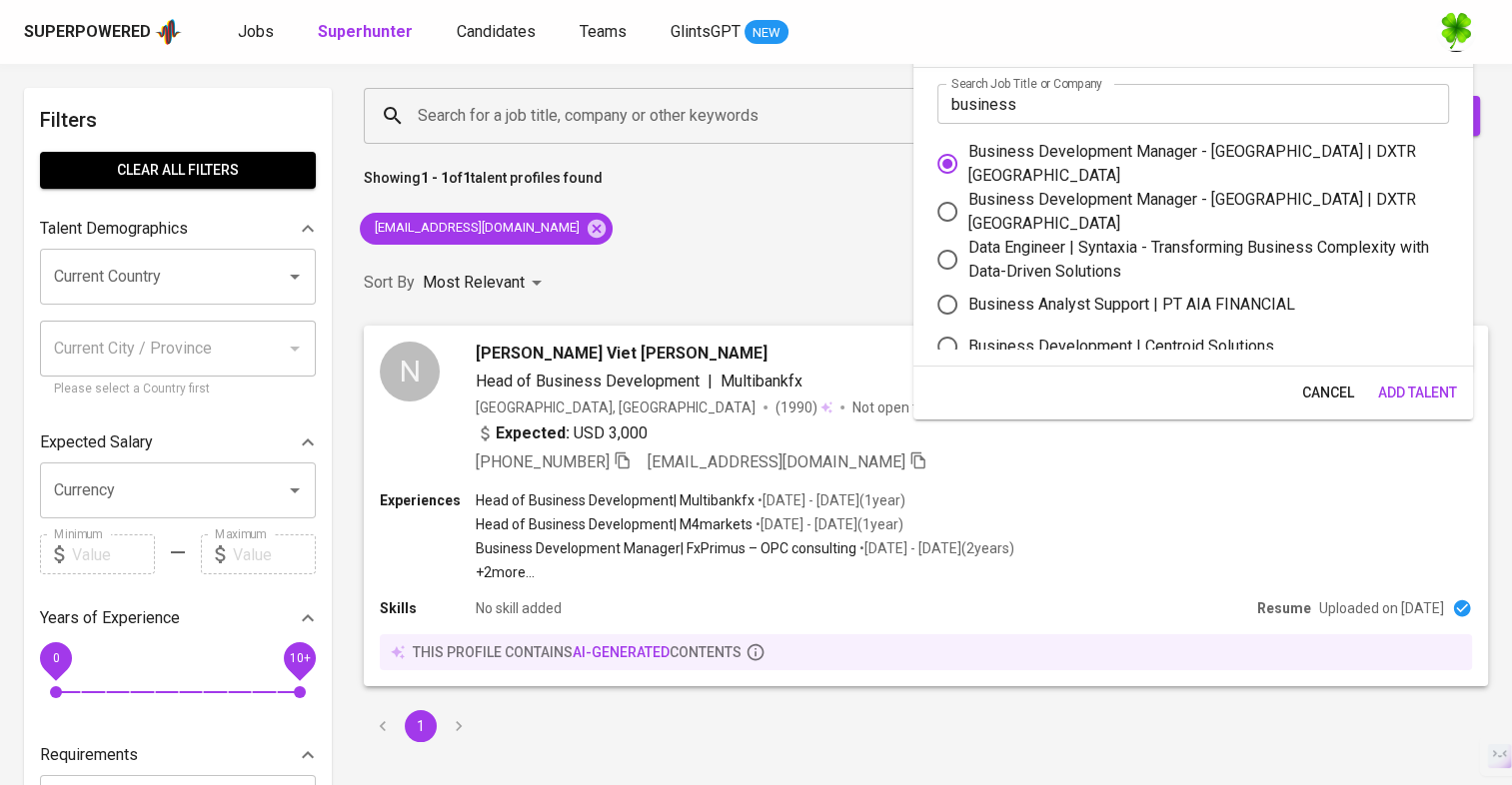click on "Add Talent" at bounding box center [1417, 392] 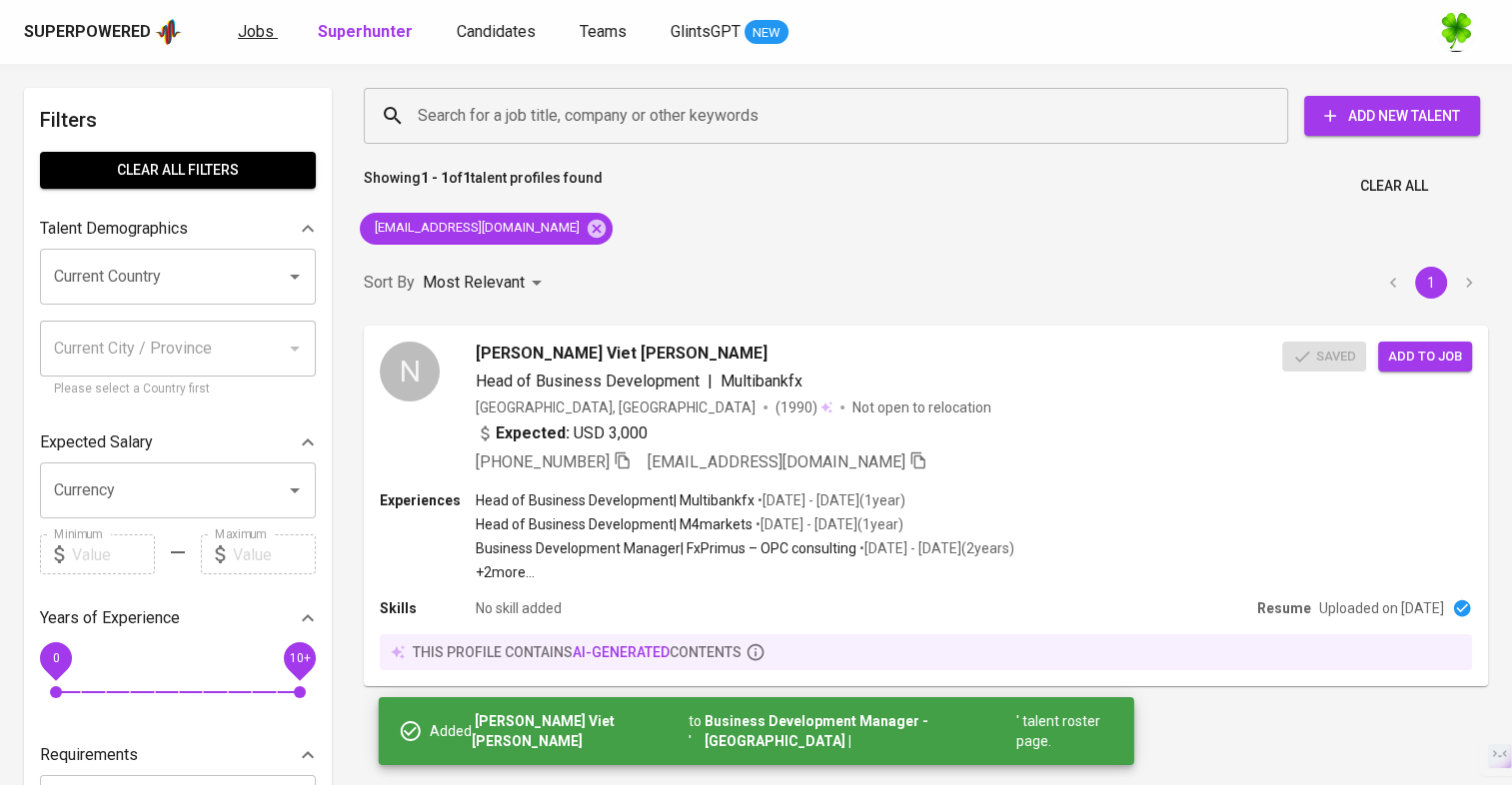 click on "Jobs" at bounding box center (256, 31) 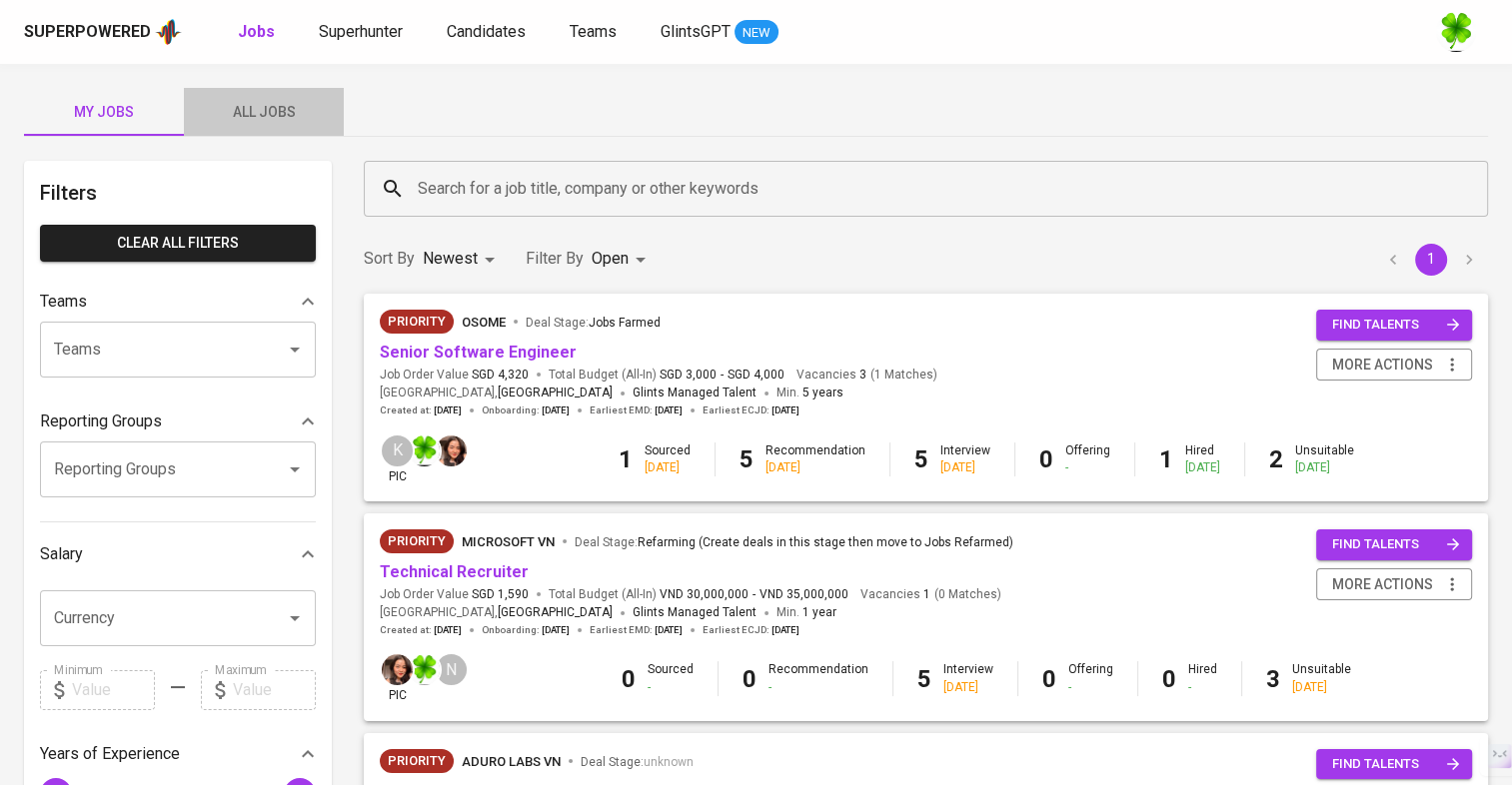 click on "All Jobs" at bounding box center (264, 112) 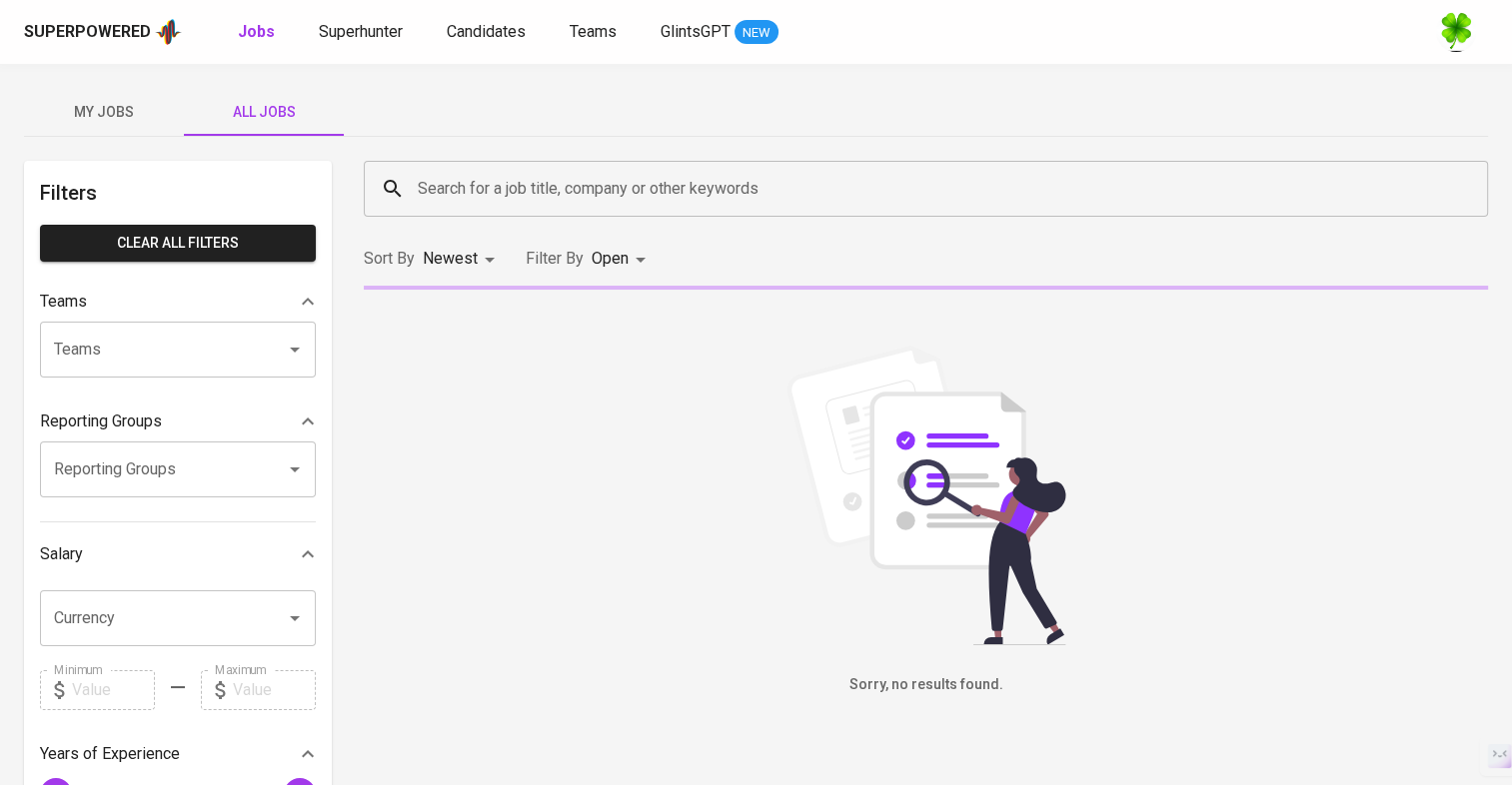 click on "Search for a job title, company or other keywords" at bounding box center [930, 189] 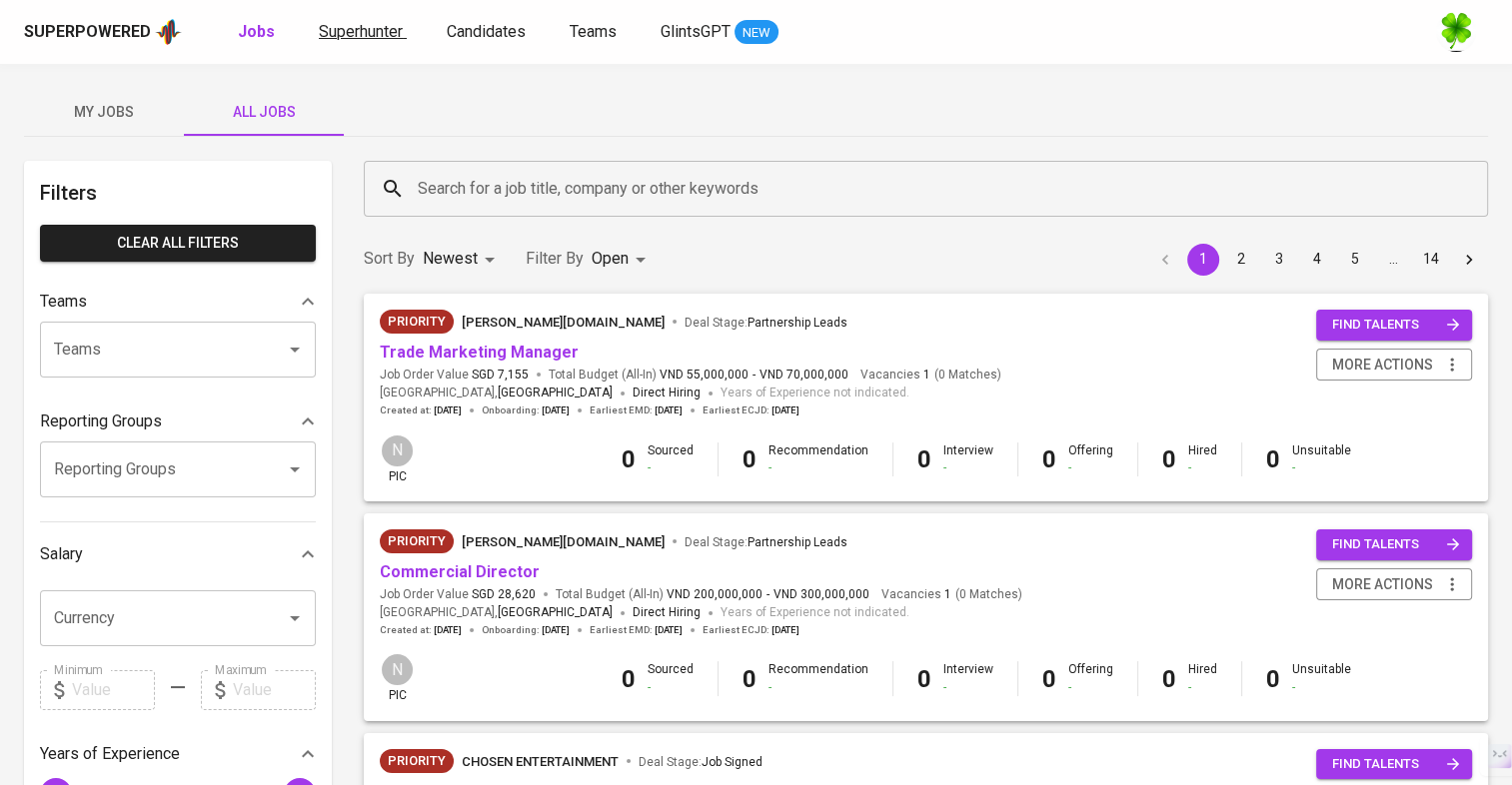 click on "Superhunter" at bounding box center (361, 31) 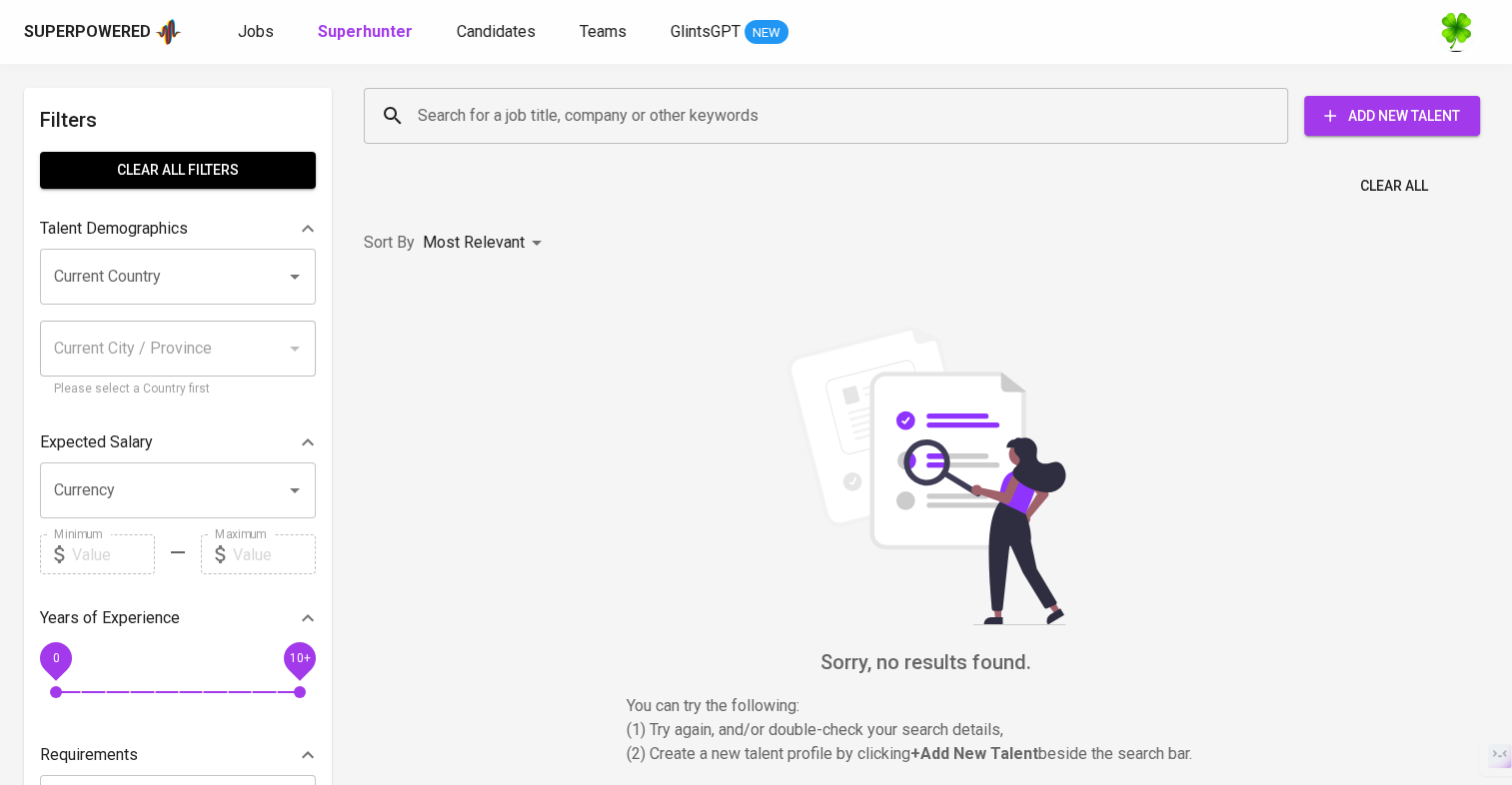 click on "Search for a job title, company or other keywords" at bounding box center (830, 116) 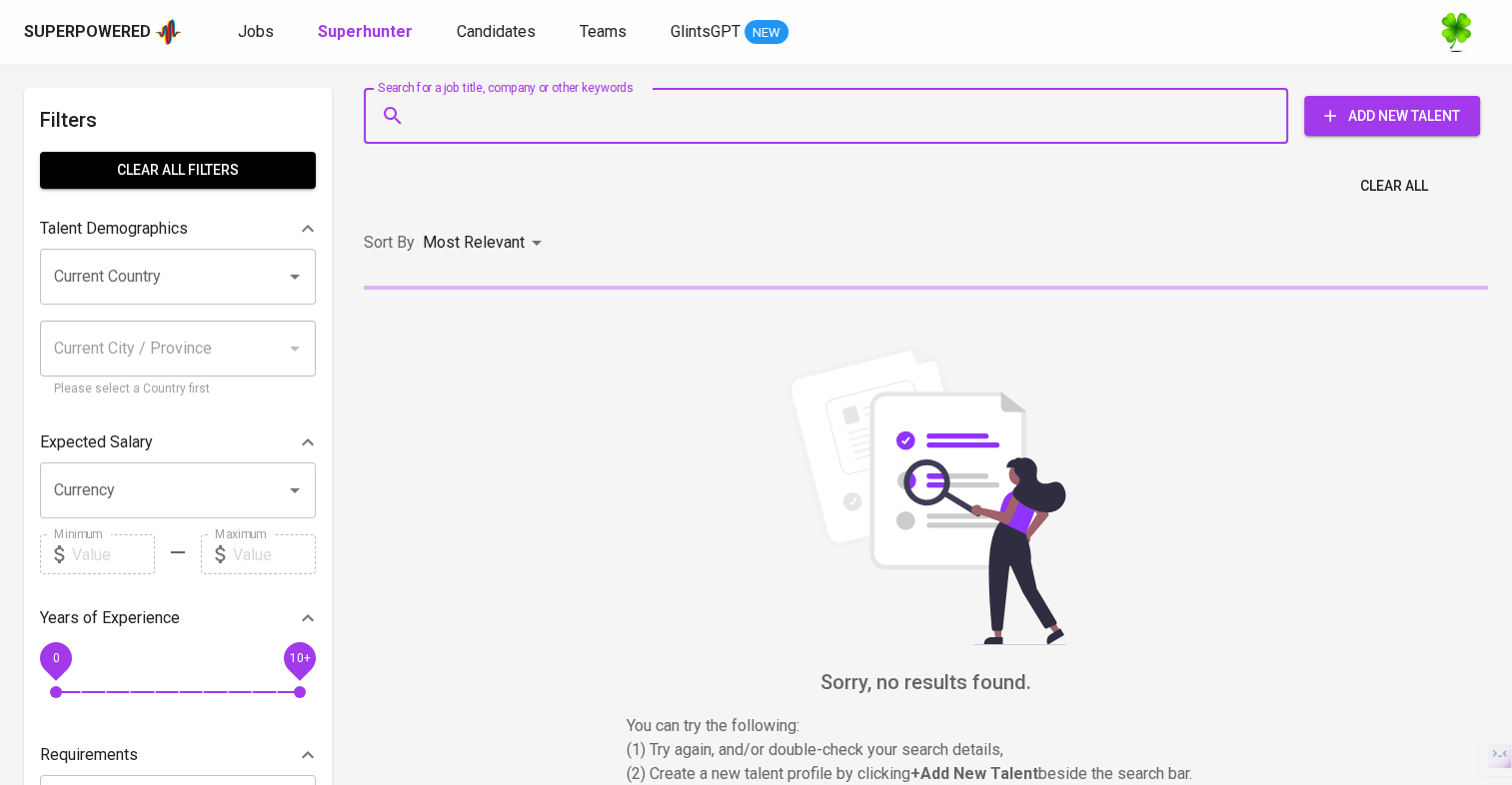 paste on "[EMAIL_ADDRESS][DOMAIN_NAME]" 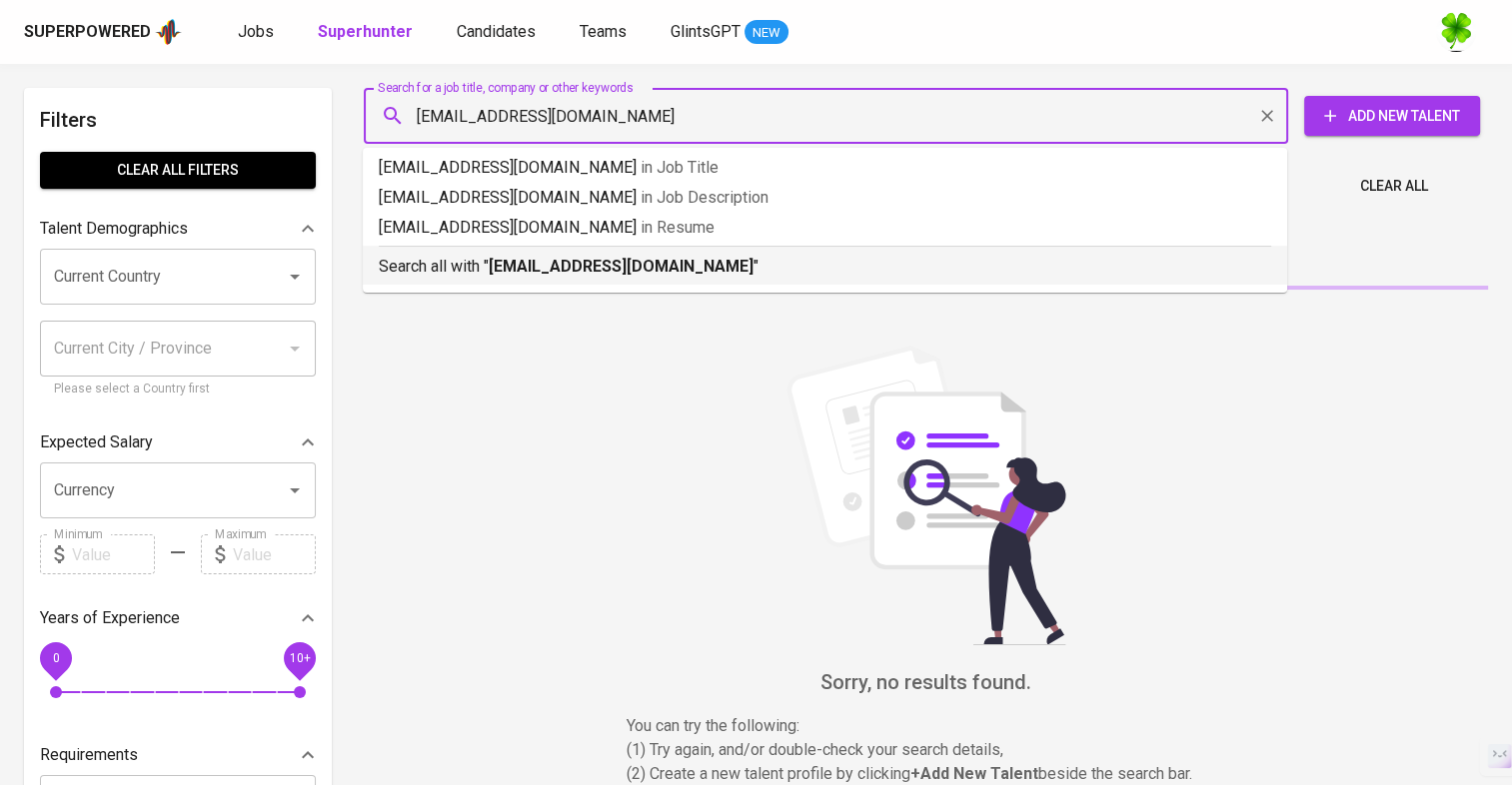 click on "[EMAIL_ADDRESS][DOMAIN_NAME]" at bounding box center (621, 266) 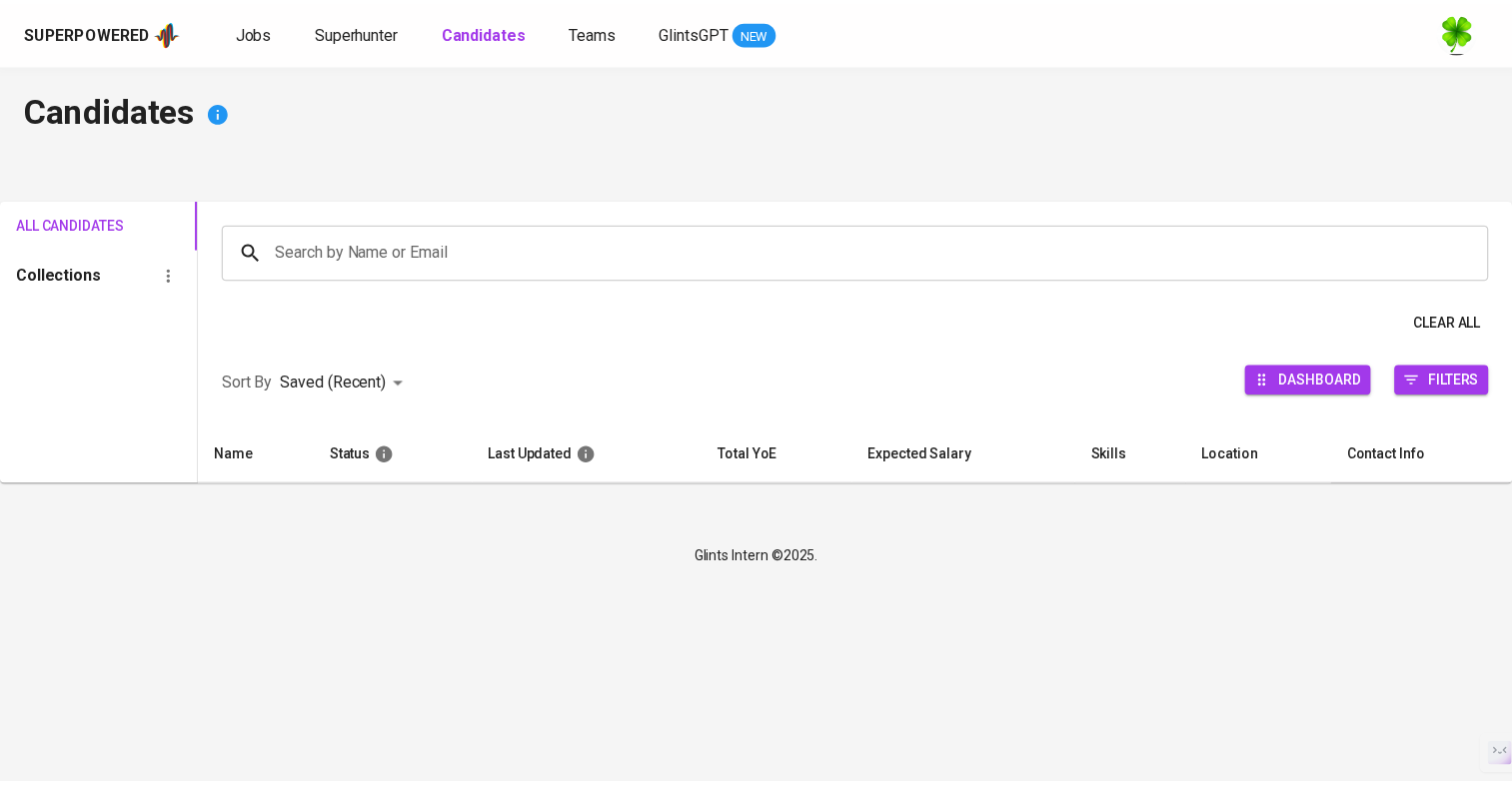 scroll, scrollTop: 0, scrollLeft: 0, axis: both 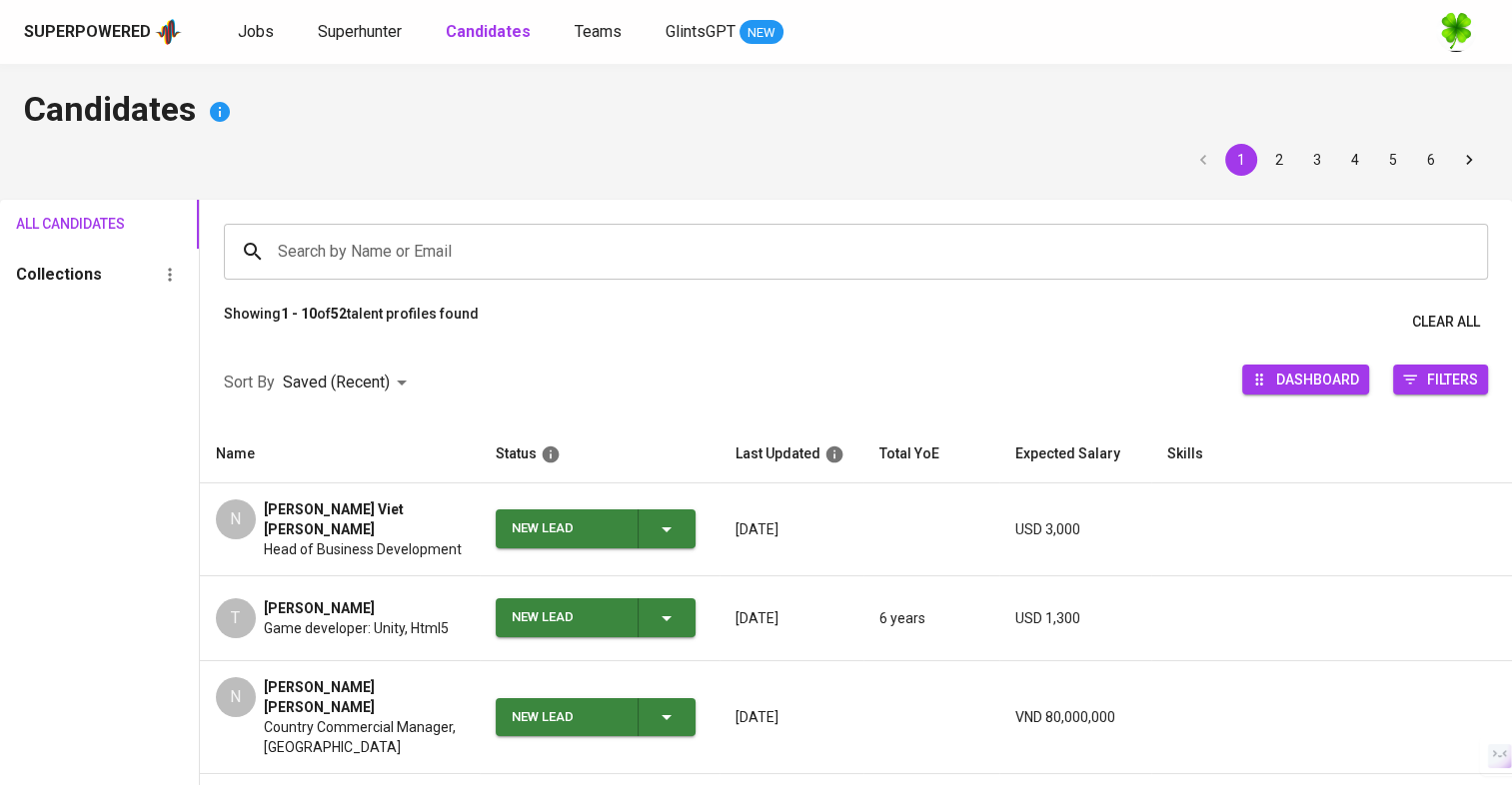 click on "Jobs   Superhunter   Candidates   Teams   GlintsGPT   NEW" at bounding box center [511, 32] 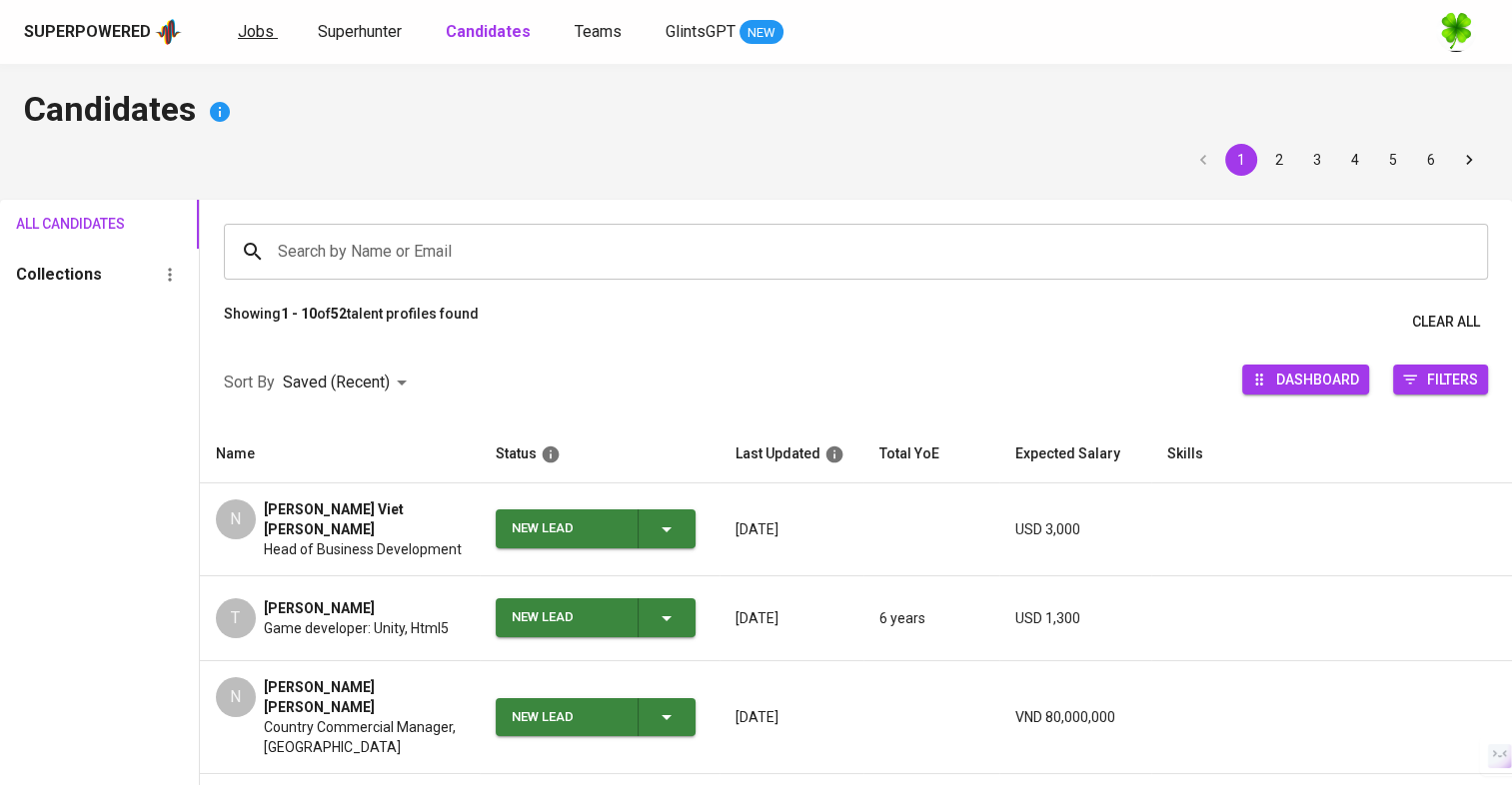 click on "Jobs" at bounding box center (258, 32) 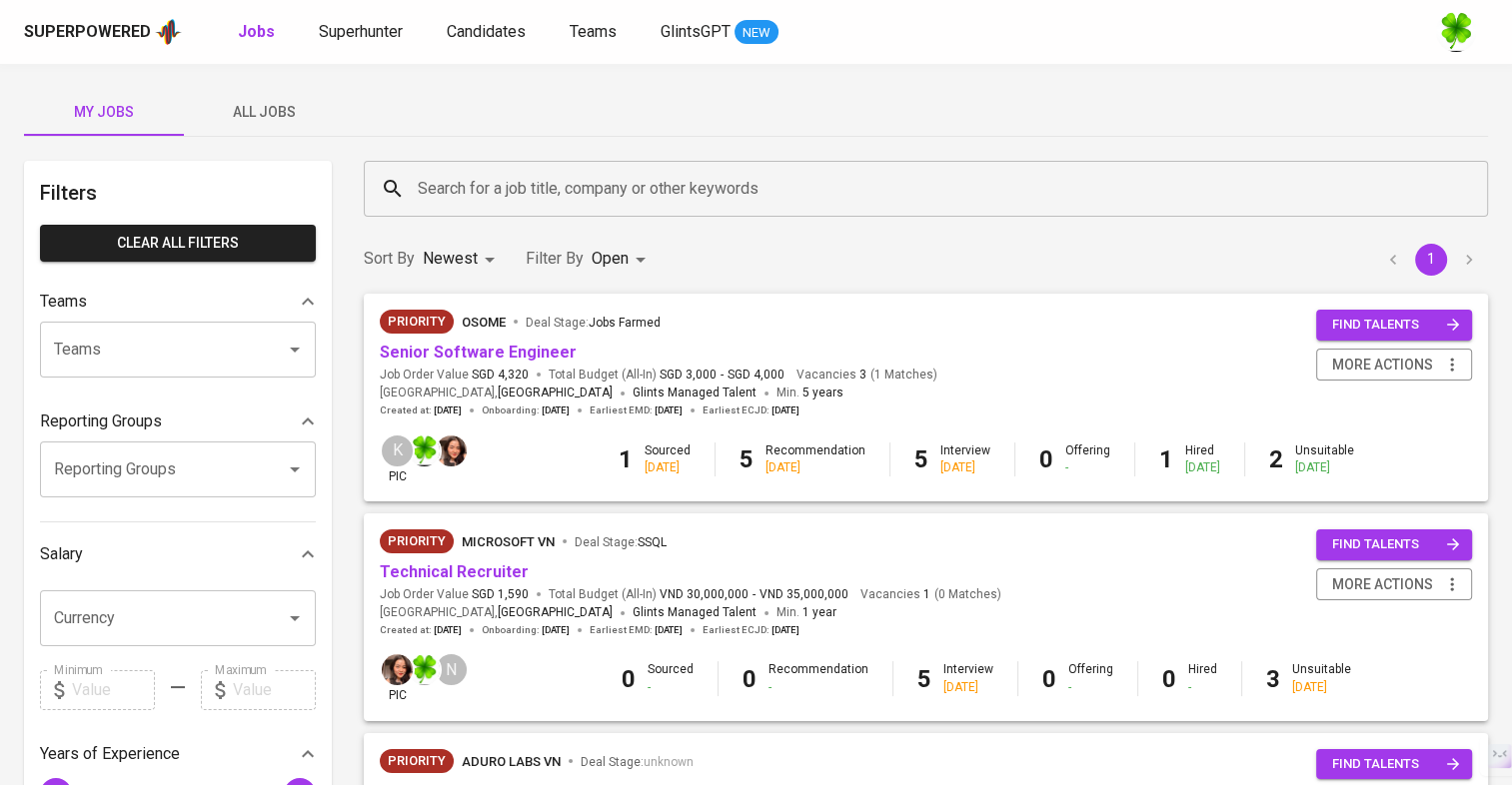click on "All Jobs" at bounding box center (264, 112) 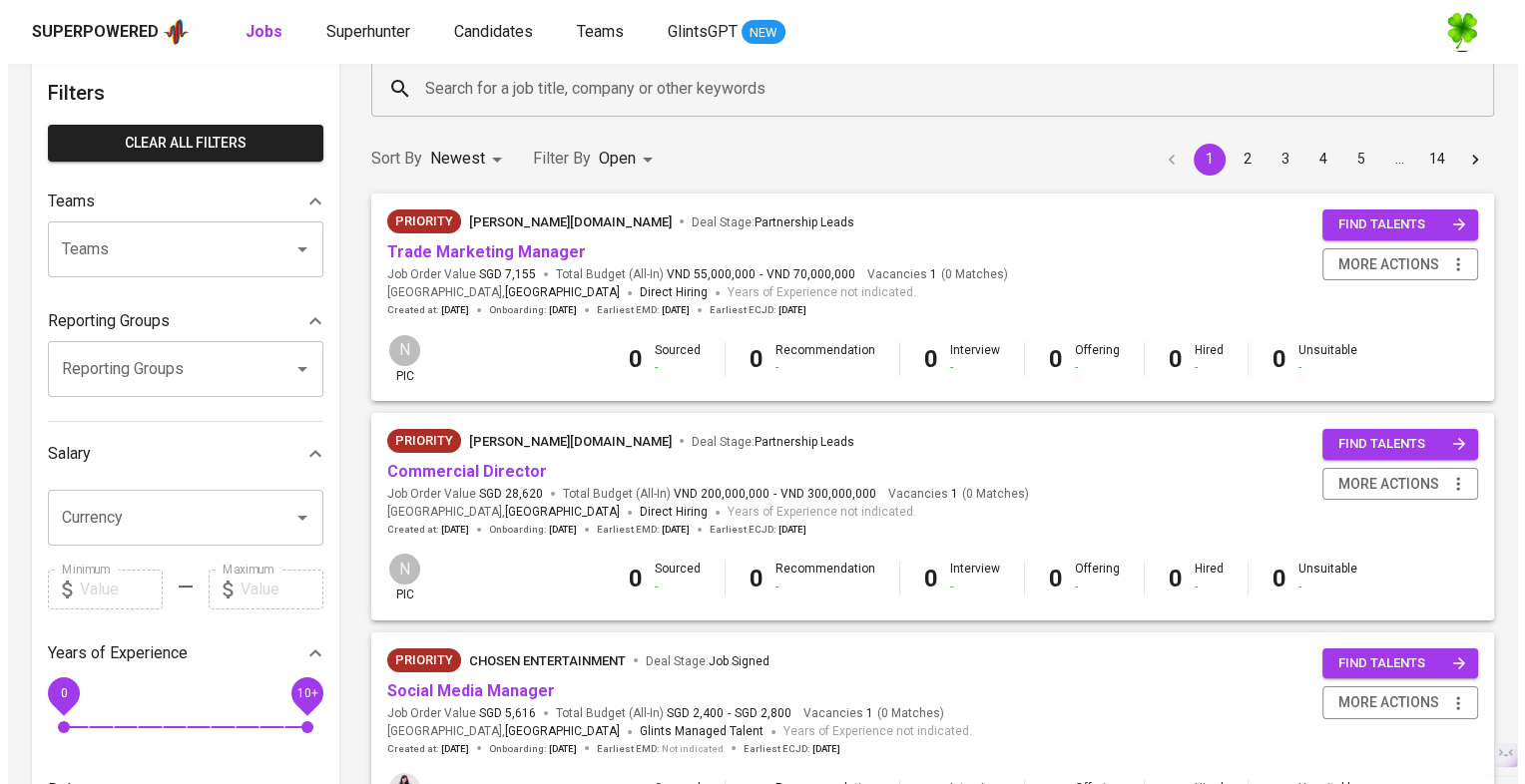 scroll, scrollTop: 0, scrollLeft: 0, axis: both 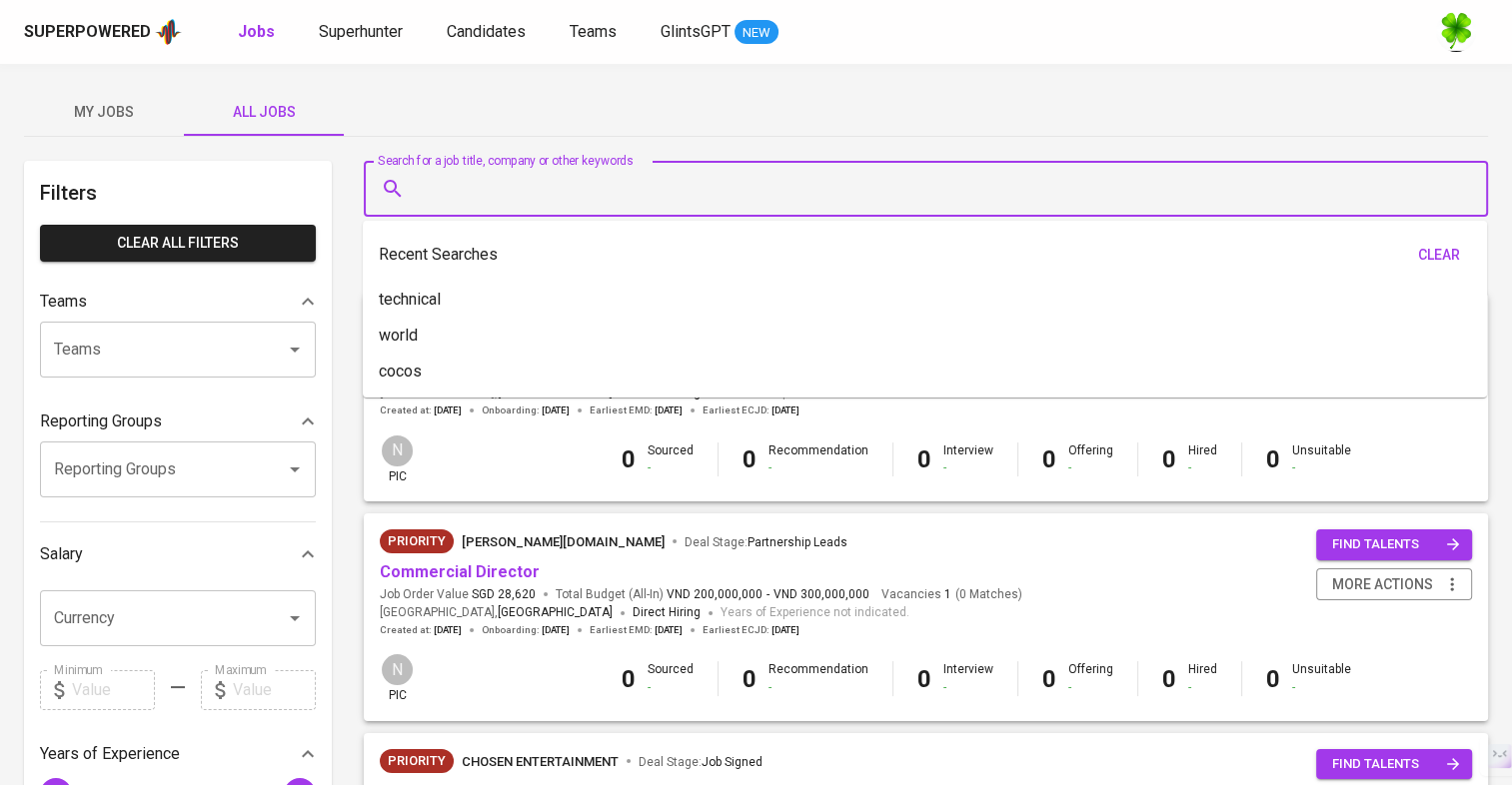 click on "Search for a job title, company or other keywords" at bounding box center (930, 189) 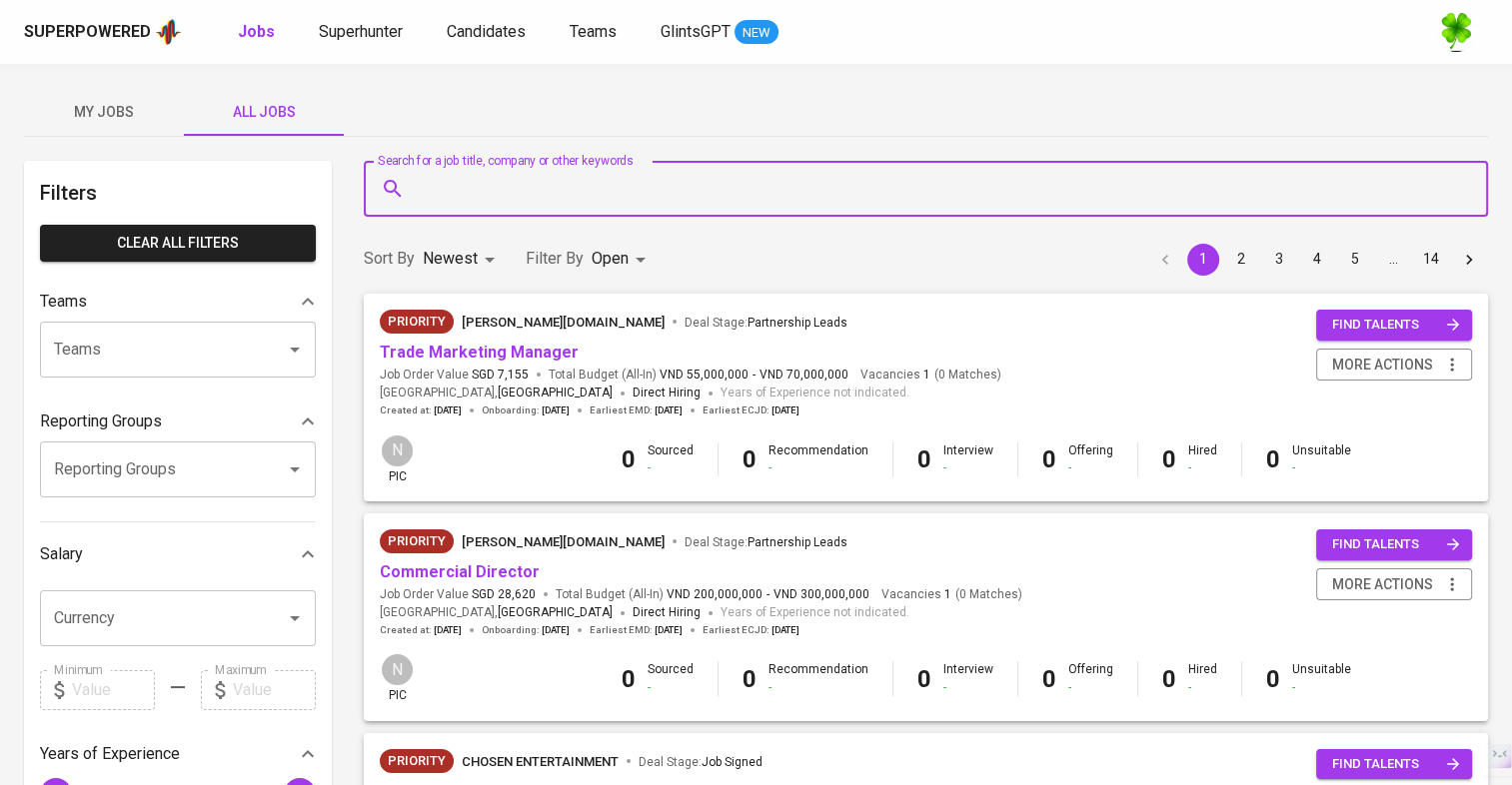 click on "Search for a job title, company or other keywords" at bounding box center [925, 189] 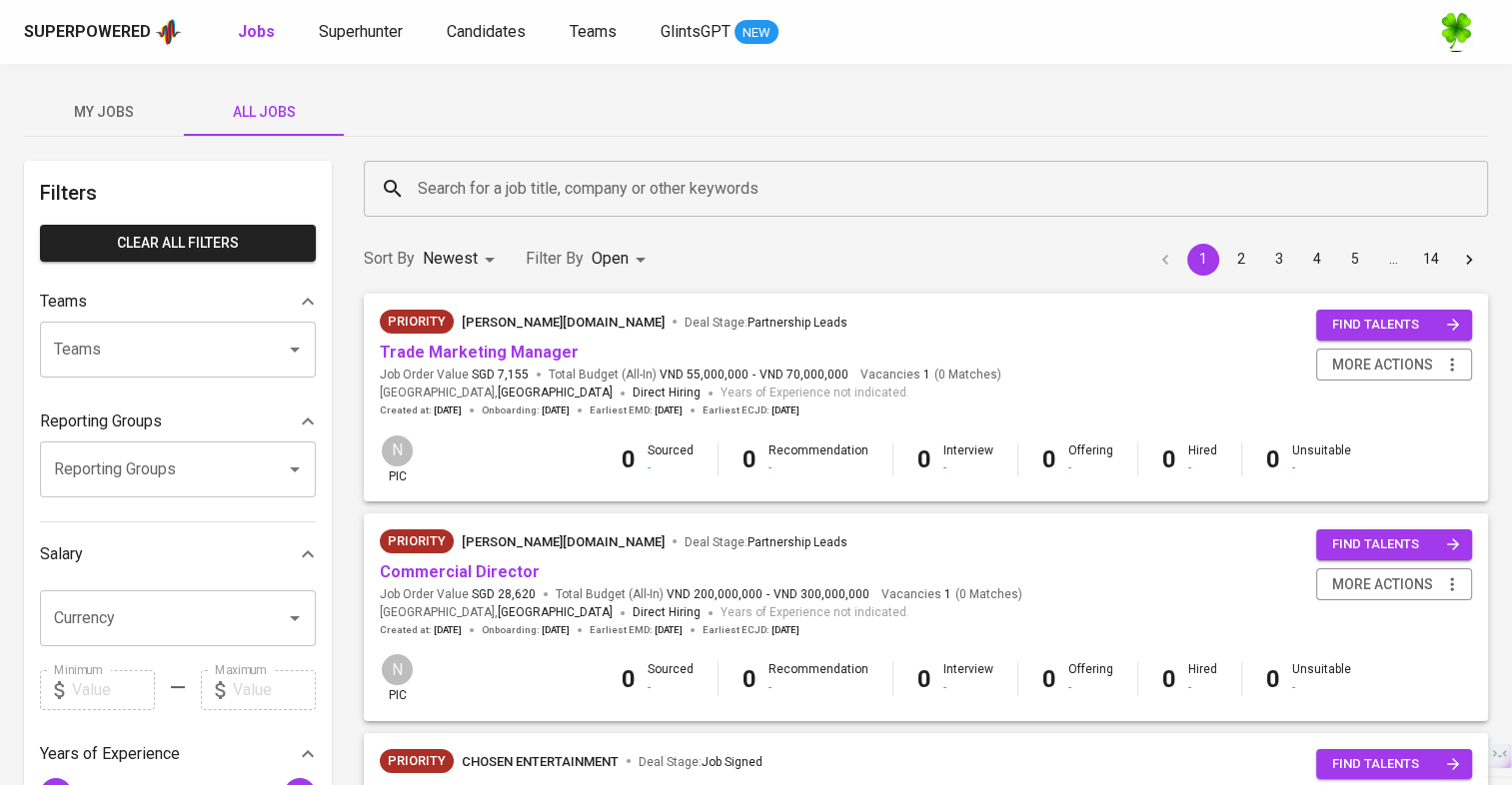 click on "My Jobs All Jobs" at bounding box center [756, 112] 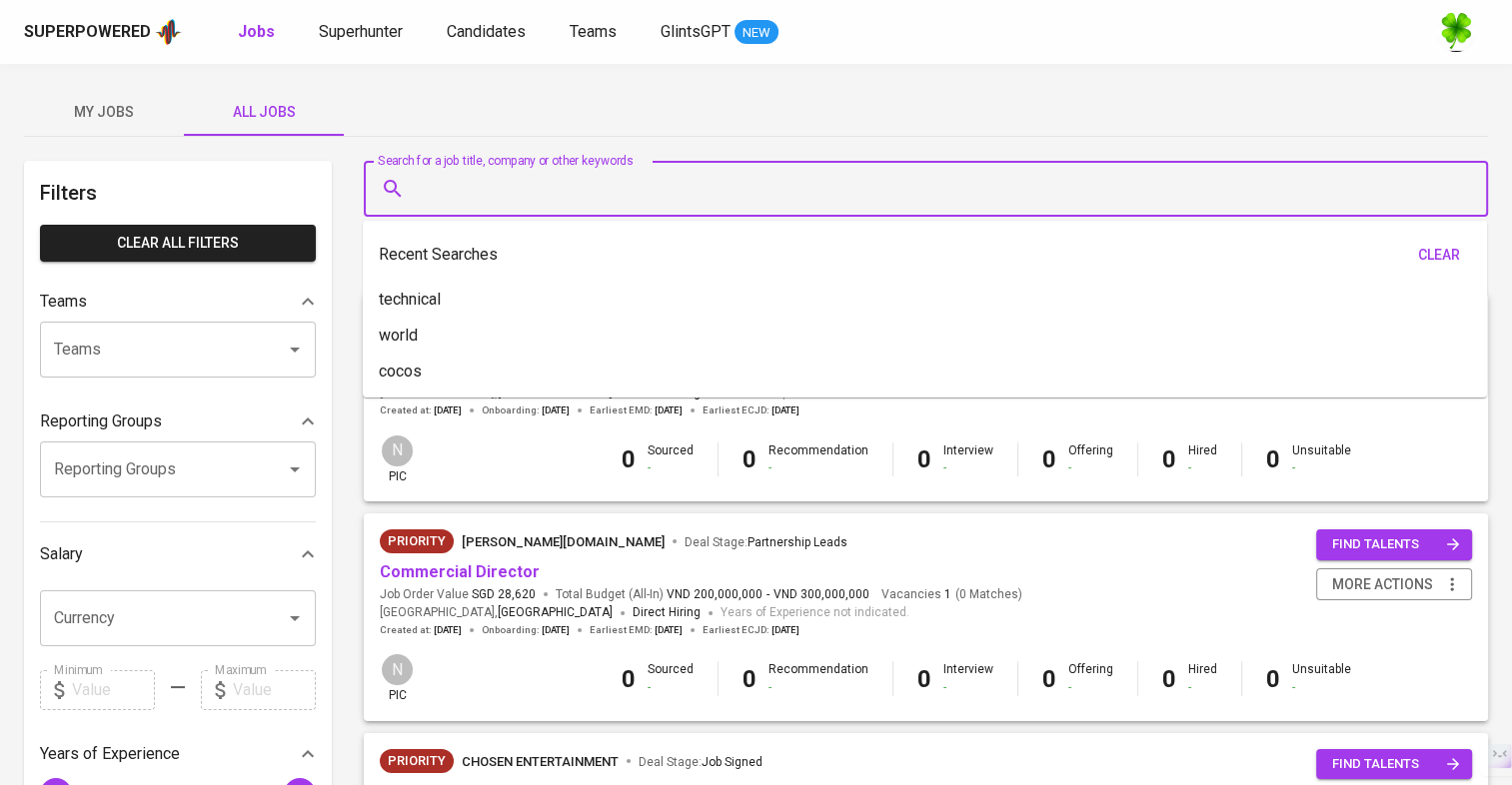 click on "Search for a job title, company or other keywords" at bounding box center [930, 189] 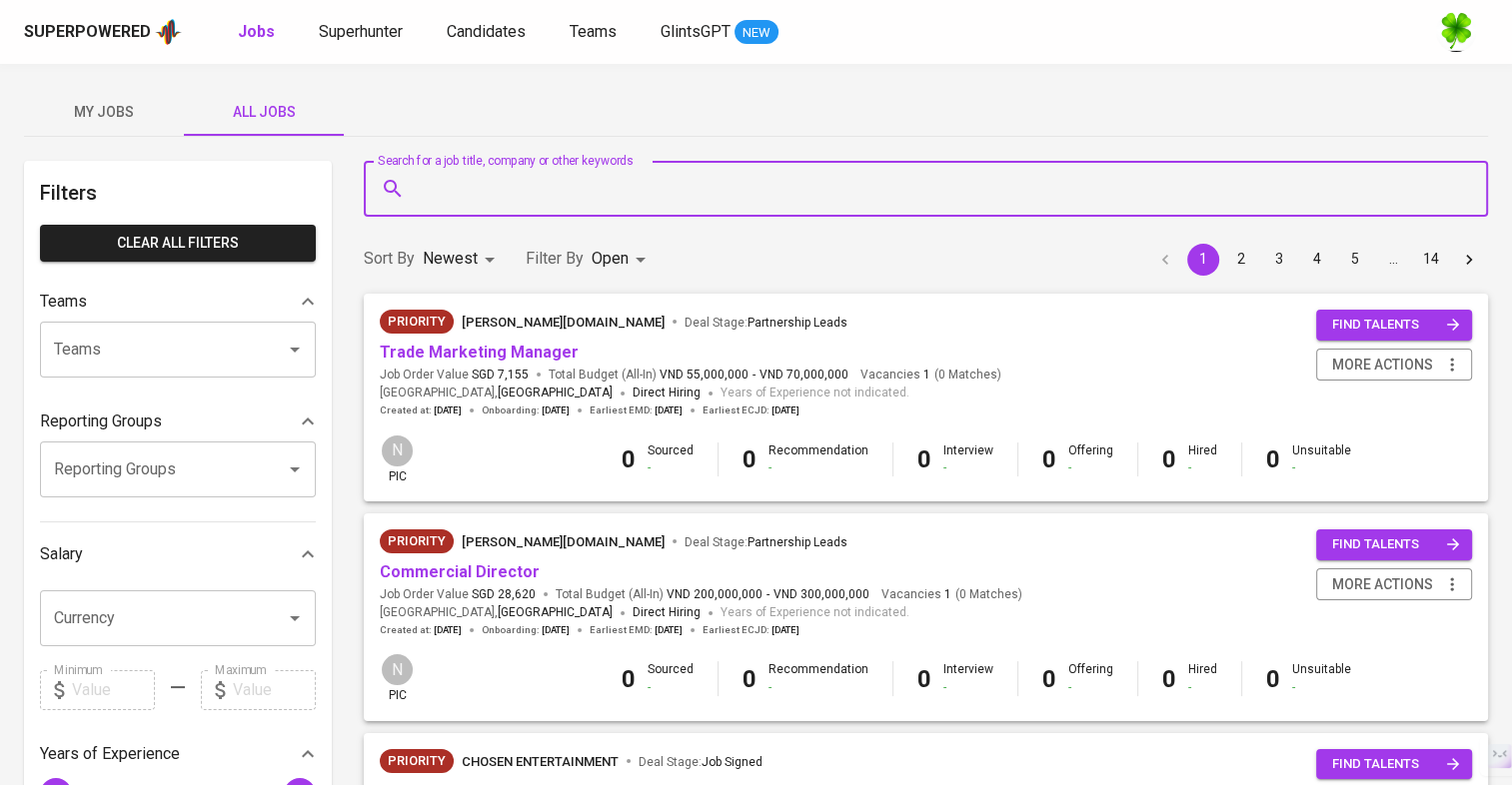 click on "Search for a job title, company or other keywords" at bounding box center (930, 189) 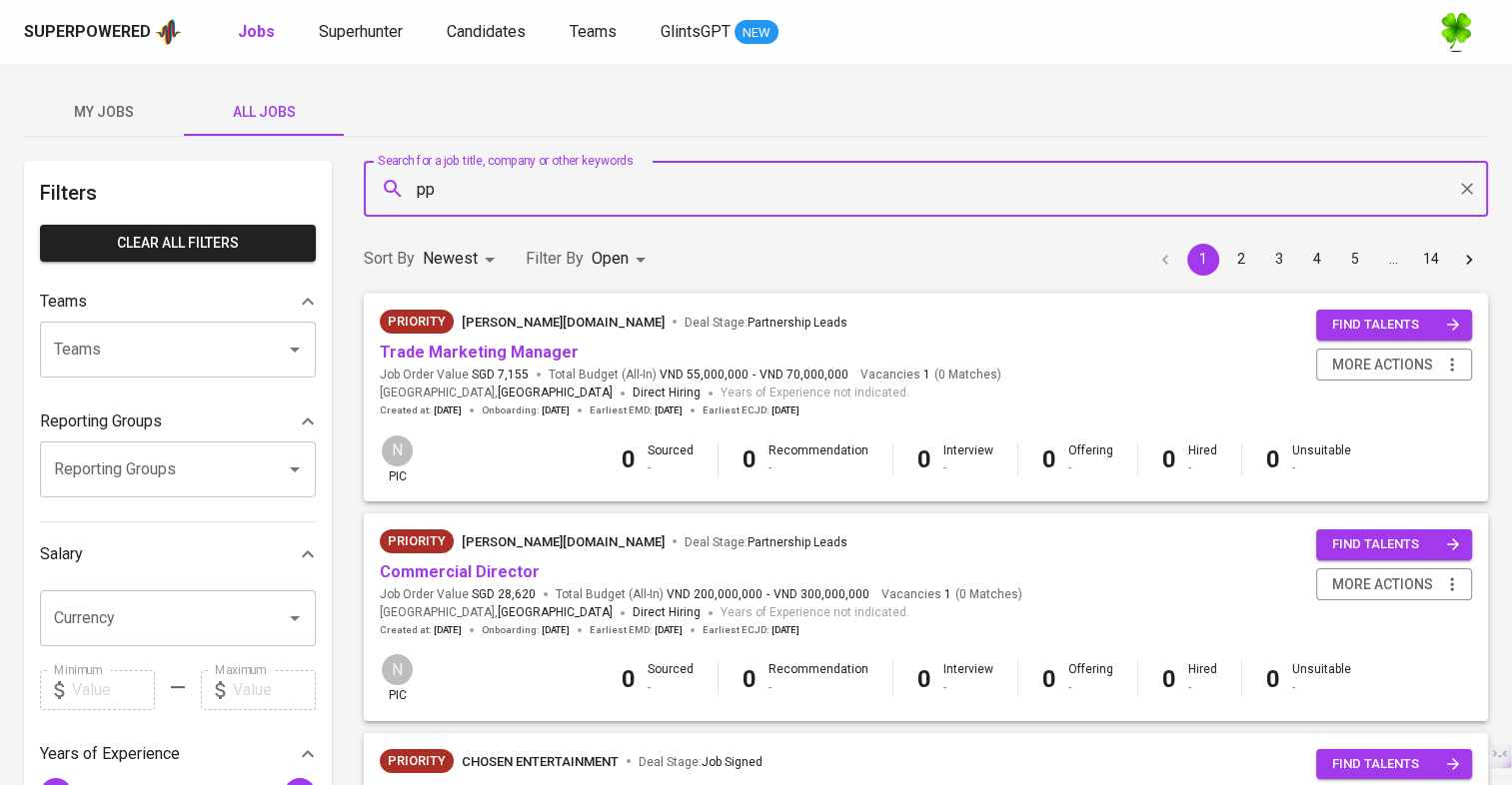 type on "p" 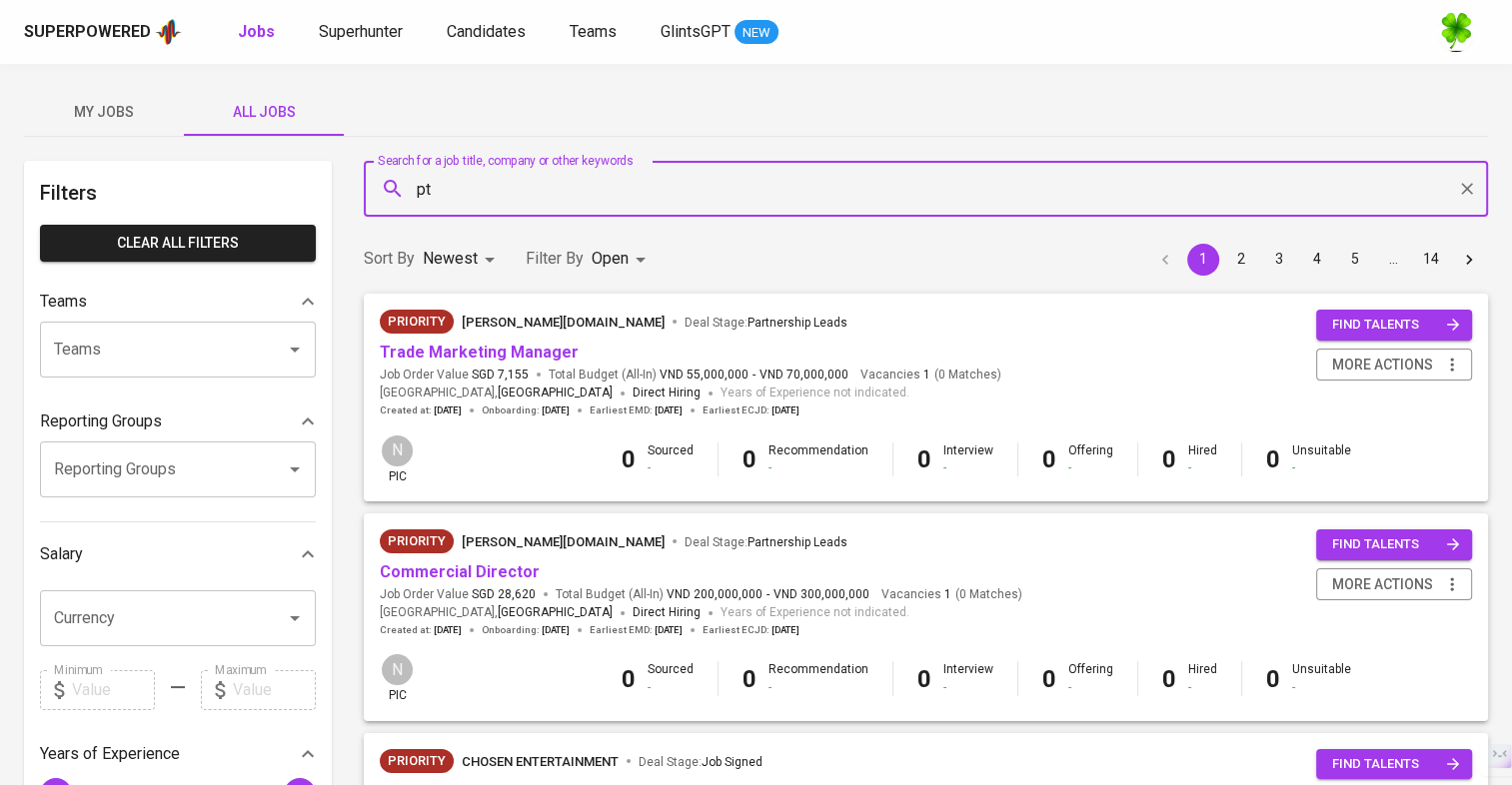 type on "p" 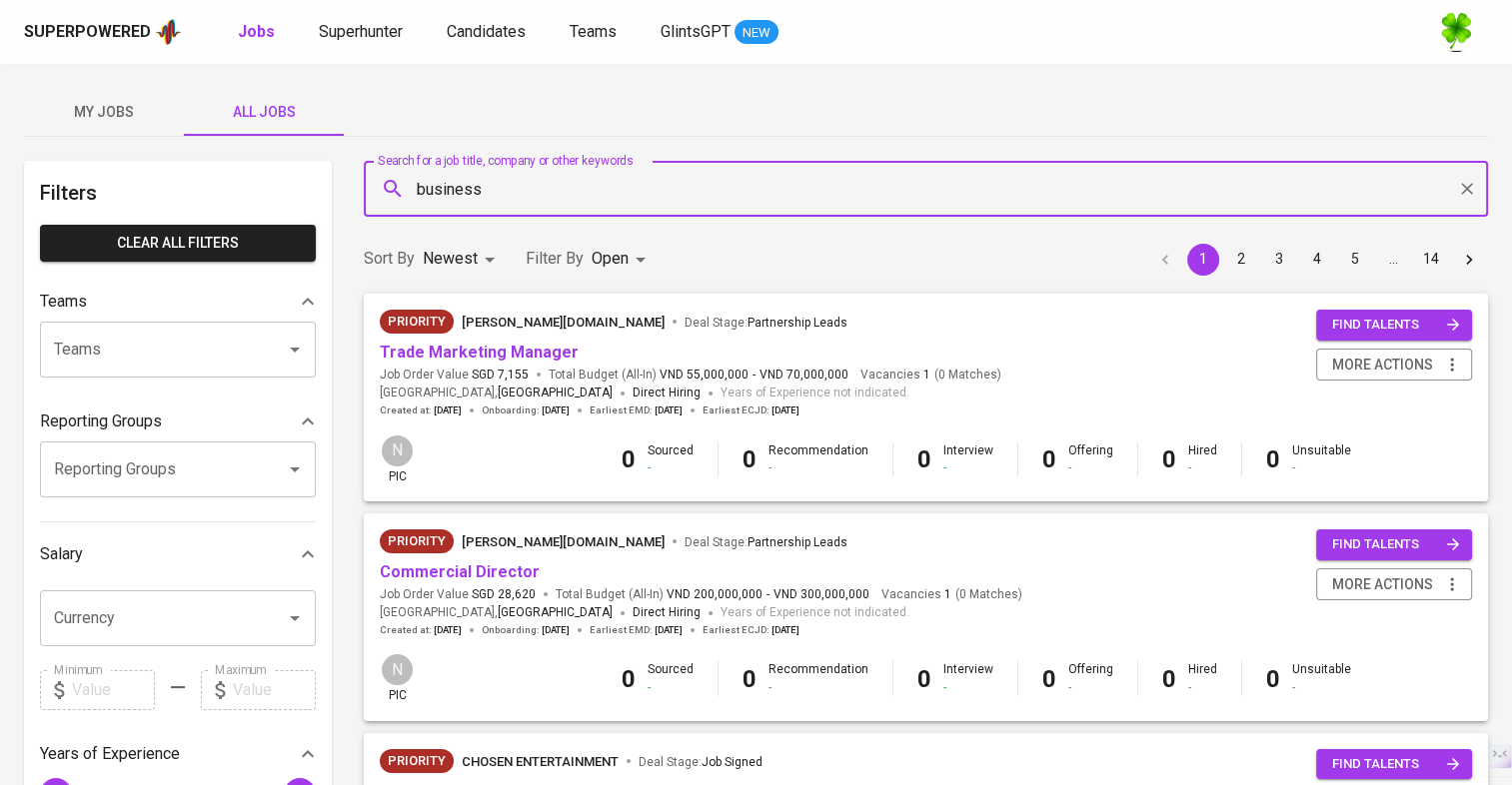 type on "business" 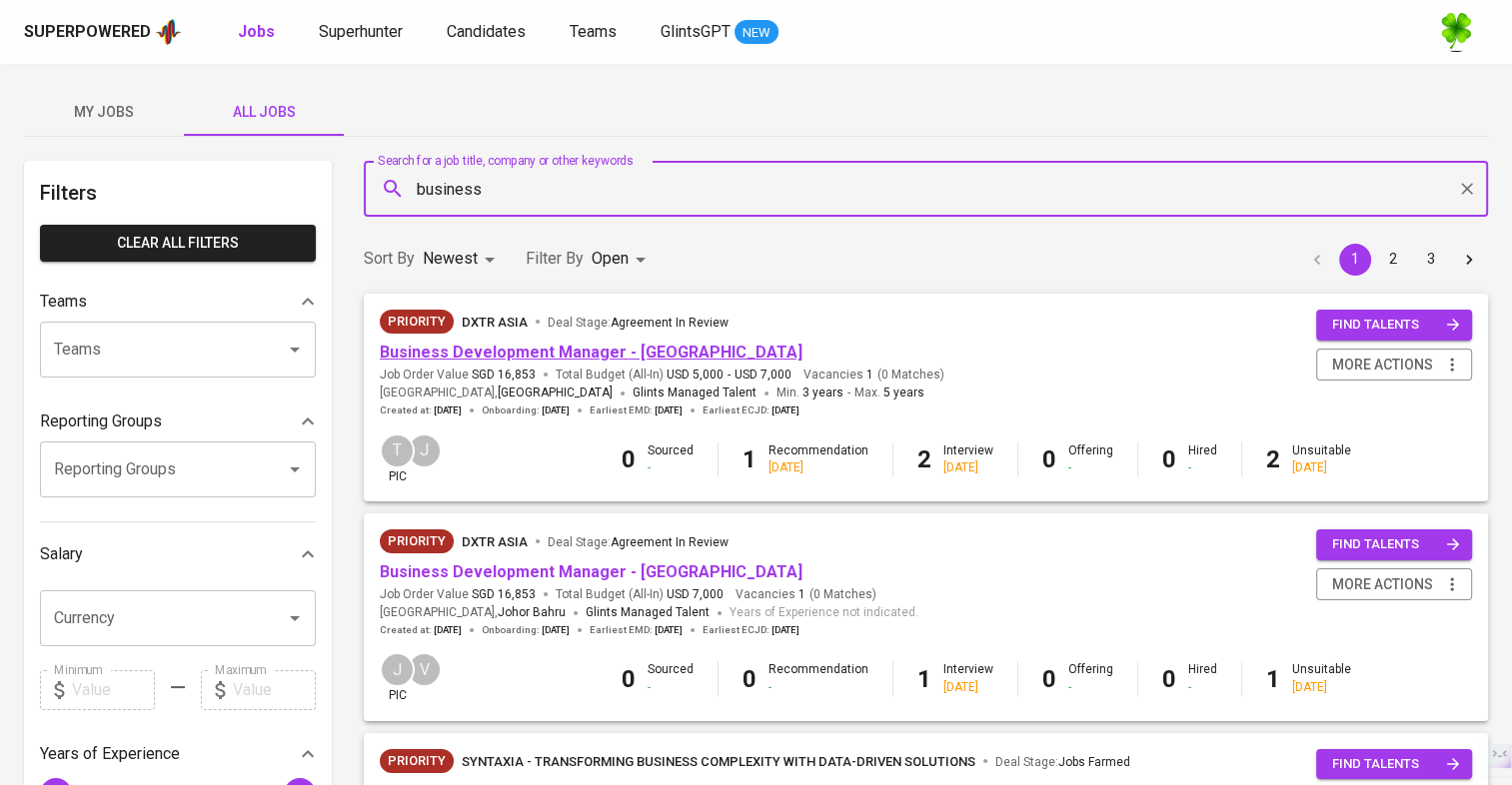 click on "Business Development Manager - [GEOGRAPHIC_DATA]" at bounding box center (591, 352) 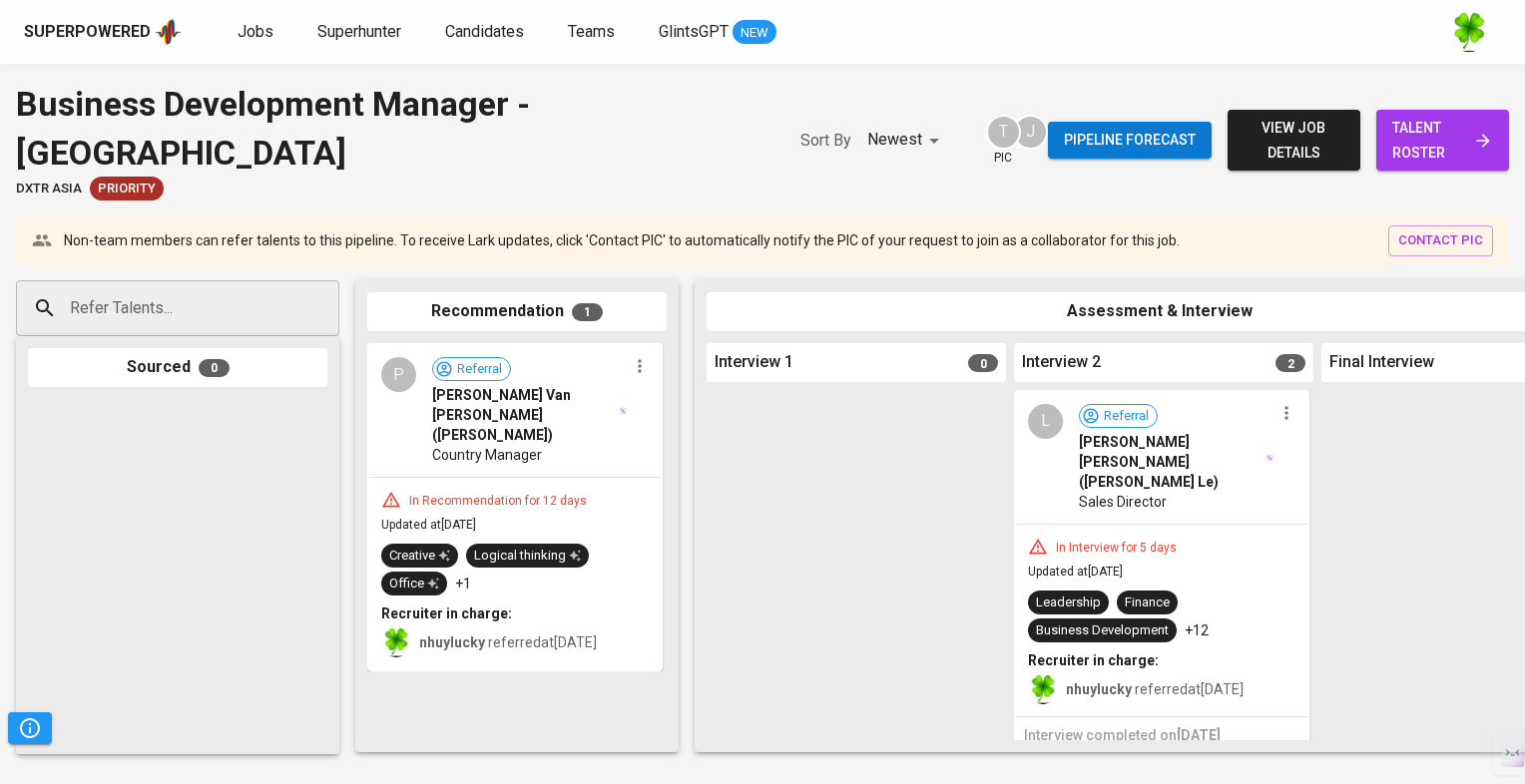 click on "talent roster" at bounding box center (1442, 140) 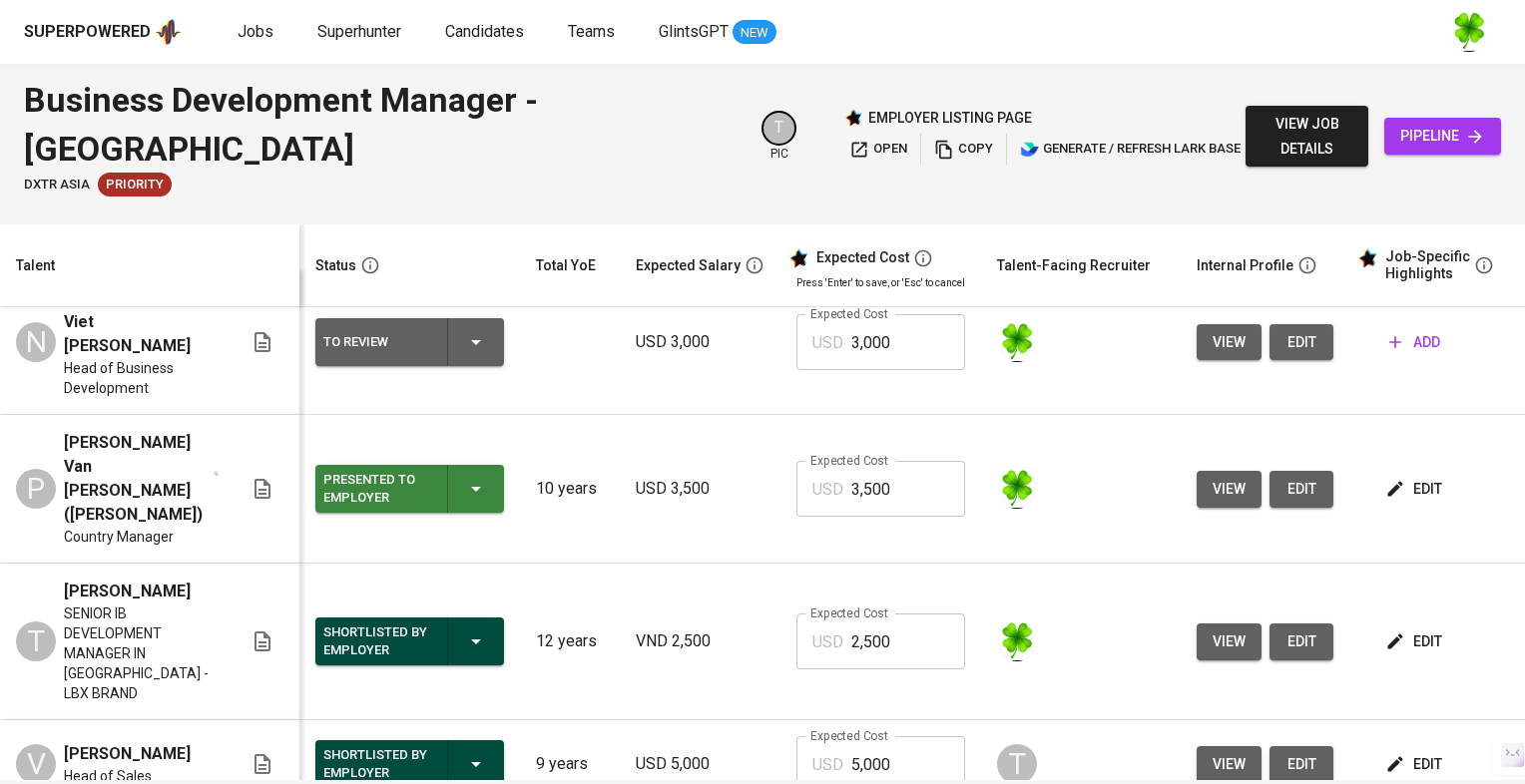 scroll, scrollTop: 0, scrollLeft: 0, axis: both 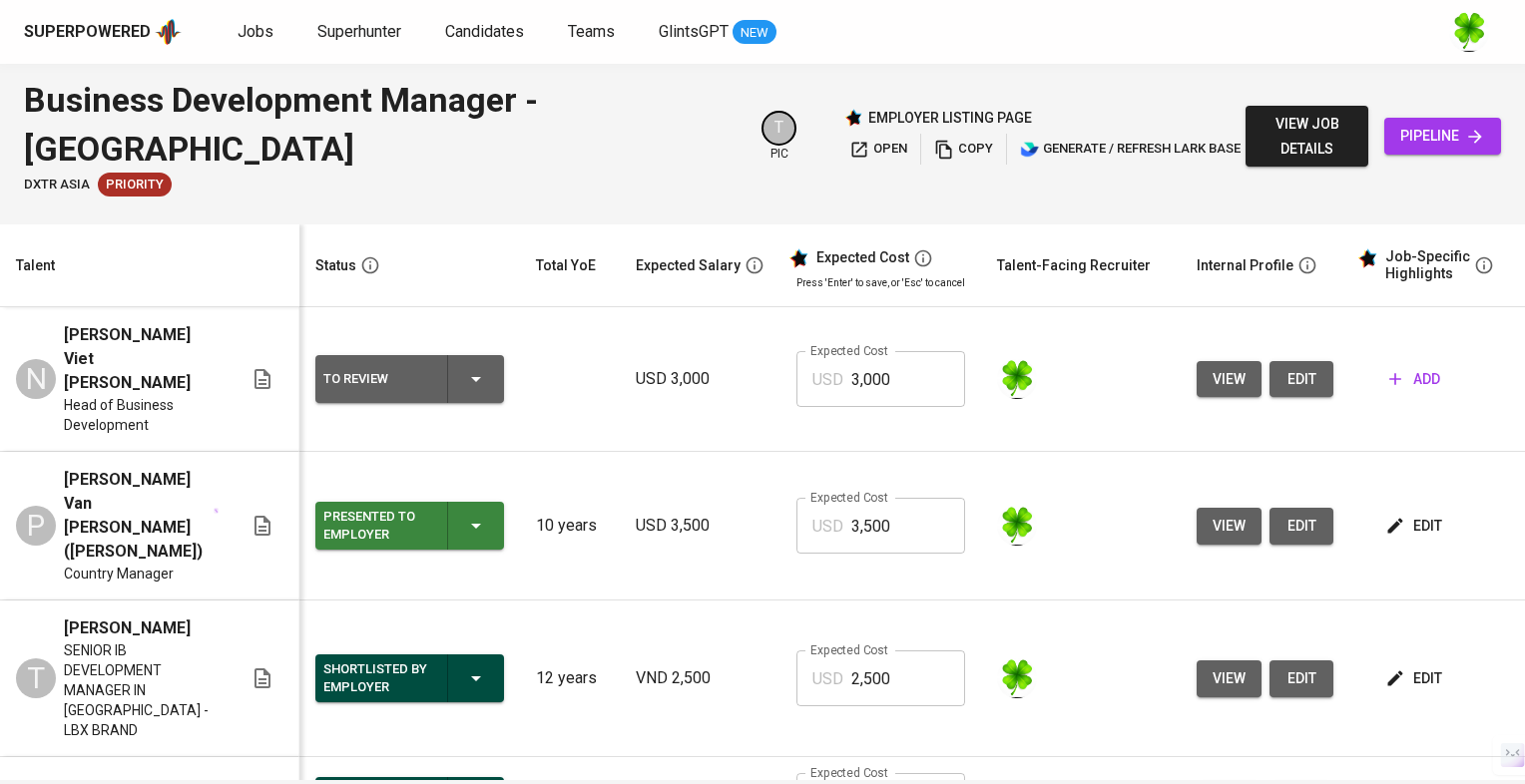 click on "edit" at bounding box center [1301, 379] 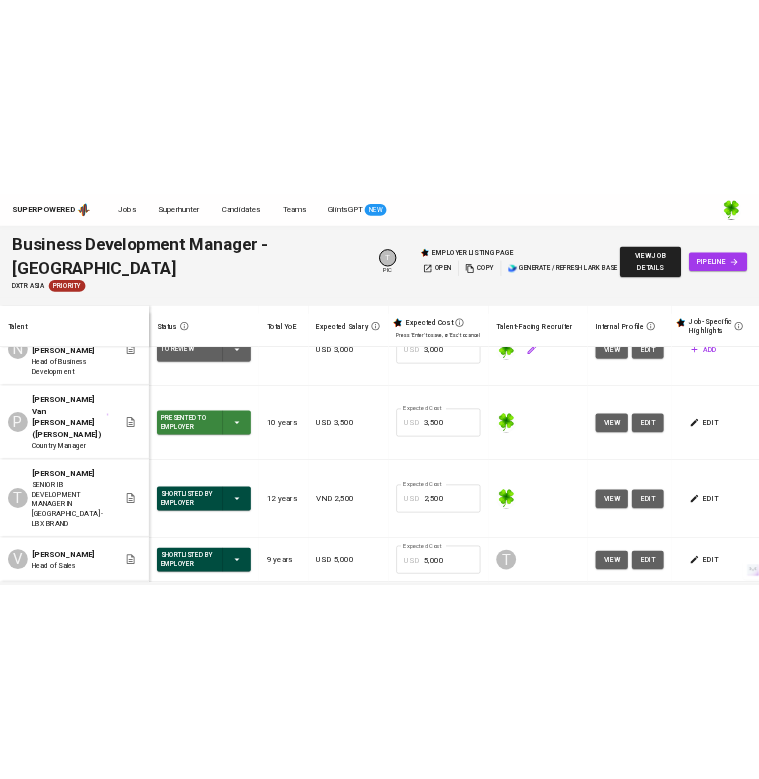 scroll, scrollTop: 0, scrollLeft: 0, axis: both 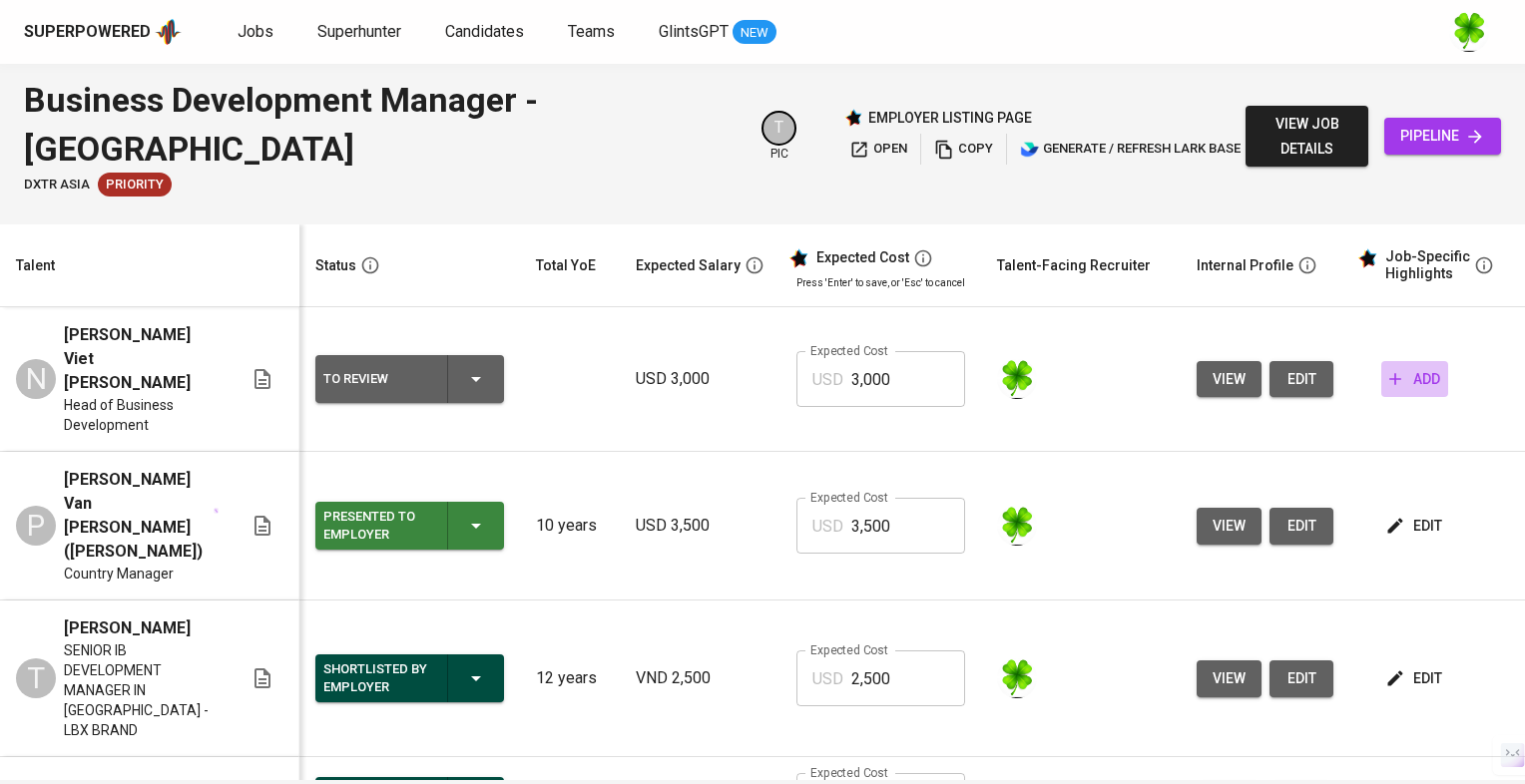 click on "add" at bounding box center (1414, 379) 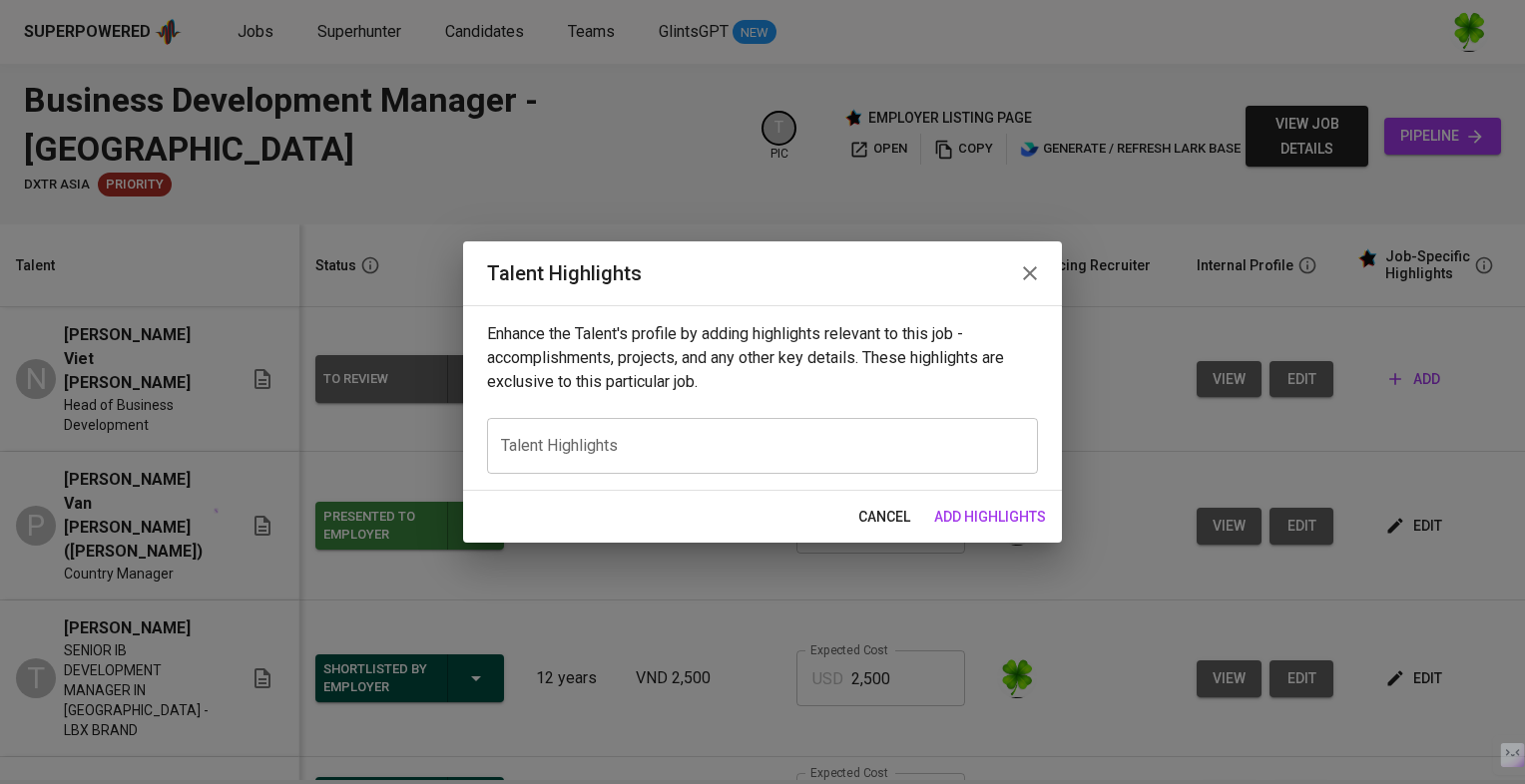 click on "x Talent Highlights" at bounding box center [762, 446] 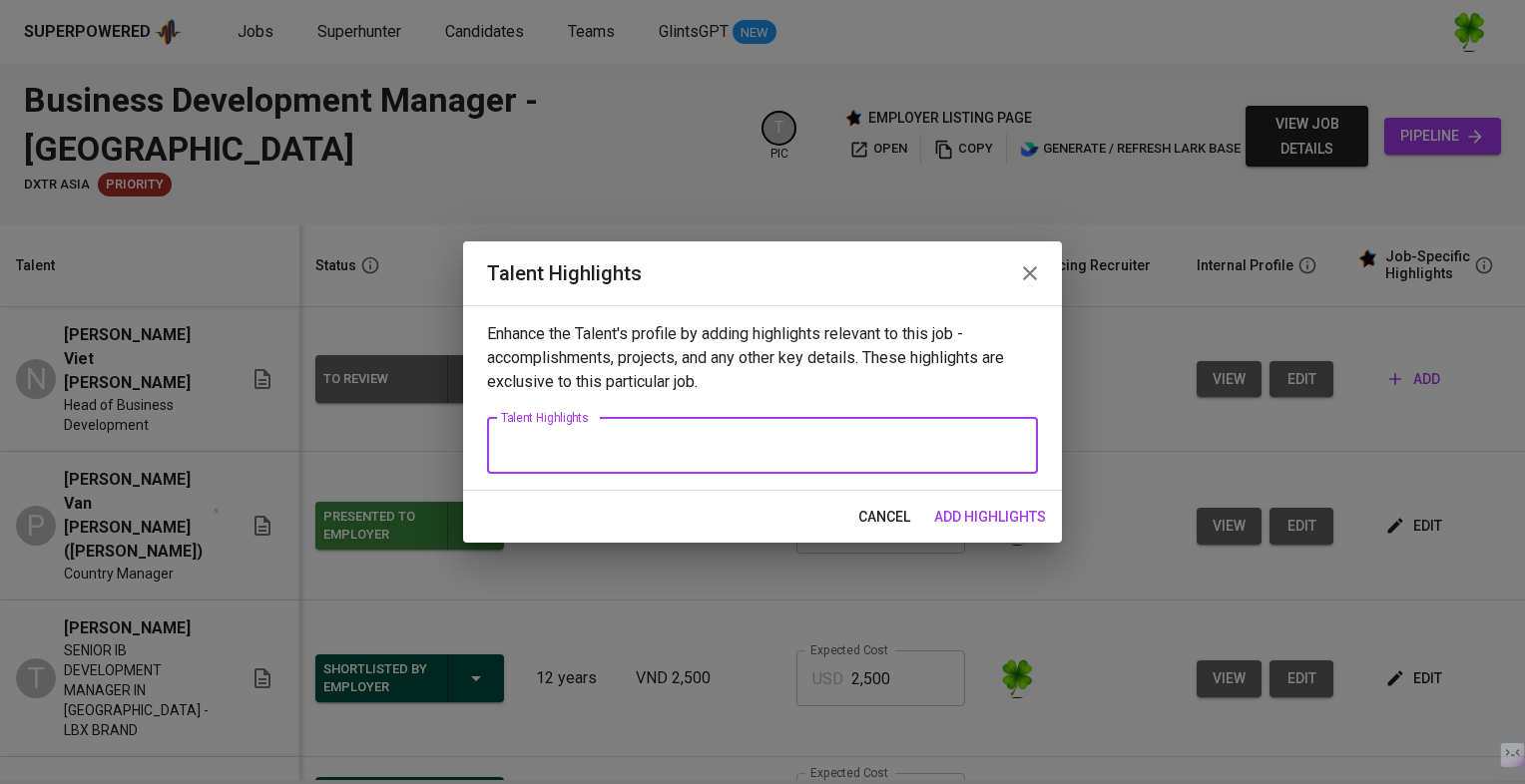 click 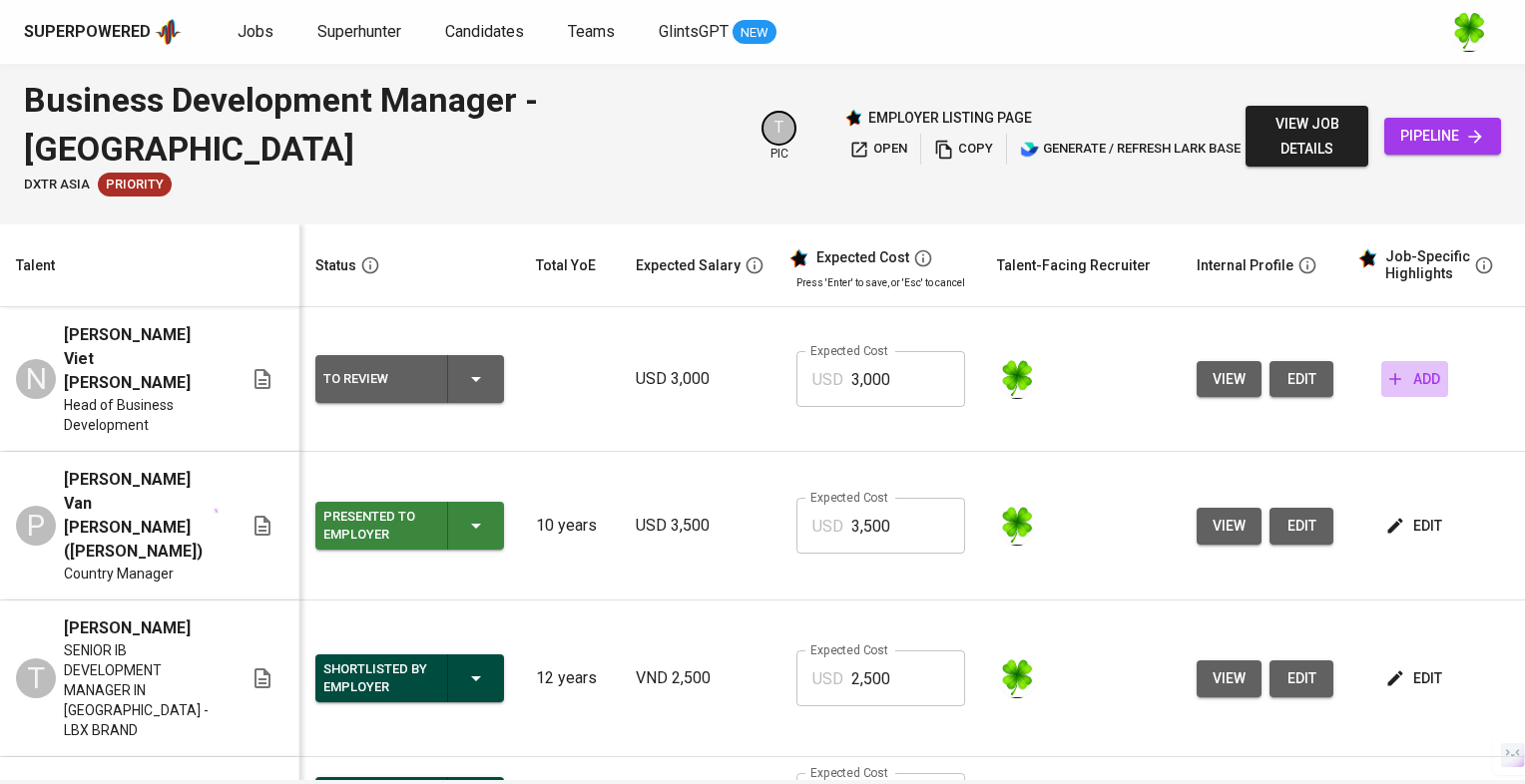click on "add" at bounding box center [1414, 379] 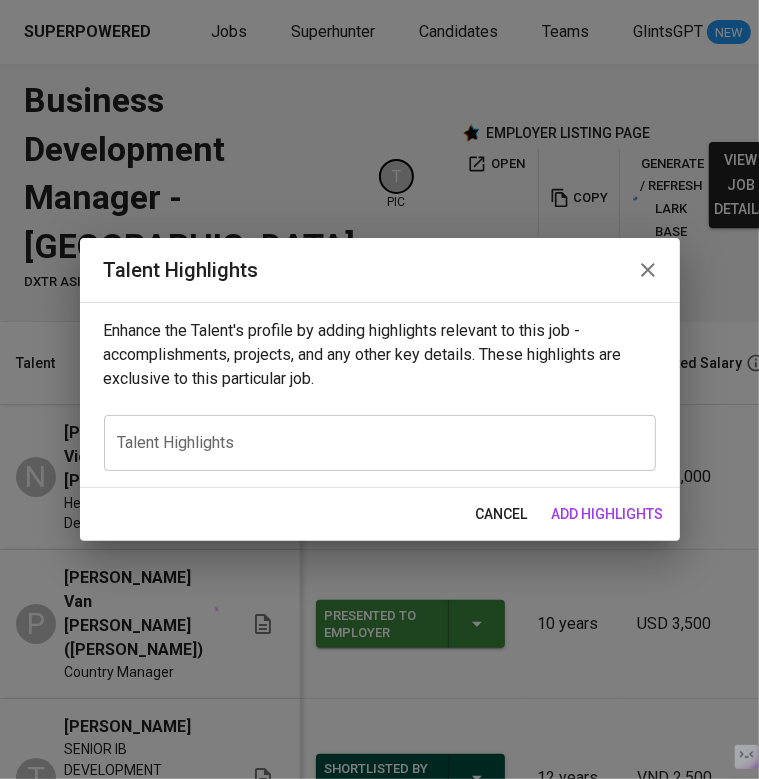 click on "x Talent Highlights" at bounding box center (380, 443) 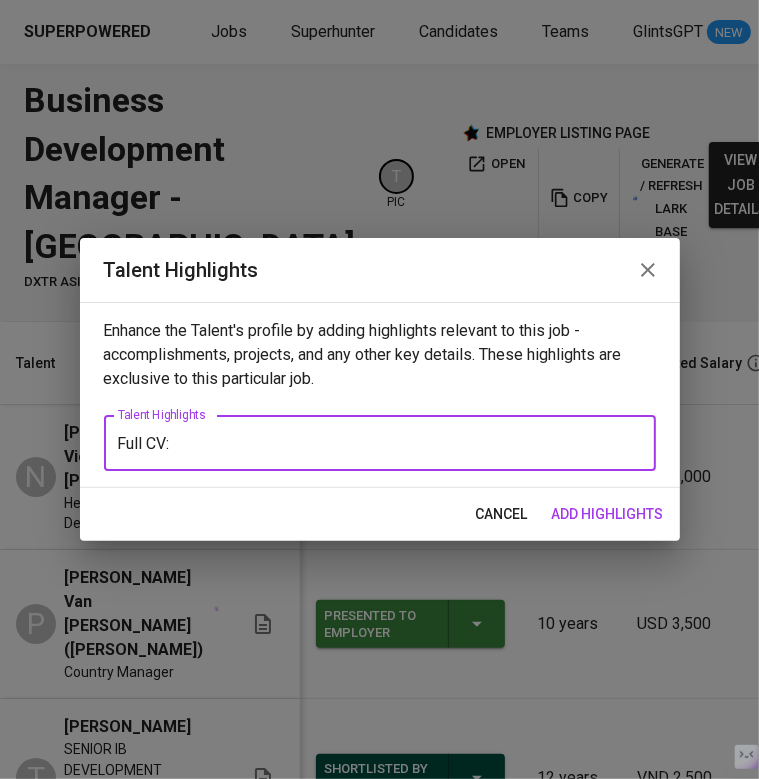 paste on "https://glints.sg.larksuite.com/file/FAHjb6LH1oG2rBxelqKlcMdpgvw?from=from_copylink" 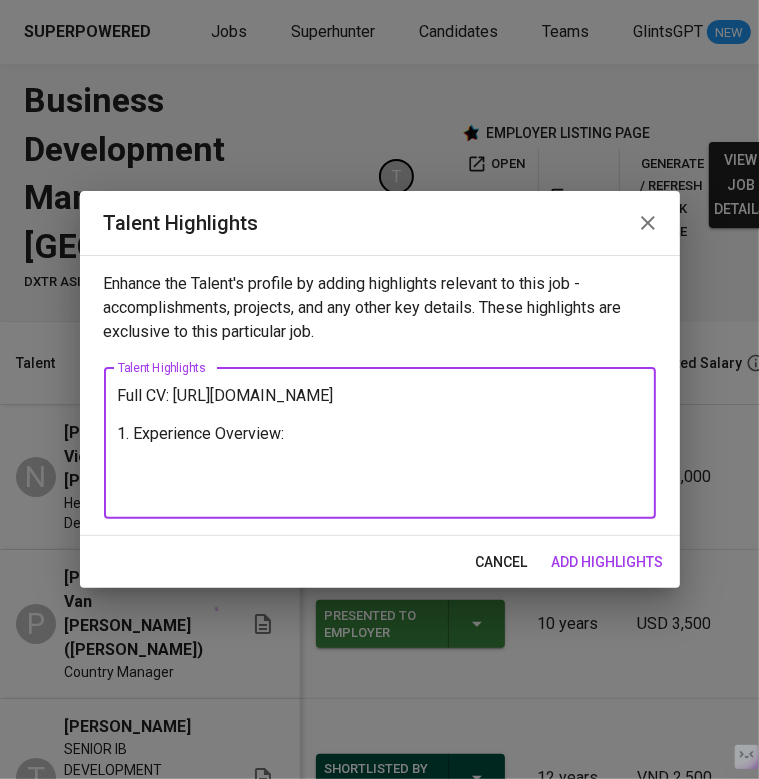paste on " Over 5 years of direct experience in the Forex industry with roles at FxPrimus, M4Markets, and
MultibankFX, covering client acquisition, IB acquisition, and business development.
 Proven track record achievements include generating 3 million USD in sales at FxPrimus and 4.4 million
USD gross deposits at M4Markets.
 Extensive experience in IB acquisition and partnerships, having built and maintained relationships with
Vietnamese Introducing Brokers and stock investment clubs, plus executing sponsorships and
partnerships with major universities and trading contests.
 Strong team management experience, leading teams of up to 5 senior Business Development staff
and managing multiple offices across Vietnam (Hanoi and Ho Chi Minh City).
 Demonstrated ability to represent brokers at seminars, trade events, and finance expos, strengthening
market presence and developing an active network in the Vietnamese Forex market." 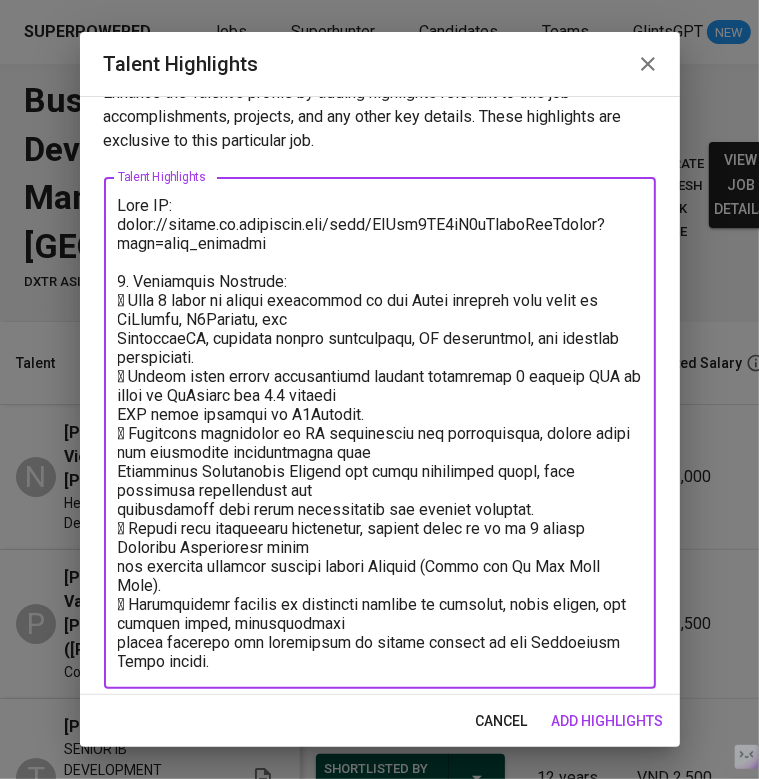 scroll, scrollTop: 43, scrollLeft: 0, axis: vertical 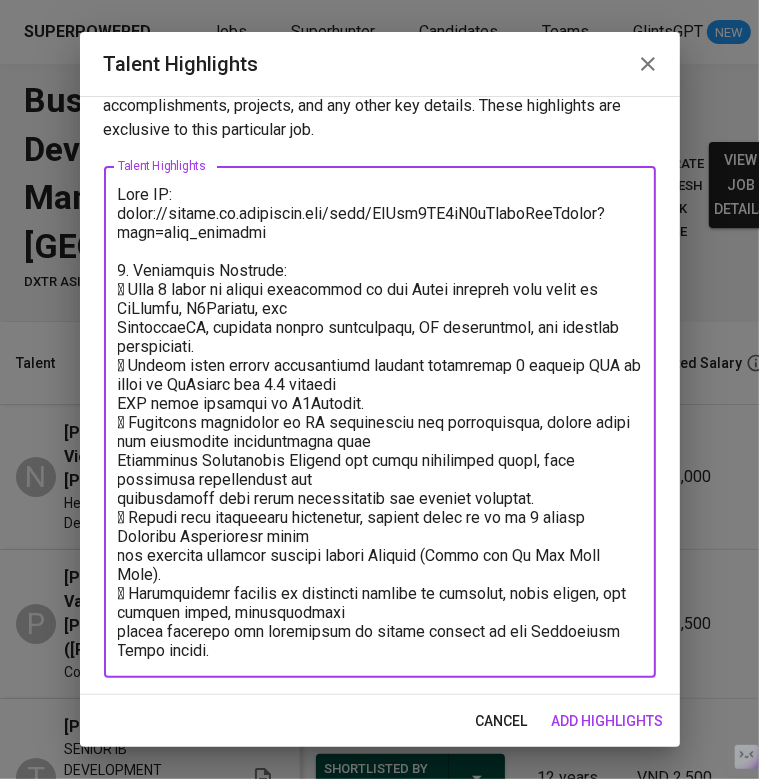 click at bounding box center (380, 422) 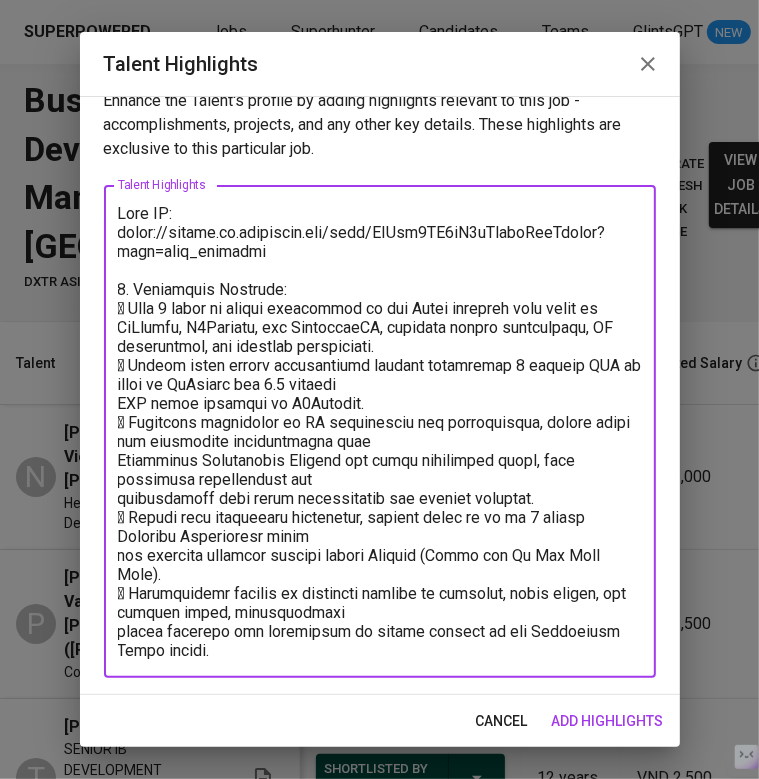 scroll, scrollTop: 24, scrollLeft: 0, axis: vertical 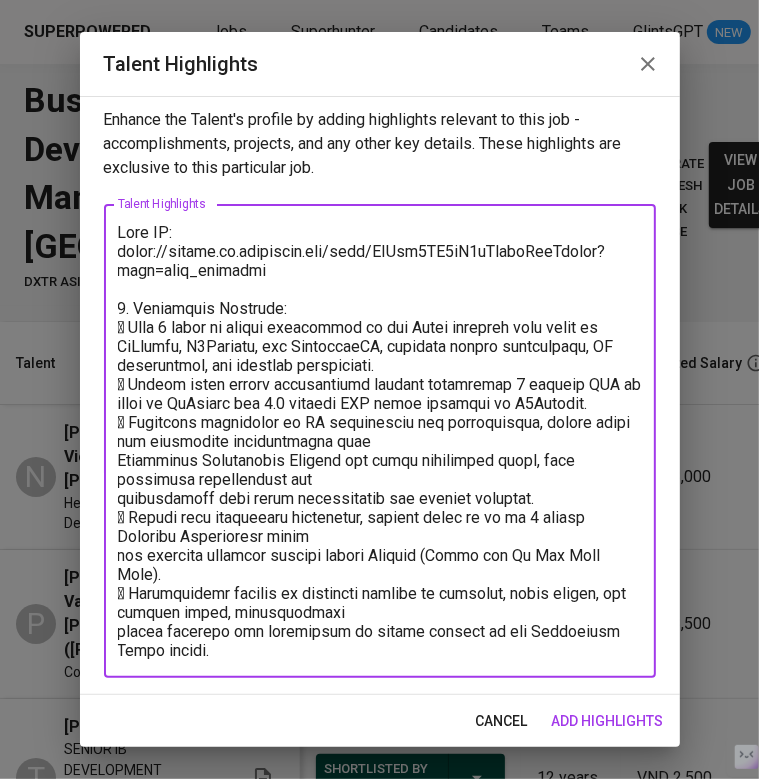 click at bounding box center [380, 441] 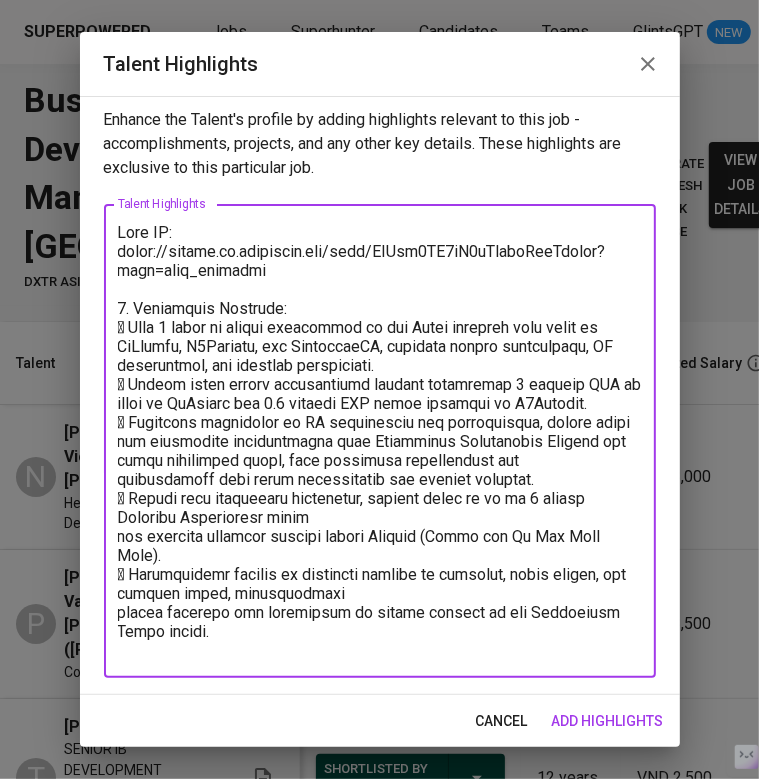 scroll, scrollTop: 0, scrollLeft: 0, axis: both 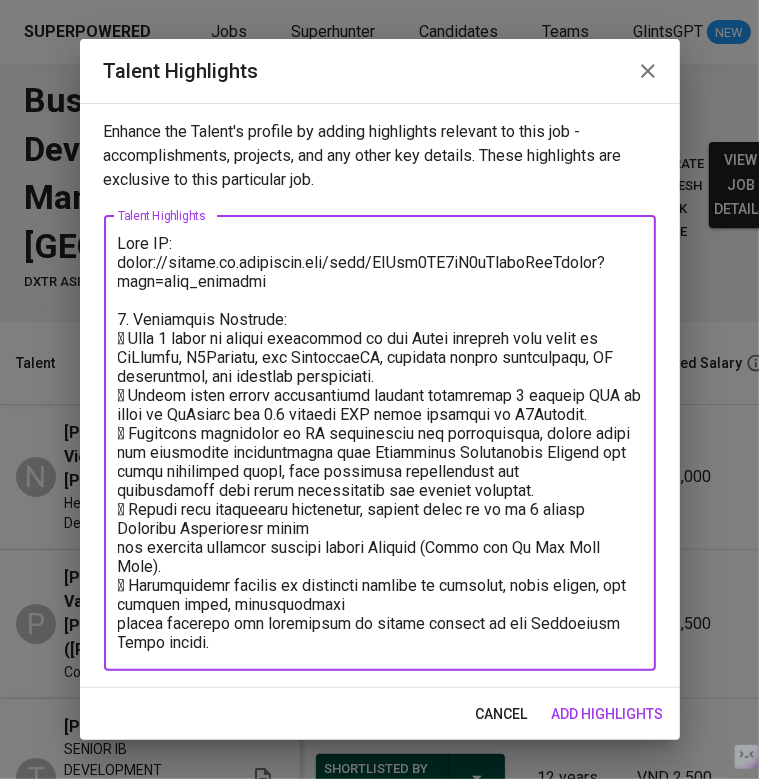 click at bounding box center (380, 443) 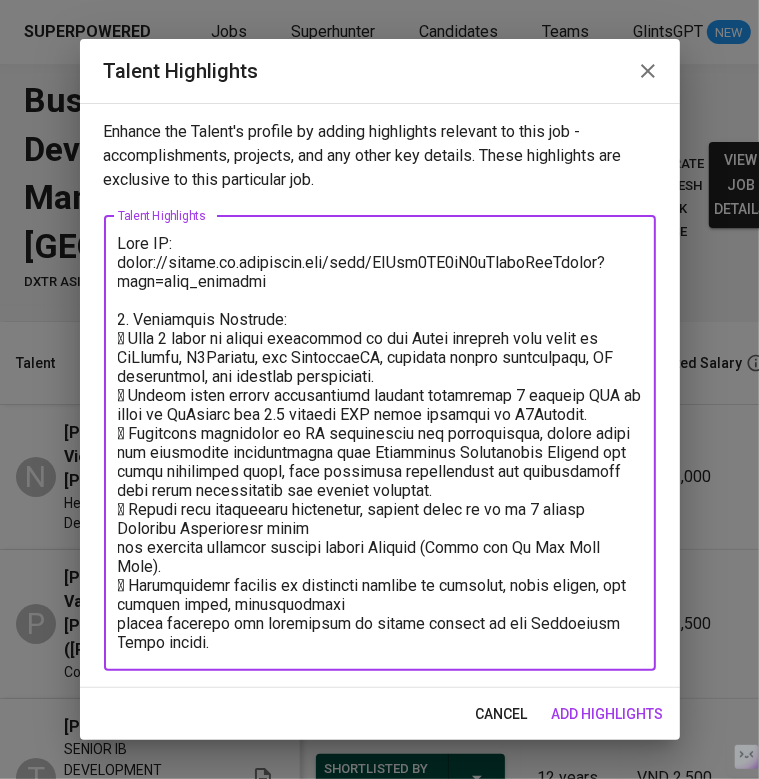 click at bounding box center [380, 443] 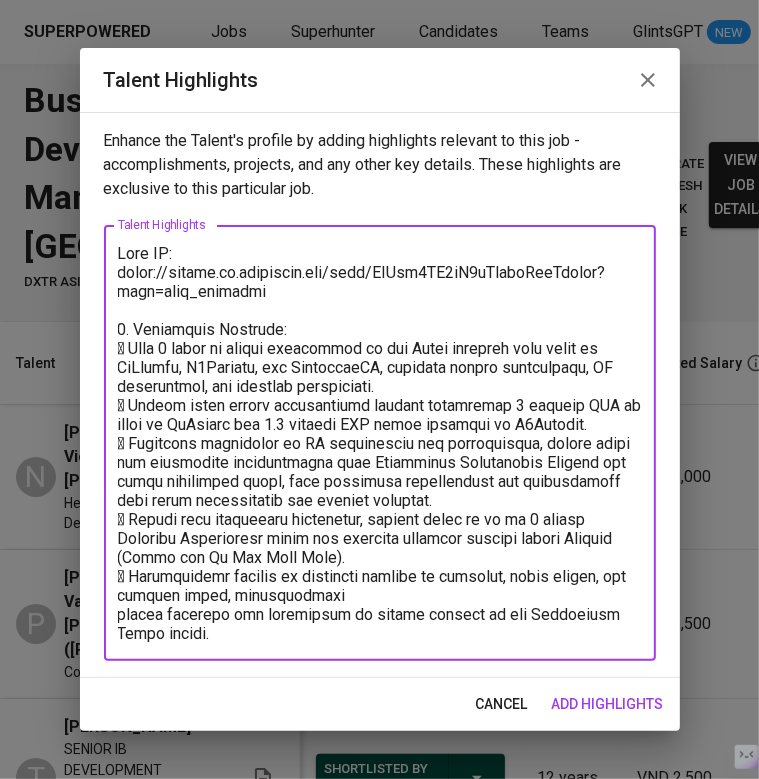 click at bounding box center (380, 443) 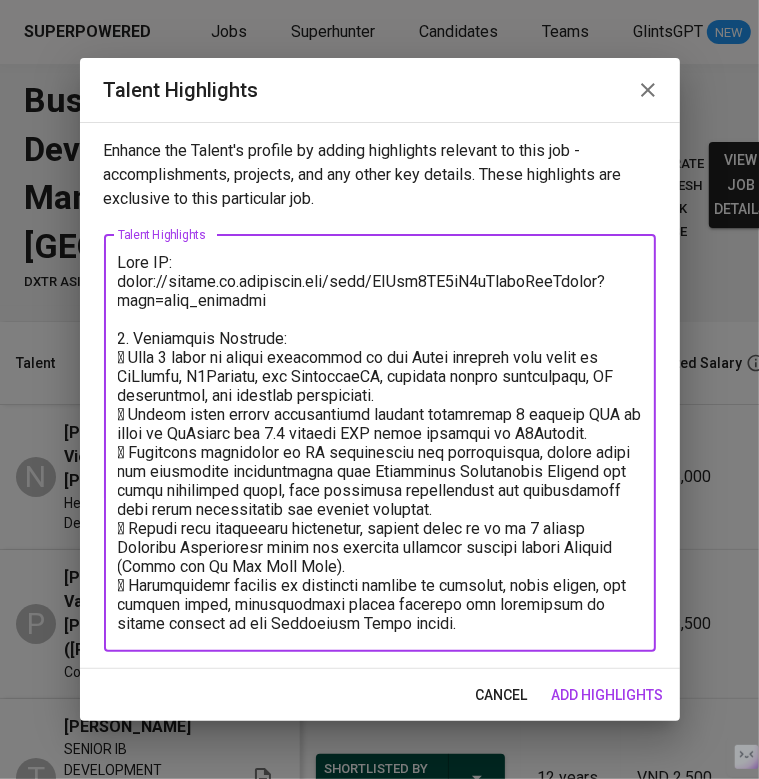 click on "x Talent Highlights" at bounding box center (380, 443) 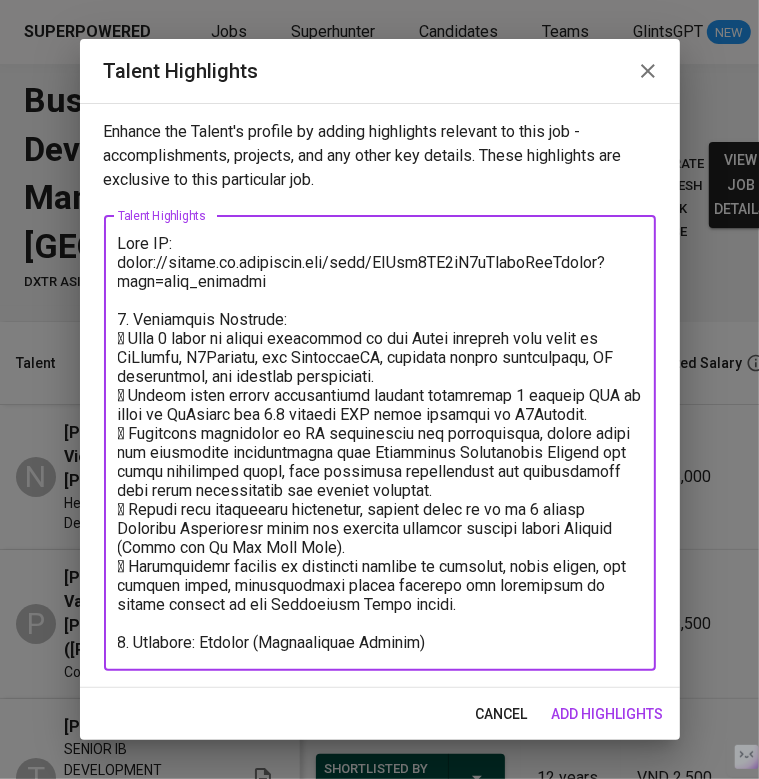 click on "x Talent Highlights" at bounding box center (380, 443) 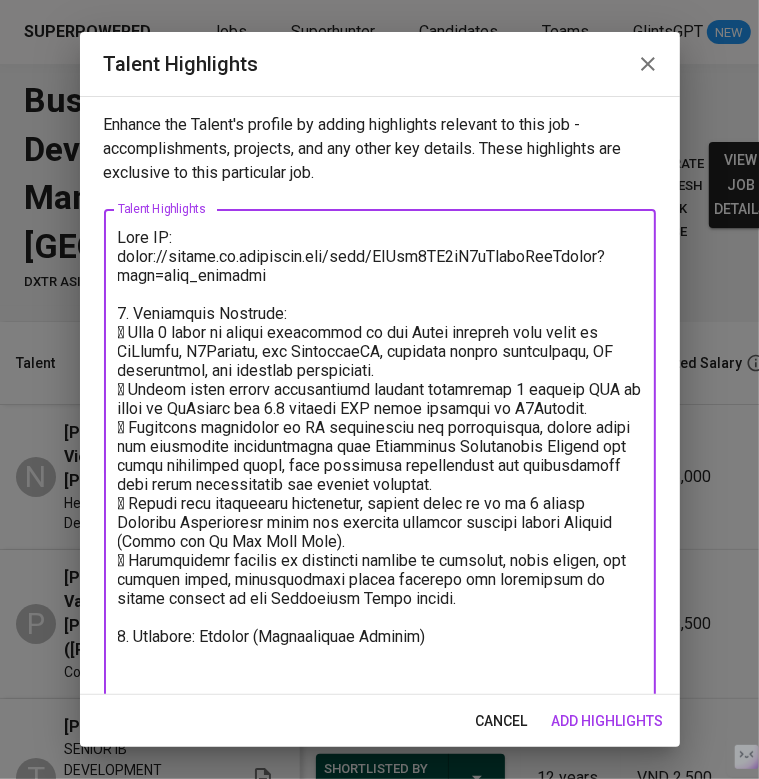 type on "Full CV: https://glints.sg.larksuite.com/file/FAHjb6LH1oG2rBxelqKlcMdpgvw?from=from_copylink
1. Experience Overview:
 Over 5 years of direct experience in the Forex industry with roles at FxPrimus, M4Markets, and MultibankFX, covering client acquisition, IB acquisition, and business development.
 Proven track record achievements include generating 3 million USD in sales at FxPrimus and 4.4 million USD gross deposits at M4Markets.
 Extensive experience in IB acquisition and partnerships, having built and maintained relationships with Vietnamese Introducing Brokers and stock investment clubs, plus executing sponsorships and partnerships with major universities and trading contests.
 Strong team management experience, leading teams of up to 5 senior Business Development staff and managing multiple offices across Vietnam (Hanoi and Ho Chi Minh City).
 Demonstrated ability to represent brokers at seminars, trade events, and finance expos, strengthening market presence and developing an active network ..." 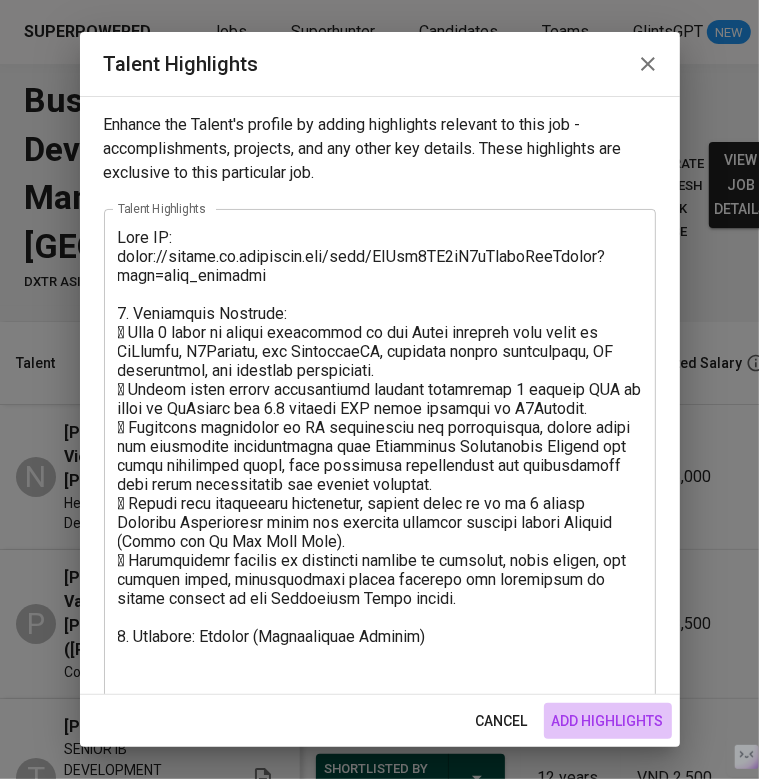 click on "add highlights" at bounding box center (608, 721) 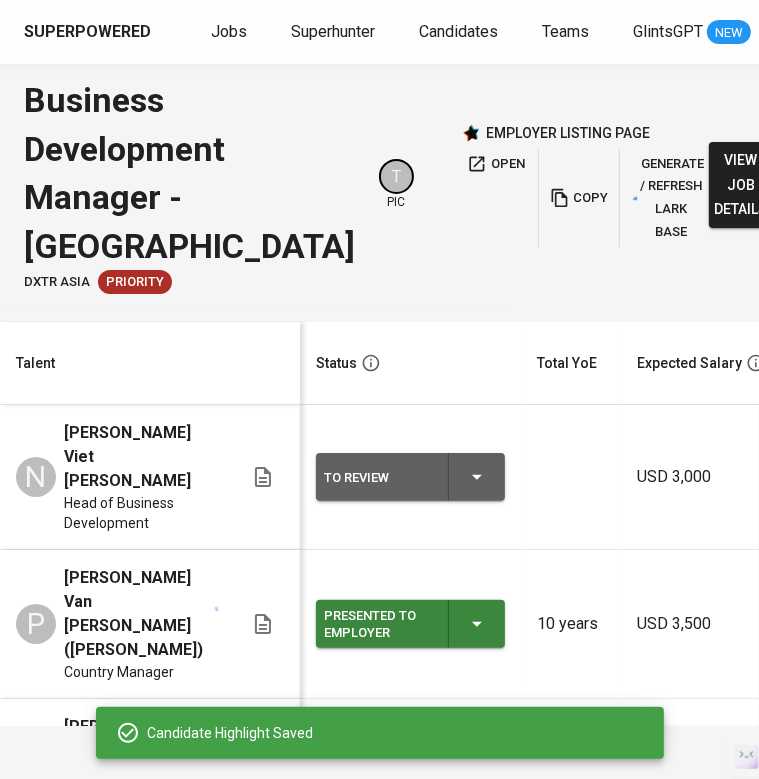 scroll, scrollTop: 0, scrollLeft: 967, axis: horizontal 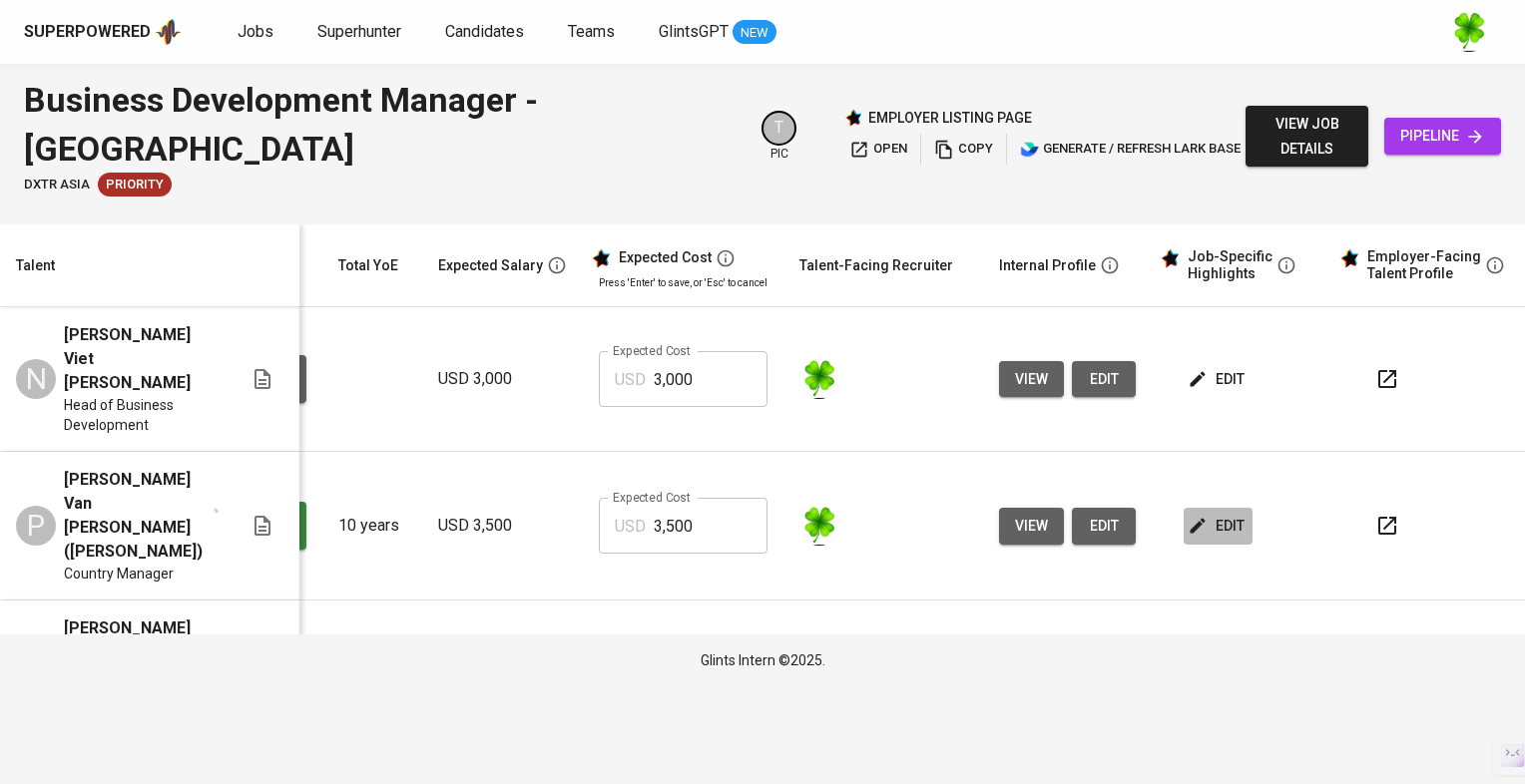click on "edit" at bounding box center (1218, 526) 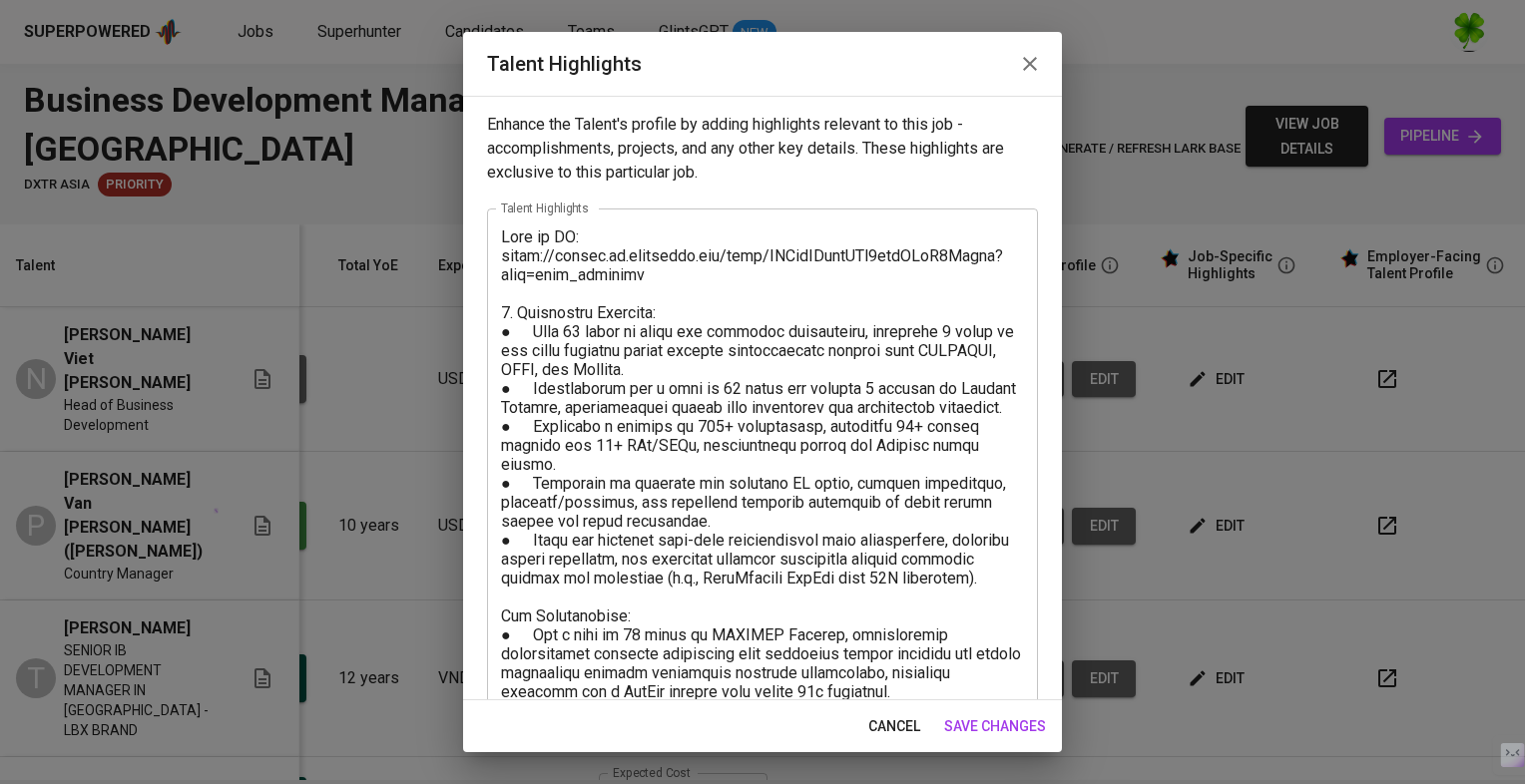scroll, scrollTop: 226, scrollLeft: 0, axis: vertical 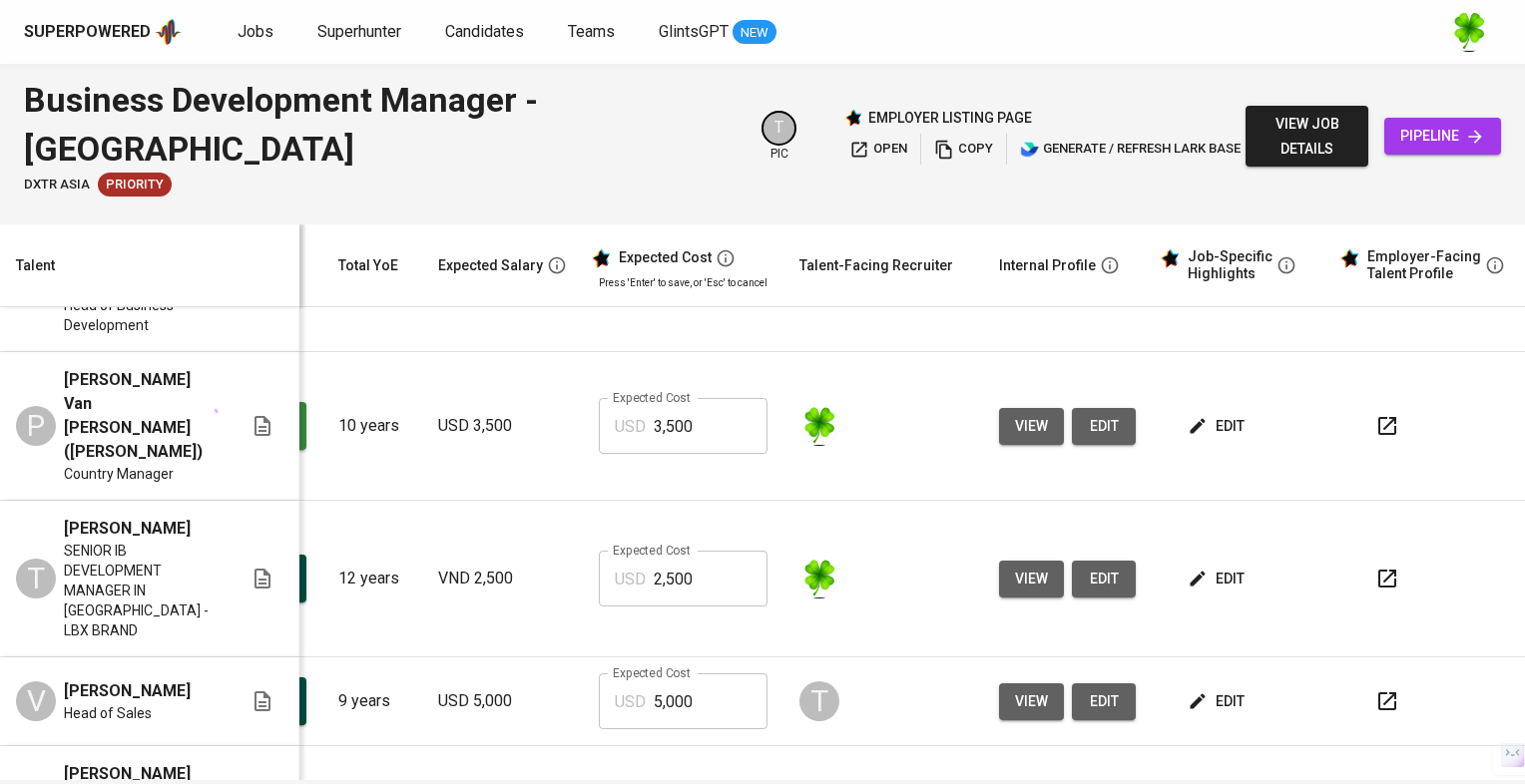 click on "edit" at bounding box center [1218, 701] 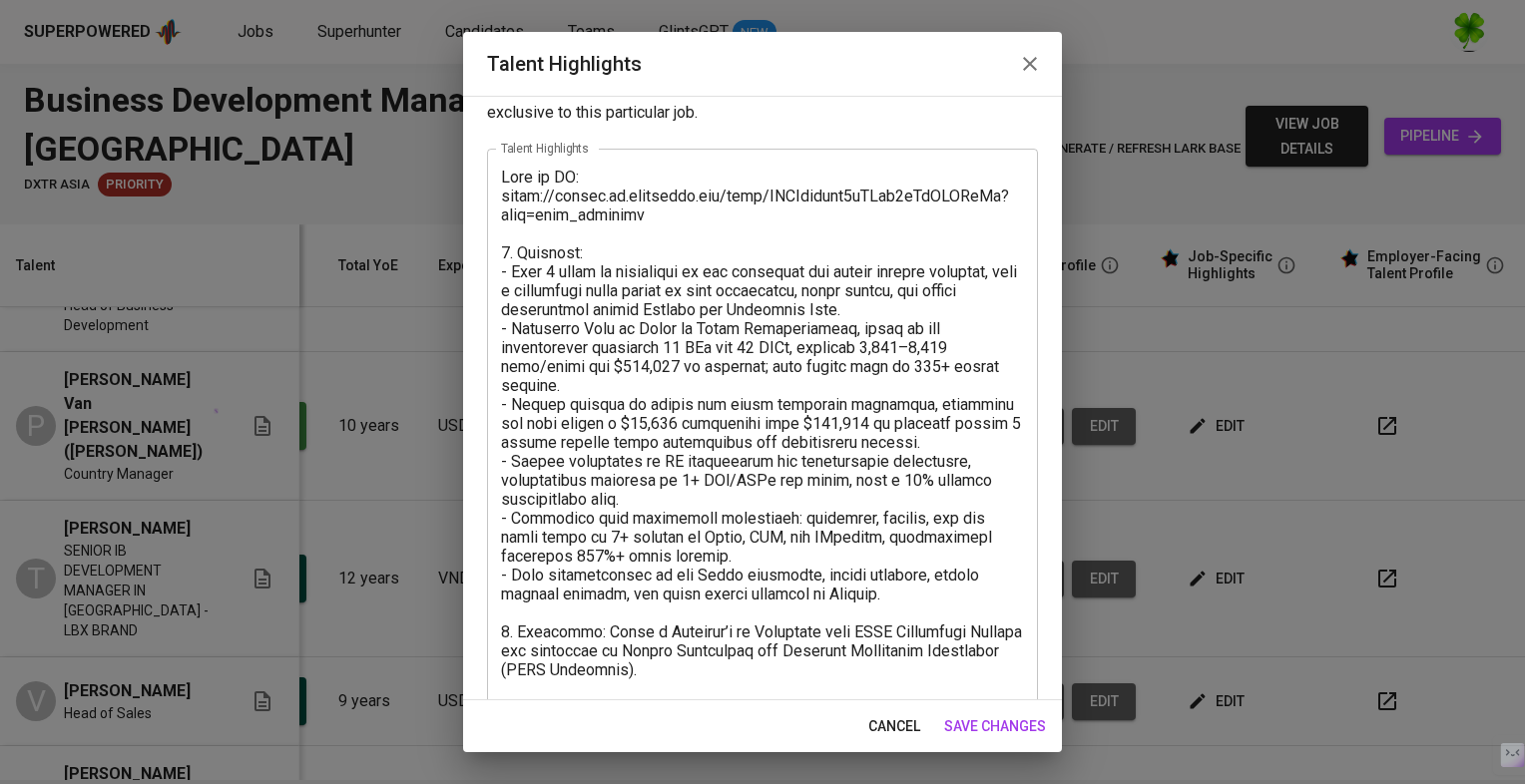 scroll, scrollTop: 112, scrollLeft: 0, axis: vertical 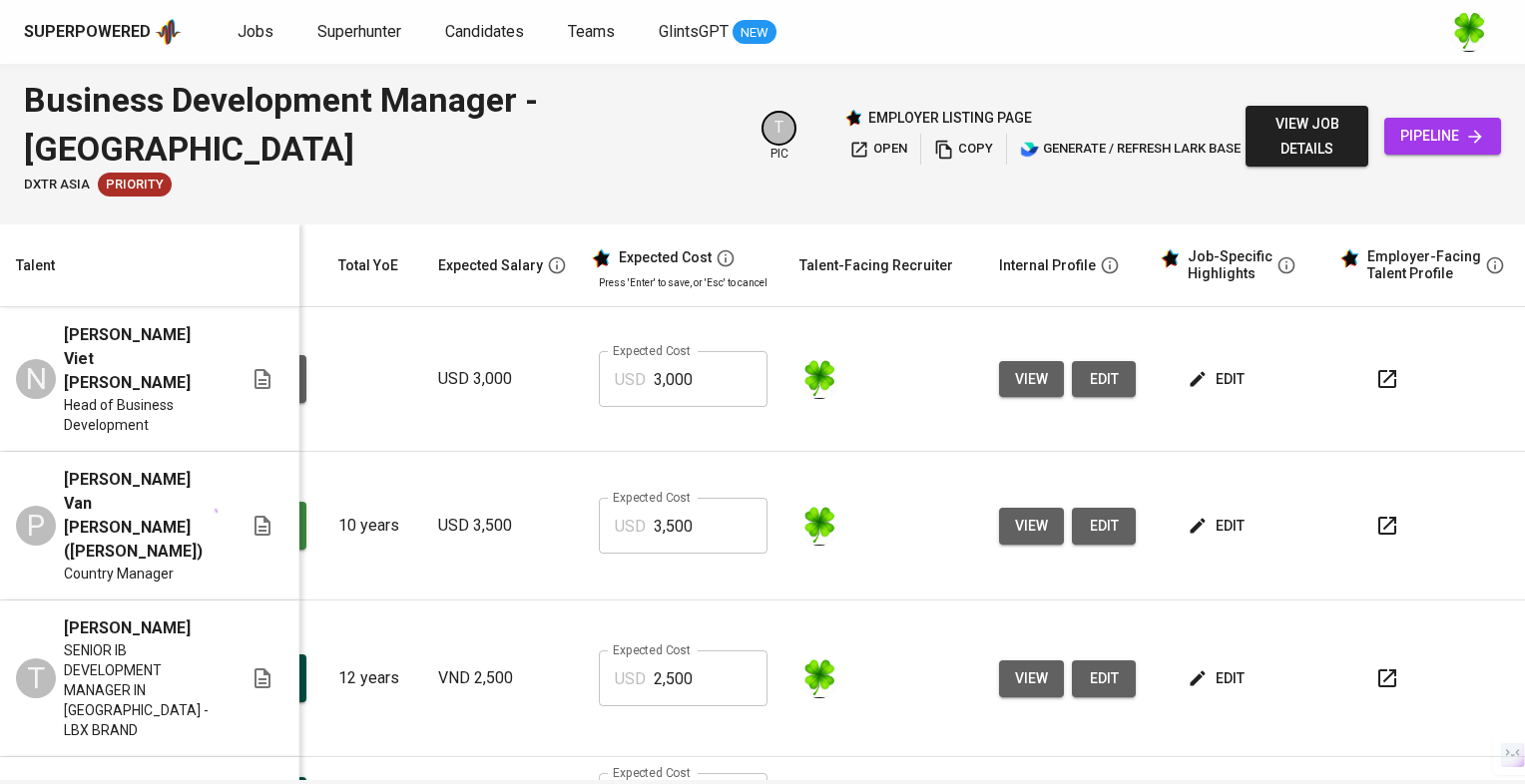 click on "edit" at bounding box center (1218, 379) 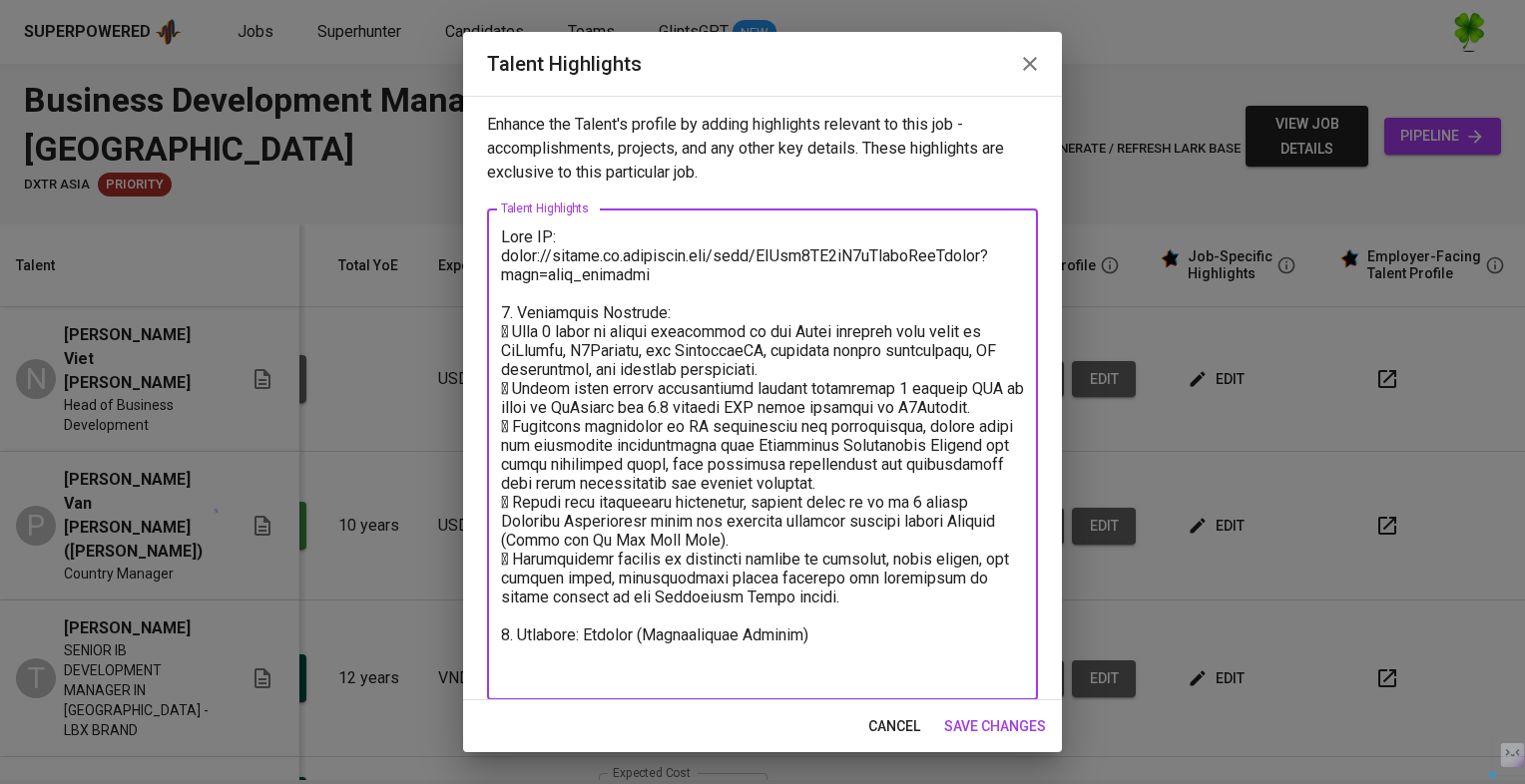 drag, startPoint x: 505, startPoint y: 327, endPoint x: 489, endPoint y: 321, distance: 17.088007 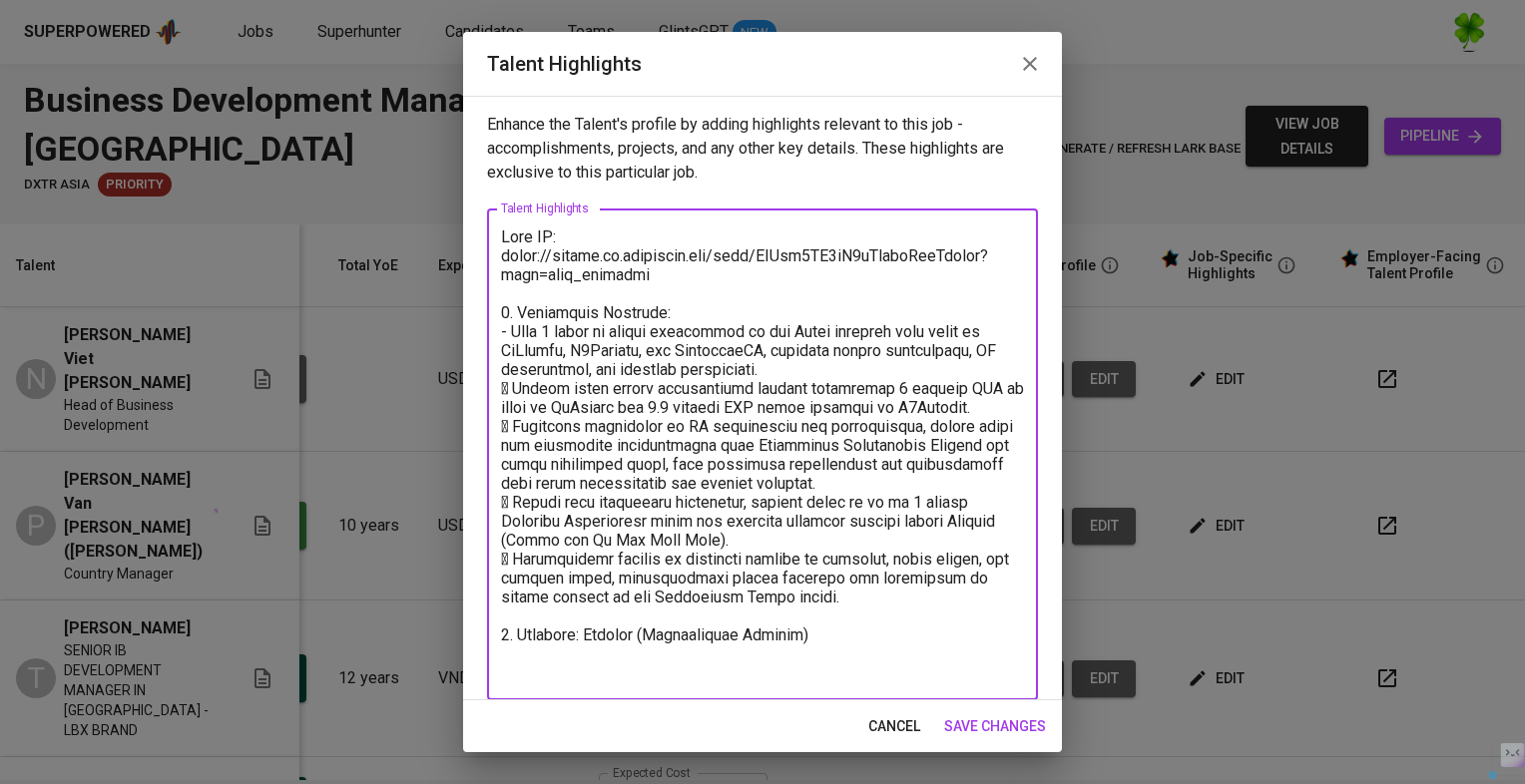 drag, startPoint x: 509, startPoint y: 333, endPoint x: 488, endPoint y: 328, distance: 21.587033 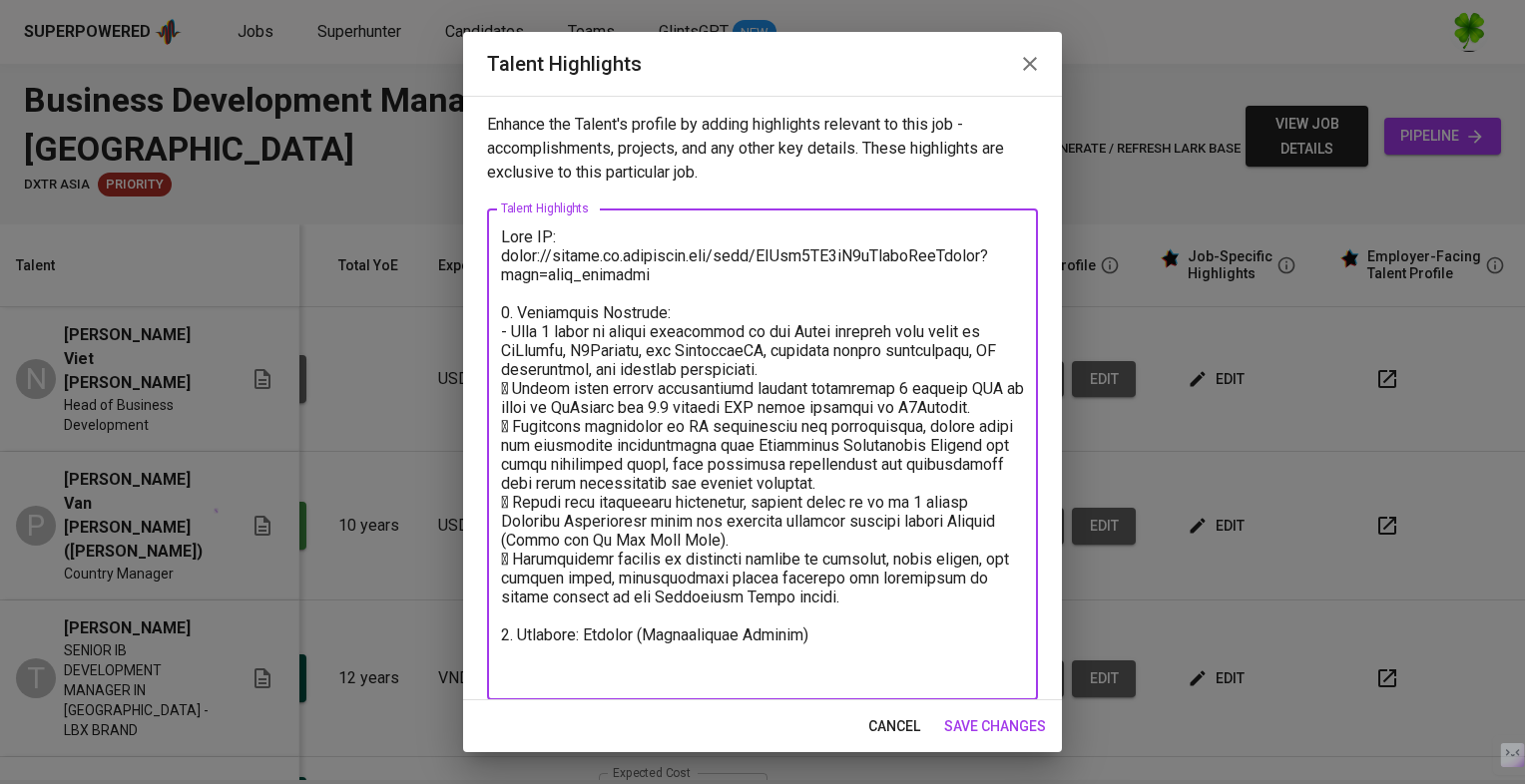 drag, startPoint x: 514, startPoint y: 389, endPoint x: 489, endPoint y: 385, distance: 25.317978 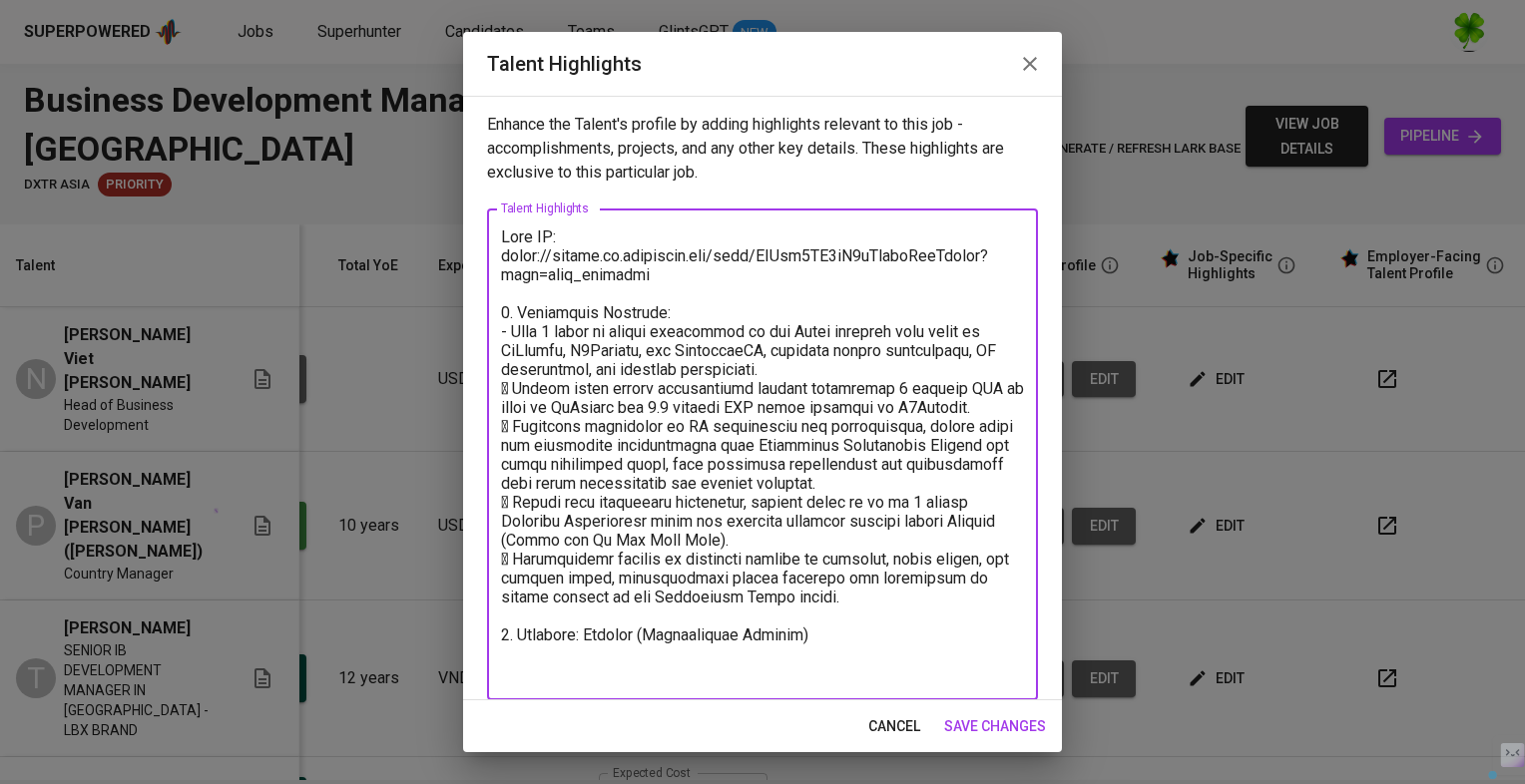paste on "-" 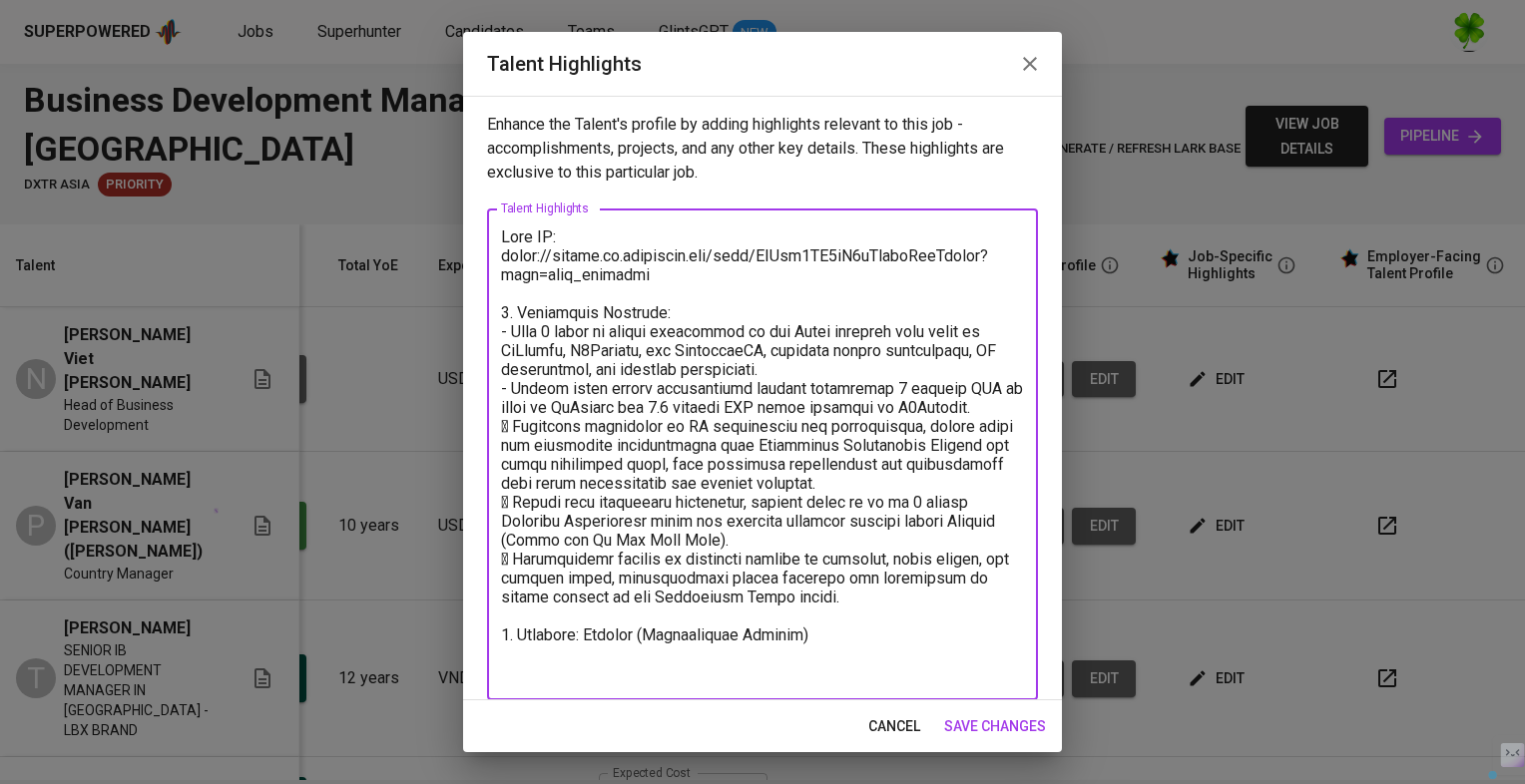 drag, startPoint x: 511, startPoint y: 426, endPoint x: 491, endPoint y: 421, distance: 20.615528 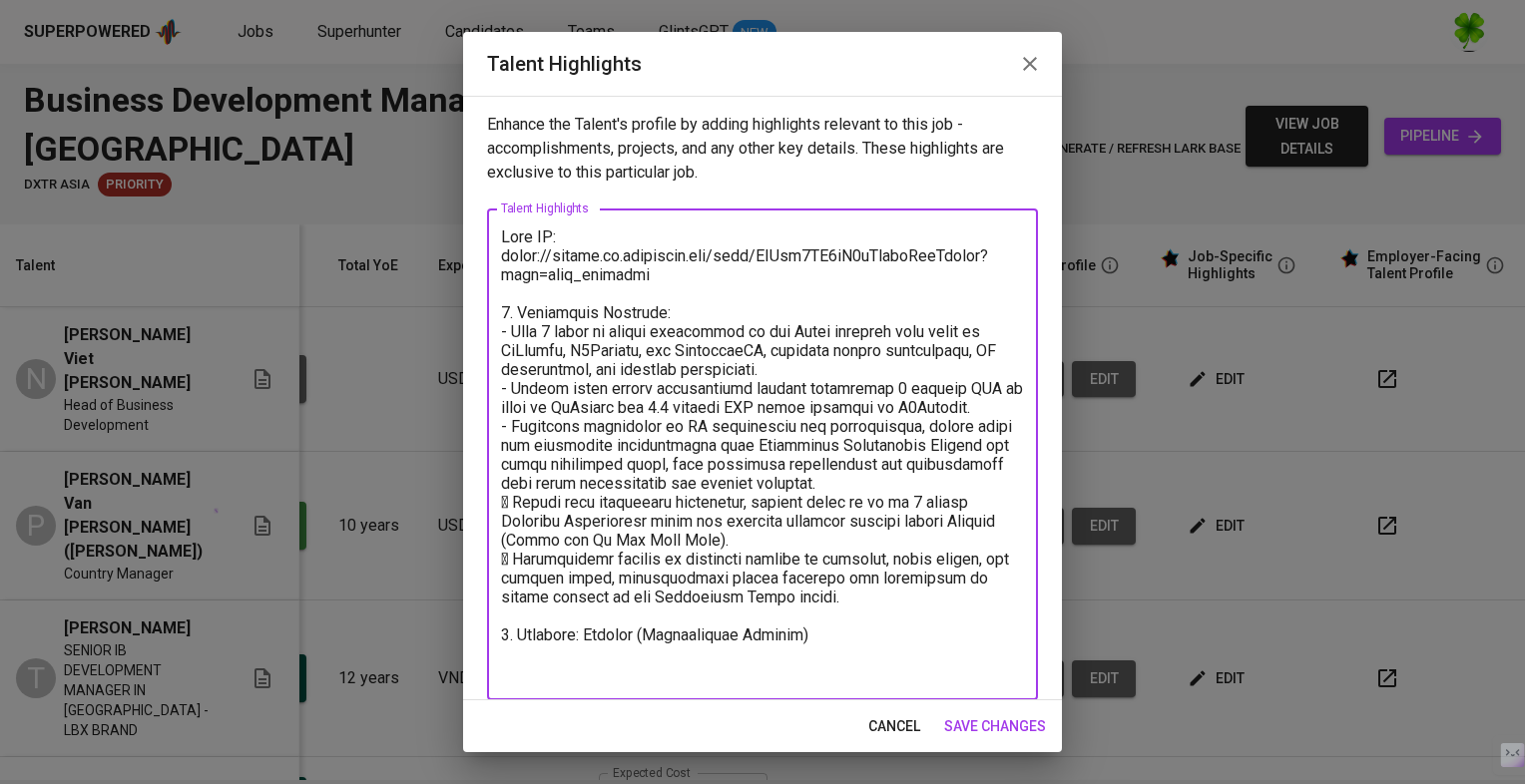 drag, startPoint x: 511, startPoint y: 501, endPoint x: 492, endPoint y: 494, distance: 20.248457 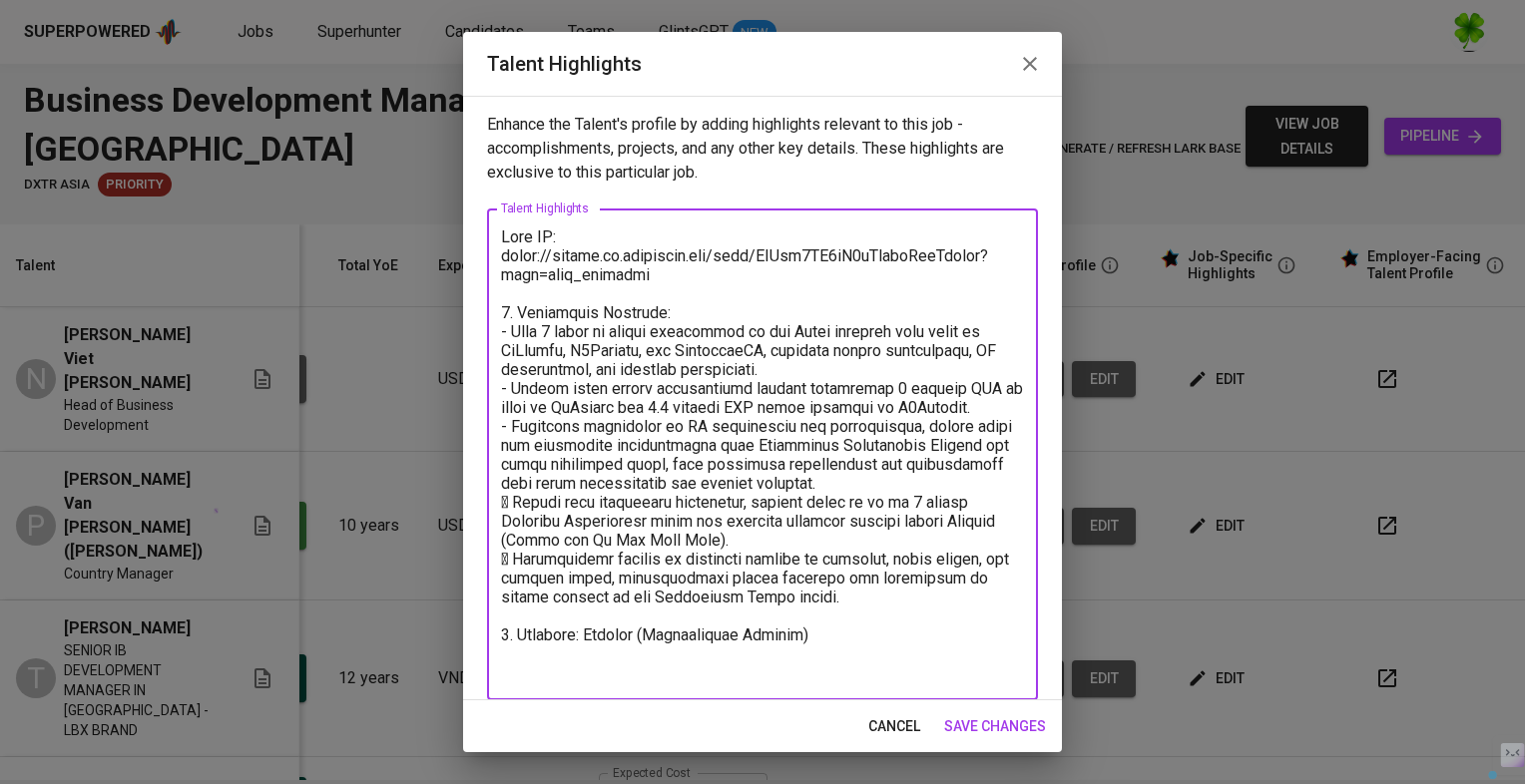 paste on "-" 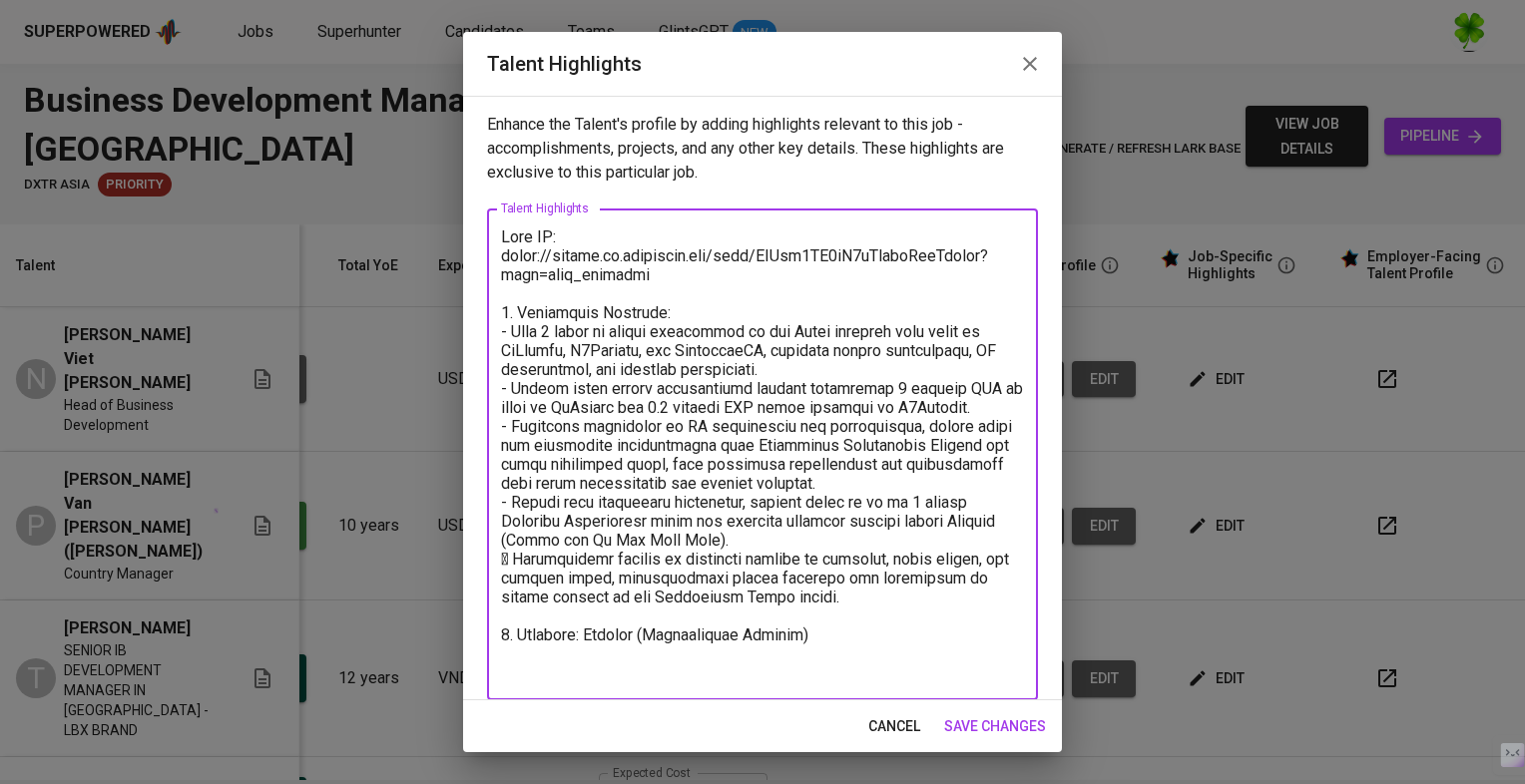 drag, startPoint x: 513, startPoint y: 558, endPoint x: 489, endPoint y: 549, distance: 25.632011 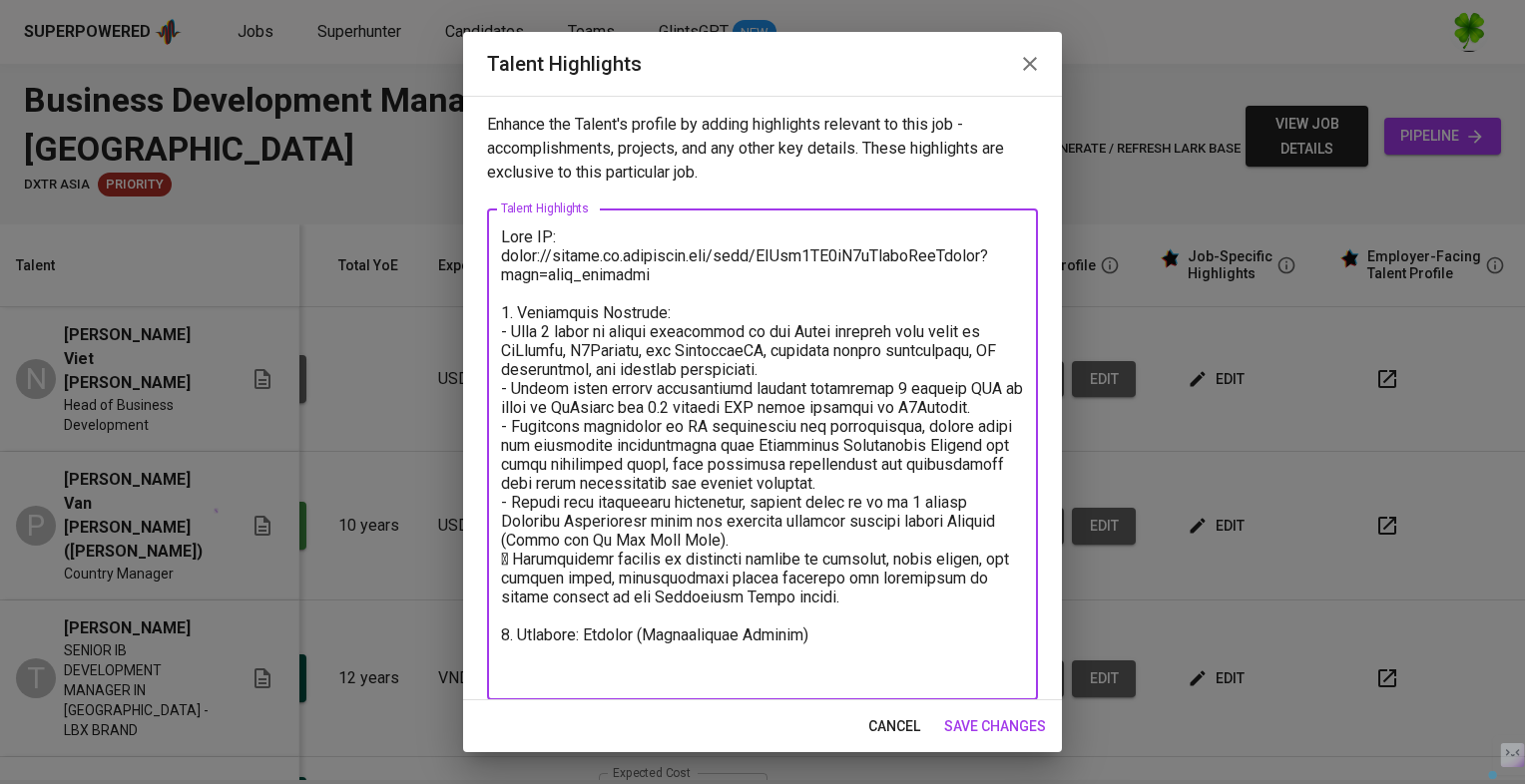 paste on "-" 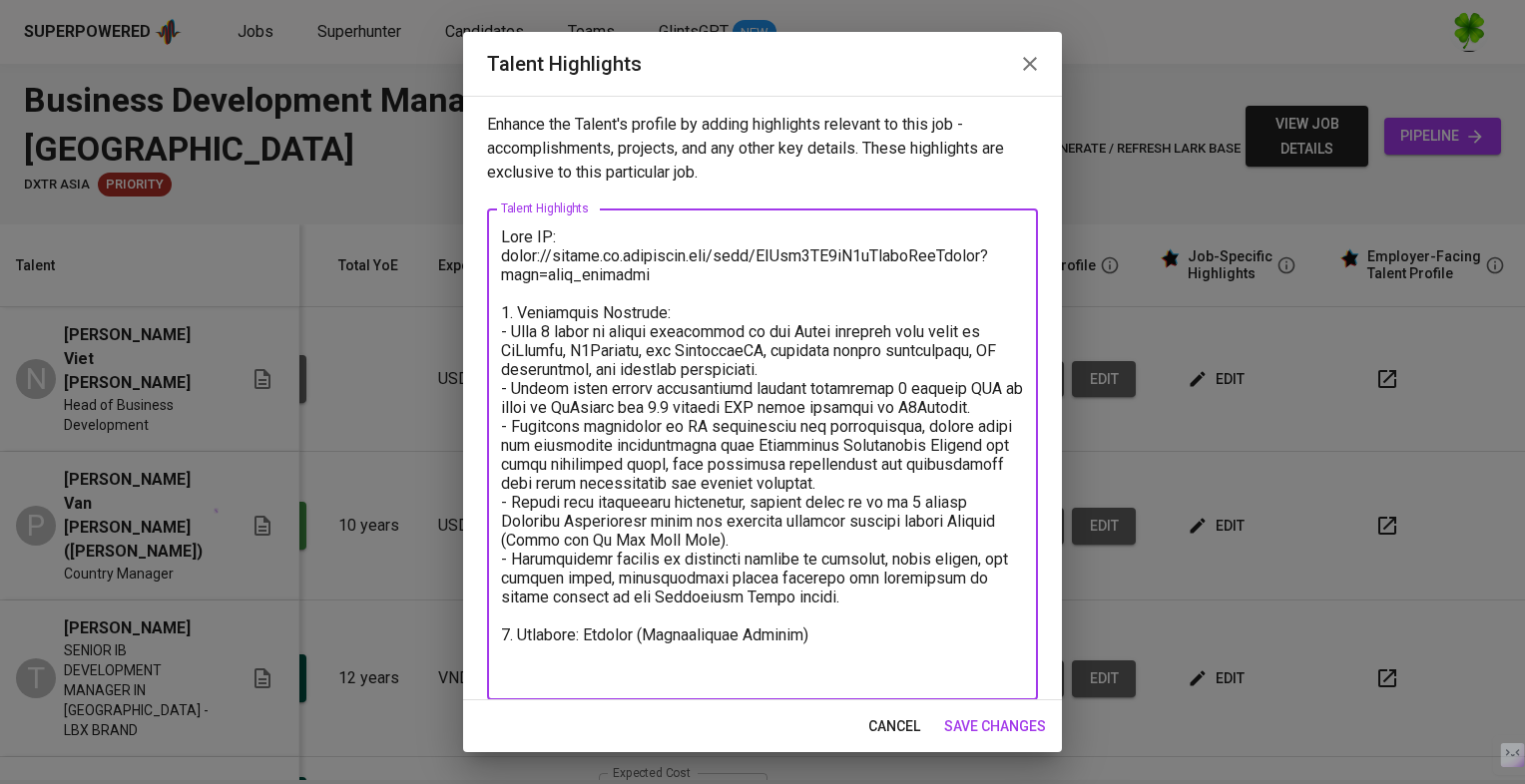 click at bounding box center (762, 455) 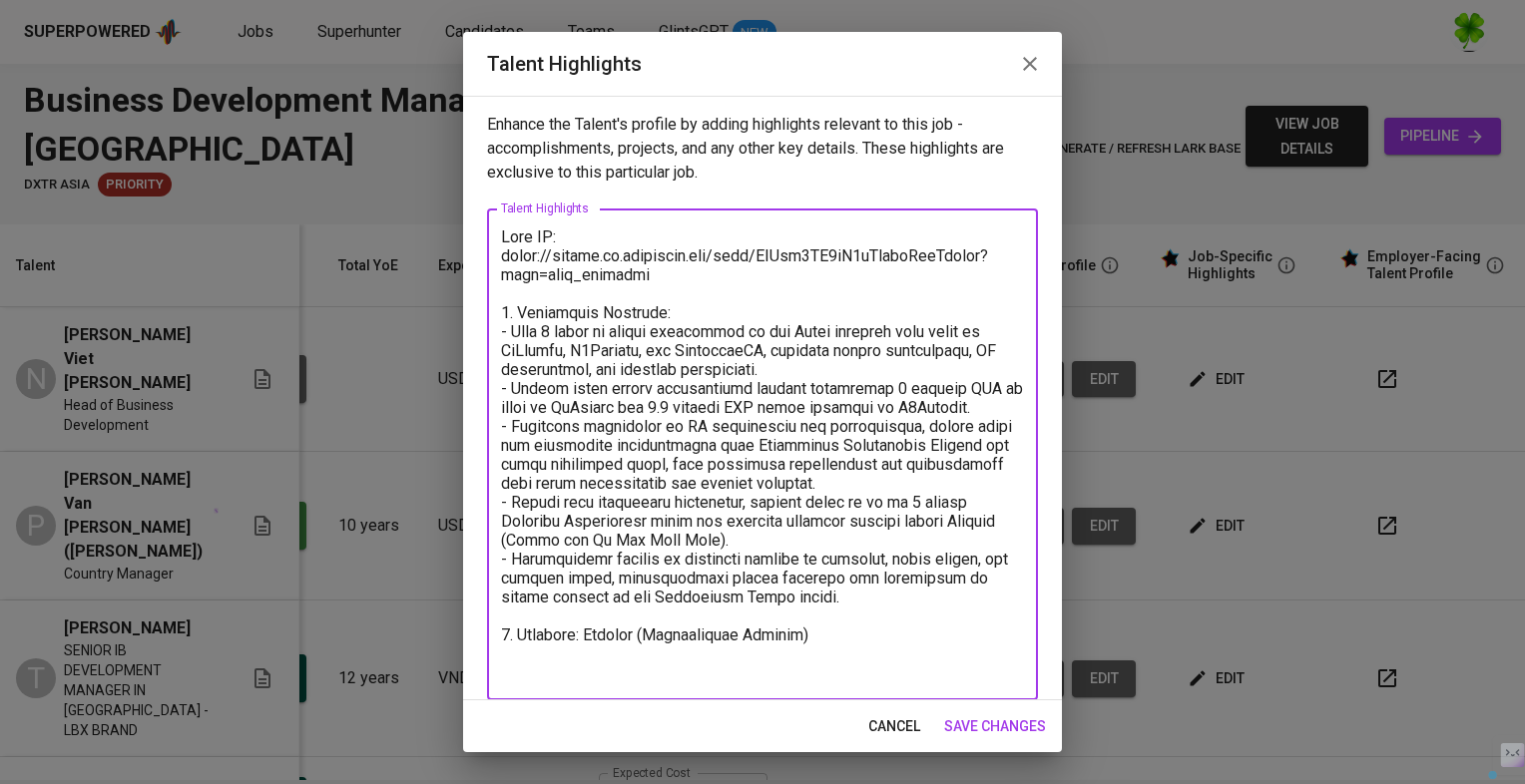 drag, startPoint x: 627, startPoint y: 577, endPoint x: 832, endPoint y: 597, distance: 205.9733 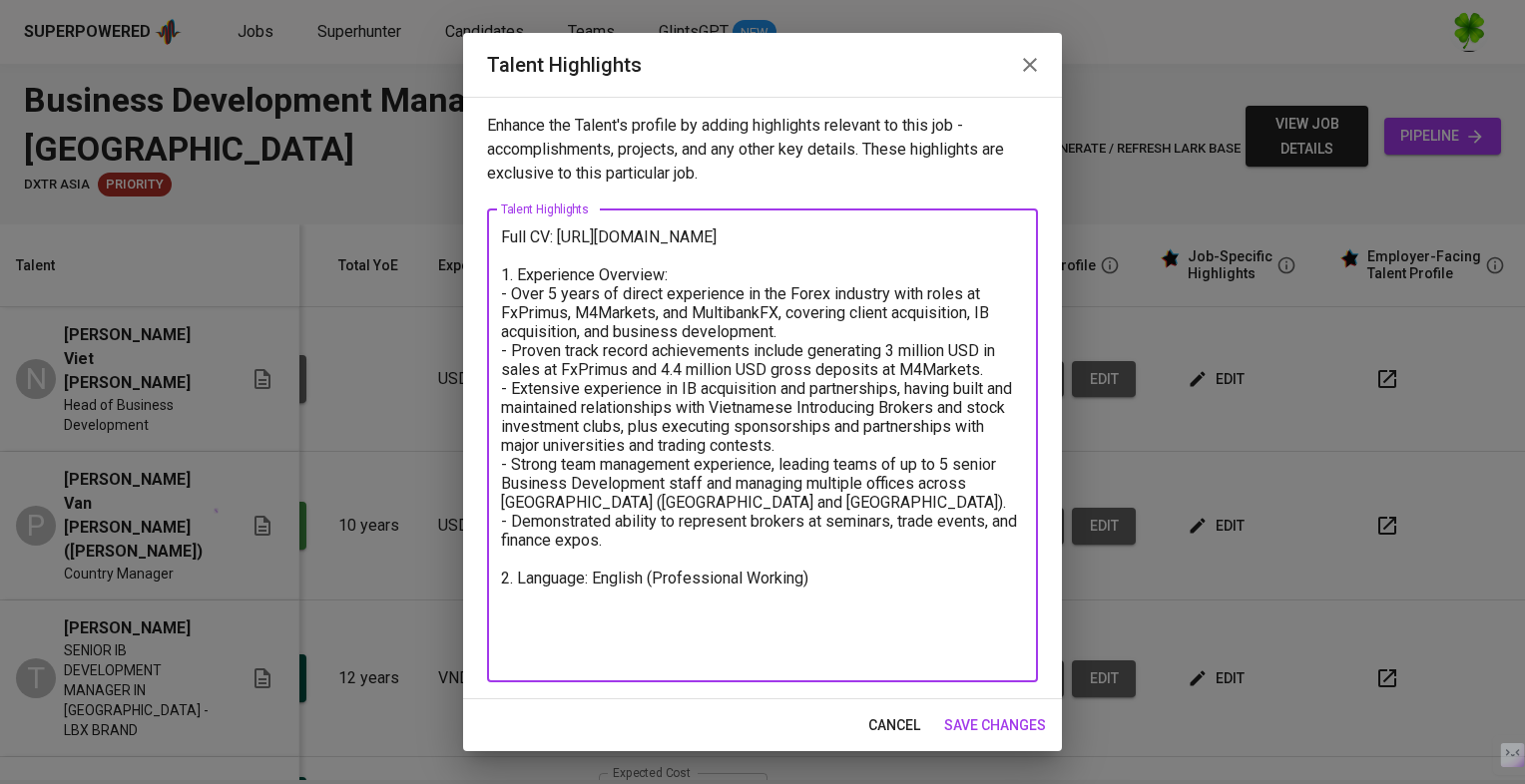 click on "Full CV: https://glints.sg.larksuite.com/file/FAHjb6LH1oG2rBxelqKlcMdpgvw?from=from_copylink
1. Experience Overview:
- Over 5 years of direct experience in the Forex industry with roles at FxPrimus, M4Markets, and MultibankFX, covering client acquisition, IB acquisition, and business development.
- Proven track record achievements include generating 3 million USD in sales at FxPrimus and 4.4 million USD gross deposits at M4Markets.
- Extensive experience in IB acquisition and partnerships, having built and maintained relationships with Vietnamese Introducing Brokers and stock investment clubs, plus executing sponsorships and partnerships with major universities and trading contests.
- Strong team management experience, leading teams of up to 5 senior Business Development staff and managing multiple offices across Vietnam (Hanoi and Ho Chi Minh City).
- Demonstrated ability to represent brokers at seminars, trade events, and finance expos.
2. Language: English (Professional Working)" at bounding box center [762, 445] 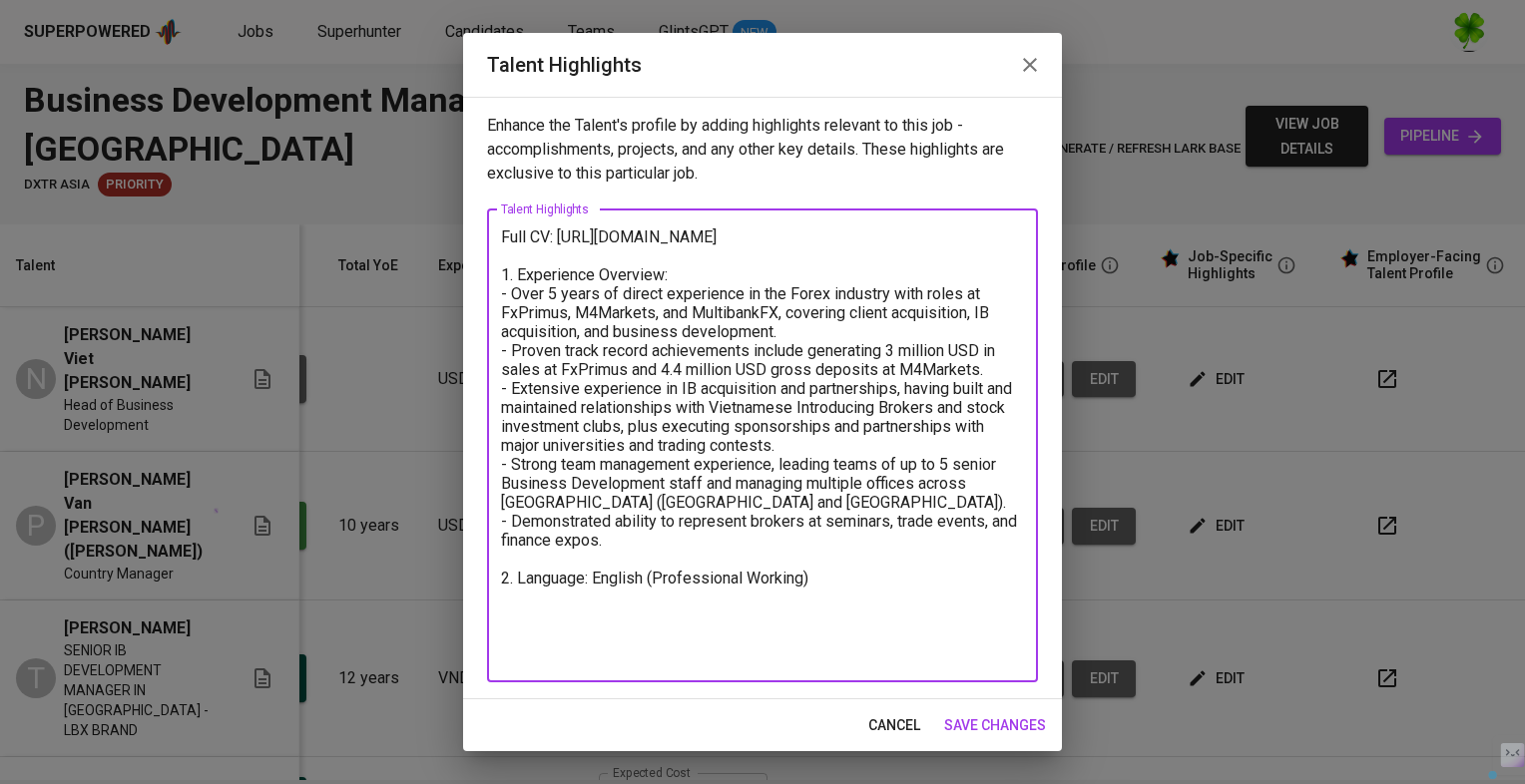drag, startPoint x: 774, startPoint y: 485, endPoint x: 660, endPoint y: 481, distance: 114.07015 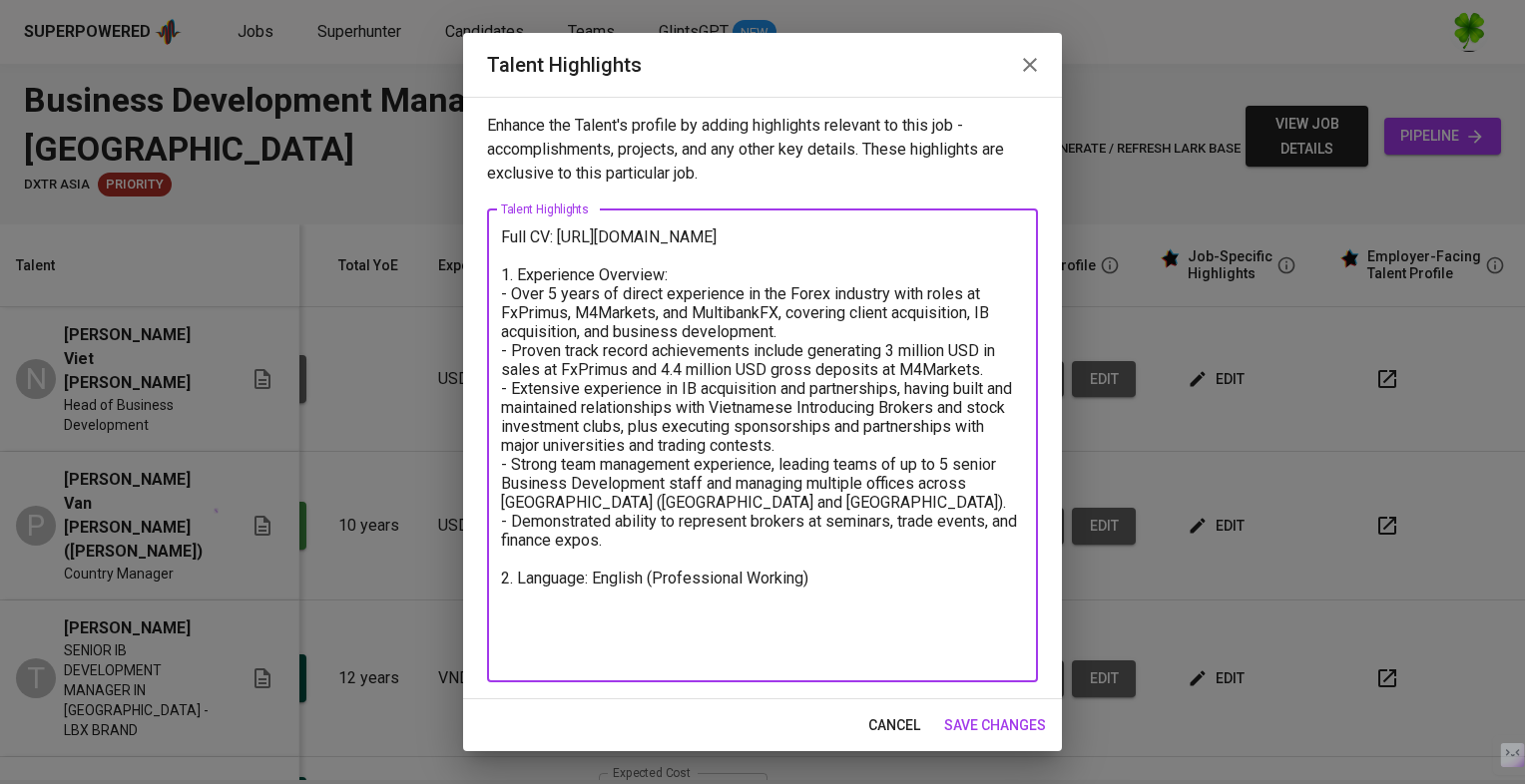 click on "Full CV: https://glints.sg.larksuite.com/file/FAHjb6LH1oG2rBxelqKlcMdpgvw?from=from_copylink
1. Experience Overview:
- Over 5 years of direct experience in the Forex industry with roles at FxPrimus, M4Markets, and MultibankFX, covering client acquisition, IB acquisition, and business development.
- Proven track record achievements include generating 3 million USD in sales at FxPrimus and 4.4 million USD gross deposits at M4Markets.
- Extensive experience in IB acquisition and partnerships, having built and maintained relationships with Vietnamese Introducing Brokers and stock investment clubs, plus executing sponsorships and partnerships with major universities and trading contests.
- Strong team management experience, leading teams of up to 5 senior Business Development staff and managing multiple offices across Vietnam (Hanoi and Ho Chi Minh City).
- Demonstrated ability to represent brokers at seminars, trade events, and finance expos.
2. Language: English (Professional Working)" at bounding box center (762, 445) 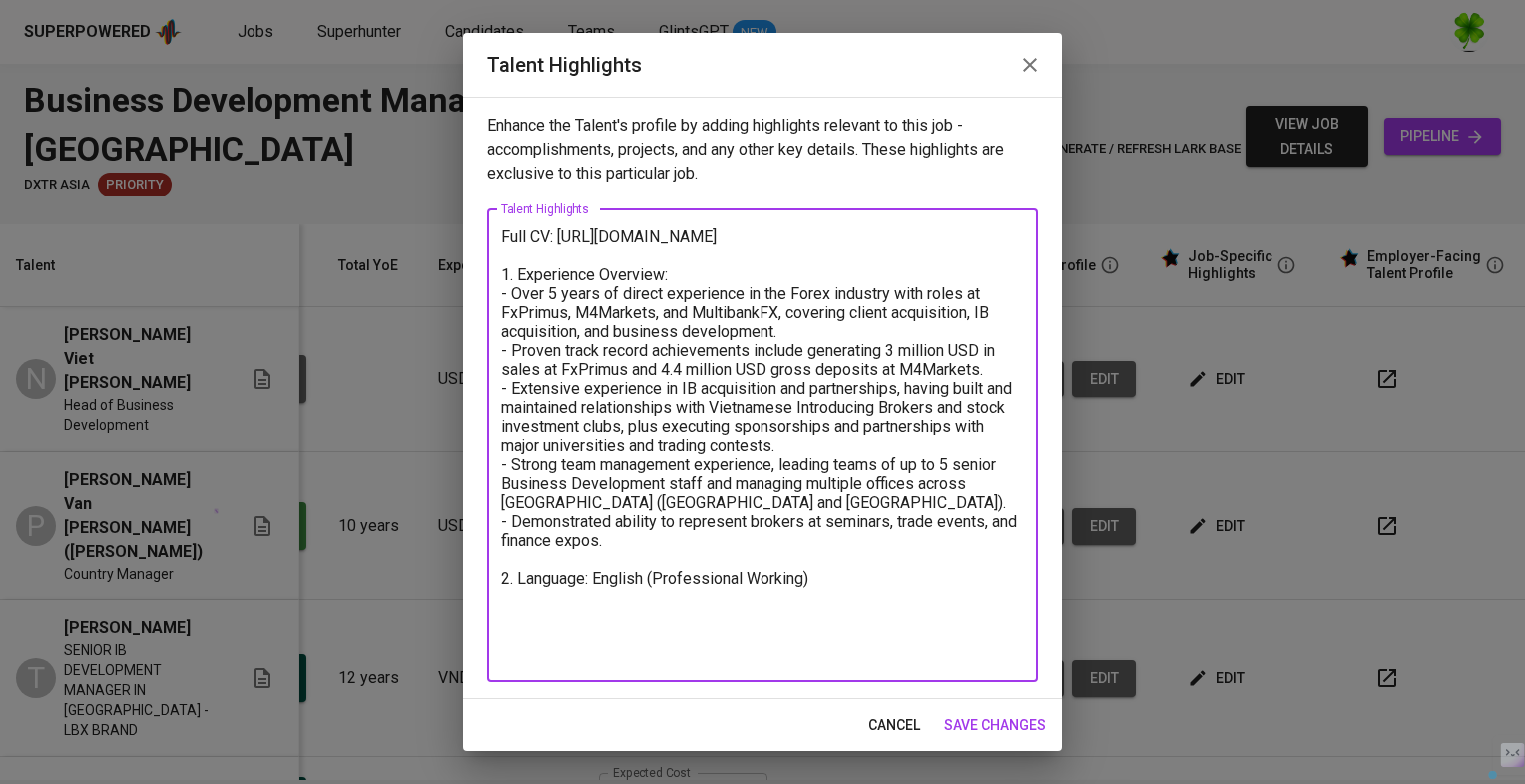 drag, startPoint x: 773, startPoint y: 366, endPoint x: 791, endPoint y: 357, distance: 20.12461 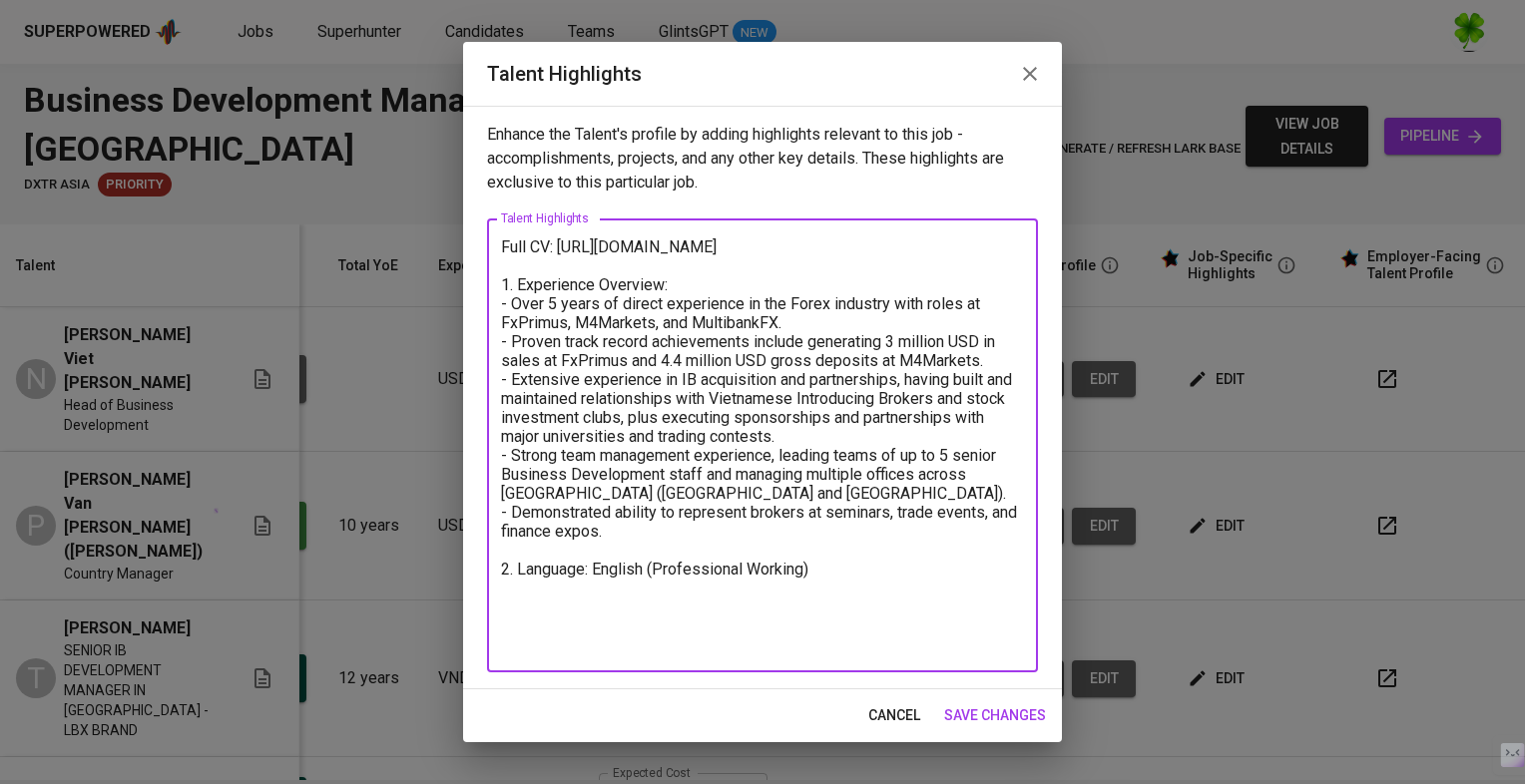 type on "Full CV: https://glints.sg.larksuite.com/file/FAHjb6LH1oG2rBxelqKlcMdpgvw?from=from_copylink
1. Experience Overview:
- Over 5 years of direct experience in the Forex industry with roles at FxPrimus, M4Markets, and MultibankFX.
- Proven track record achievements include generating 3 million USD in sales at FxPrimus and 4.4 million USD gross deposits at M4Markets.
- Extensive experience in IB acquisition and partnerships, having built and maintained relationships with Vietnamese Introducing Brokers and stock investment clubs, plus executing sponsorships and partnerships with major universities and trading contests.
- Strong team management experience, leading teams of up to 5 senior Business Development staff and managing multiple offices across Vietnam (Hanoi and Ho Chi Minh City).
- Demonstrated ability to represent brokers at seminars, trade events, and finance expos.
2. Language: English (Professional Working)" 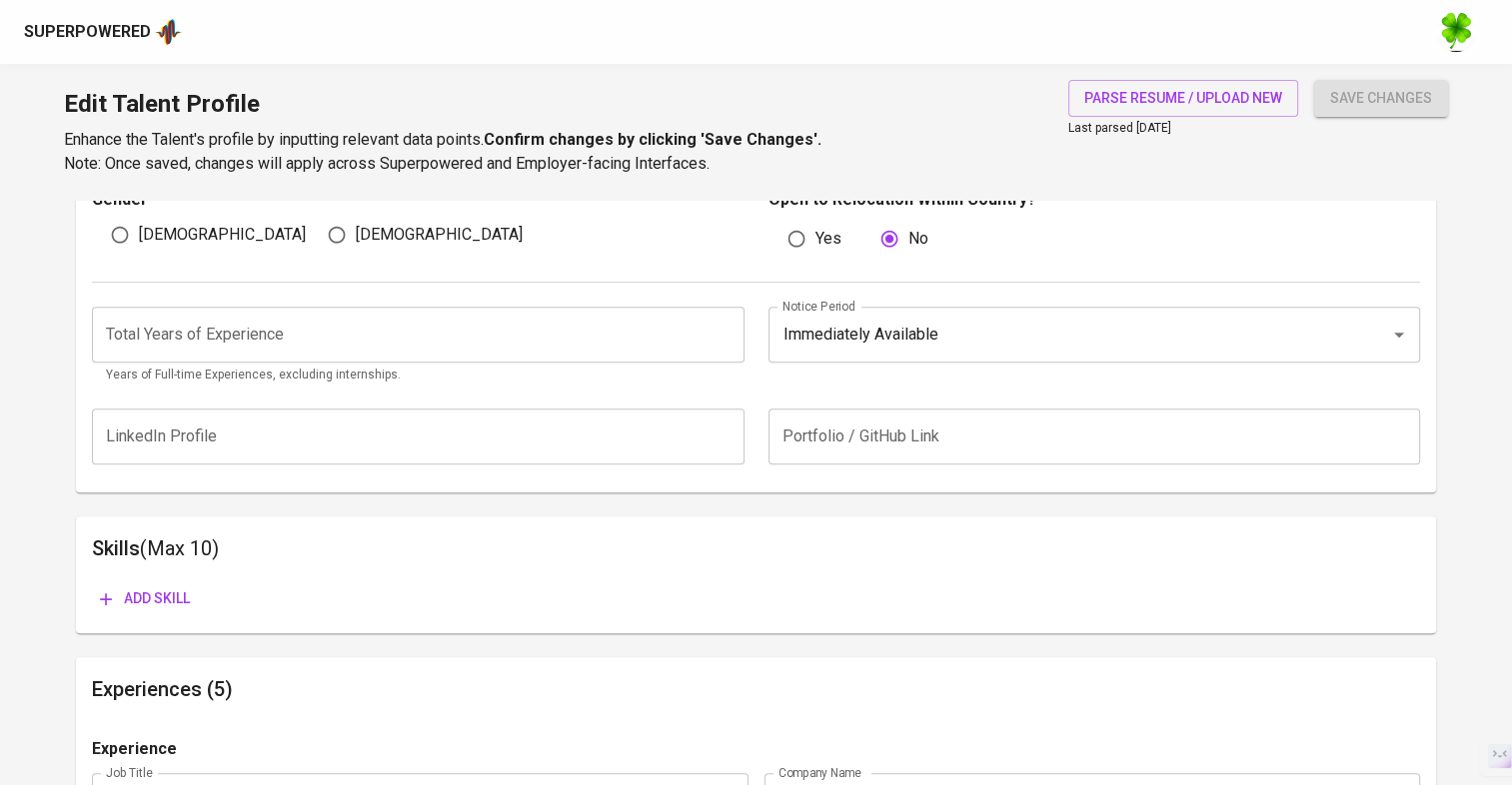 scroll, scrollTop: 799, scrollLeft: 0, axis: vertical 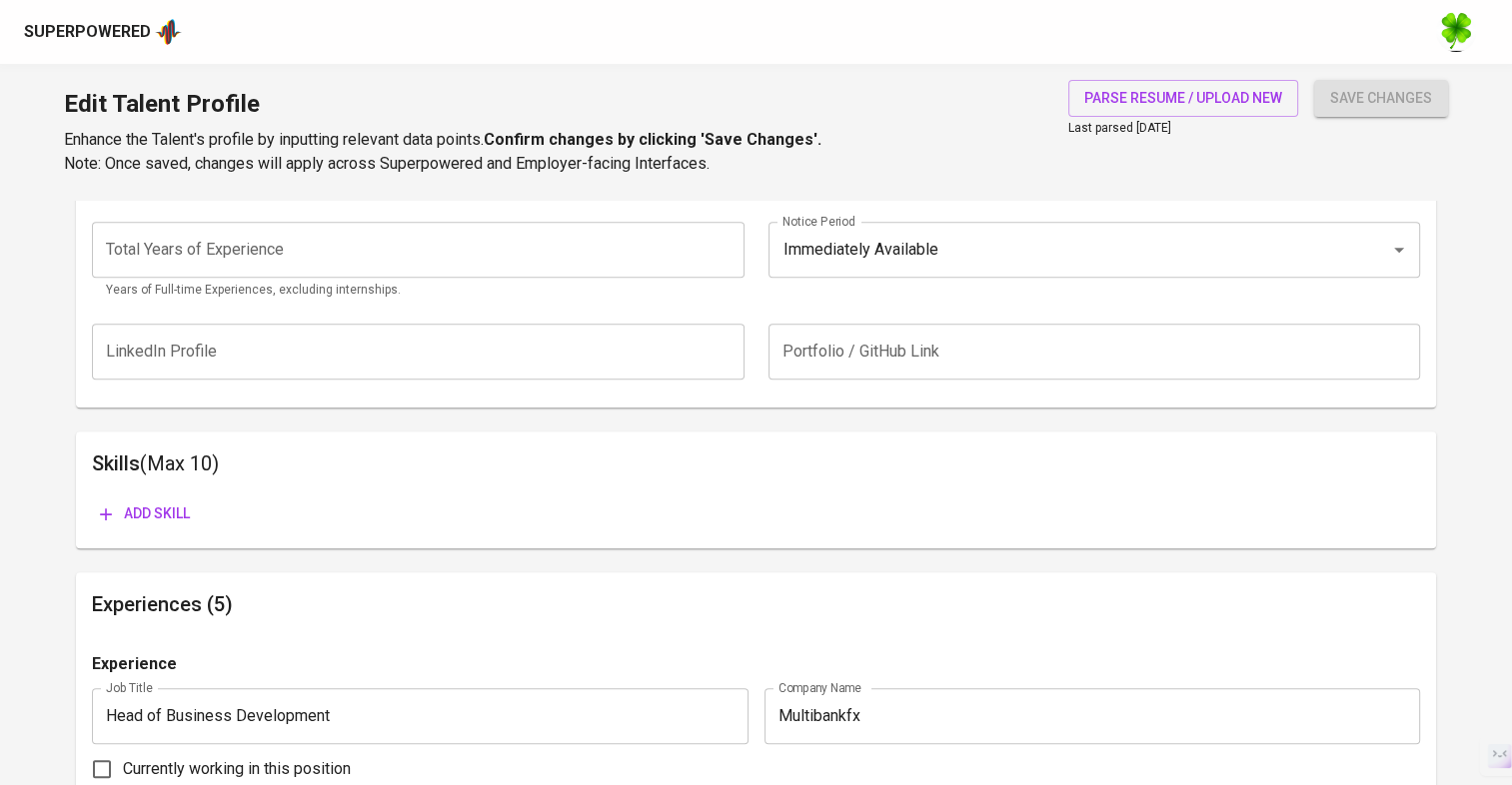 click at bounding box center (418, 250) 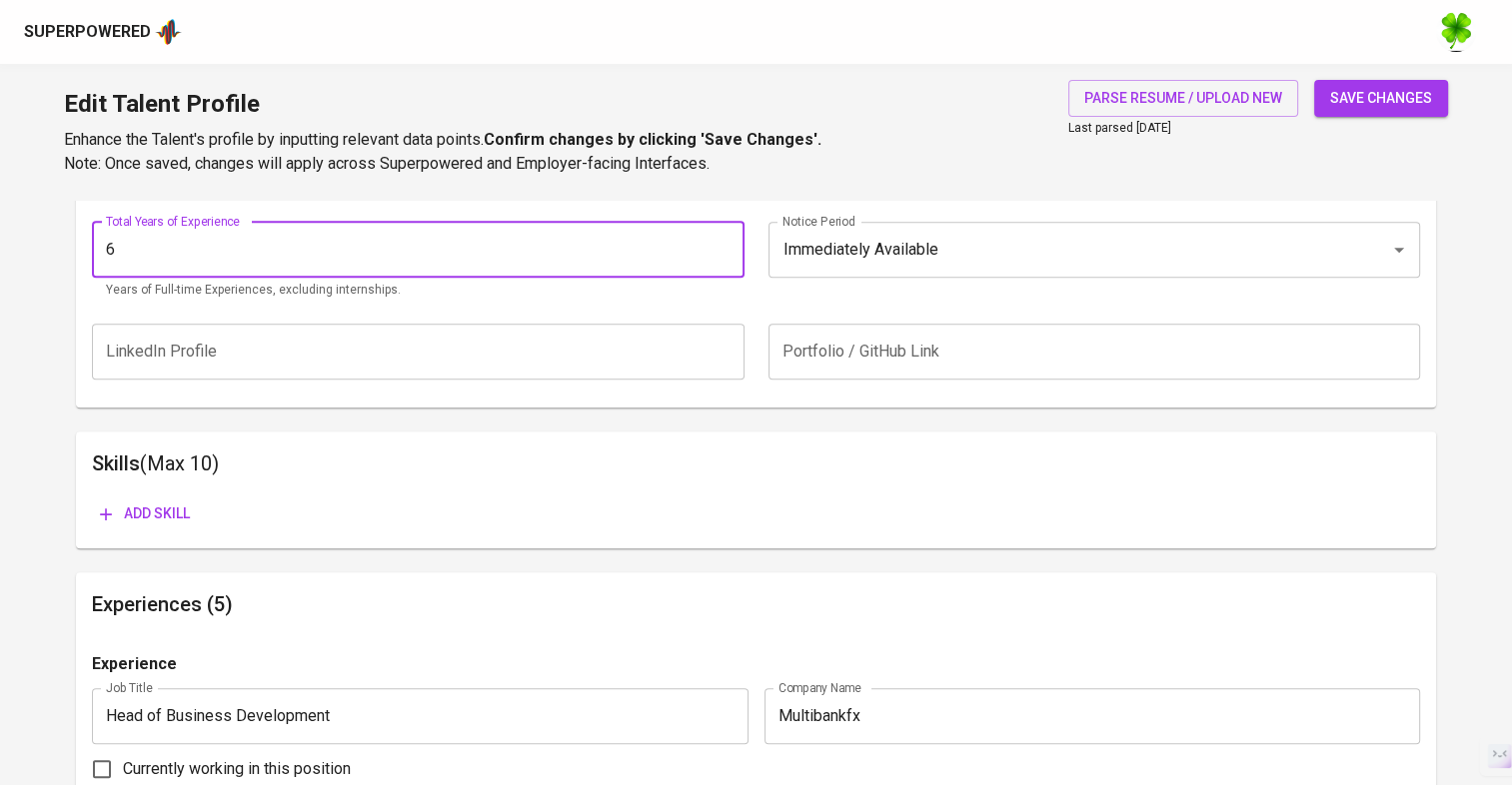 type on "6" 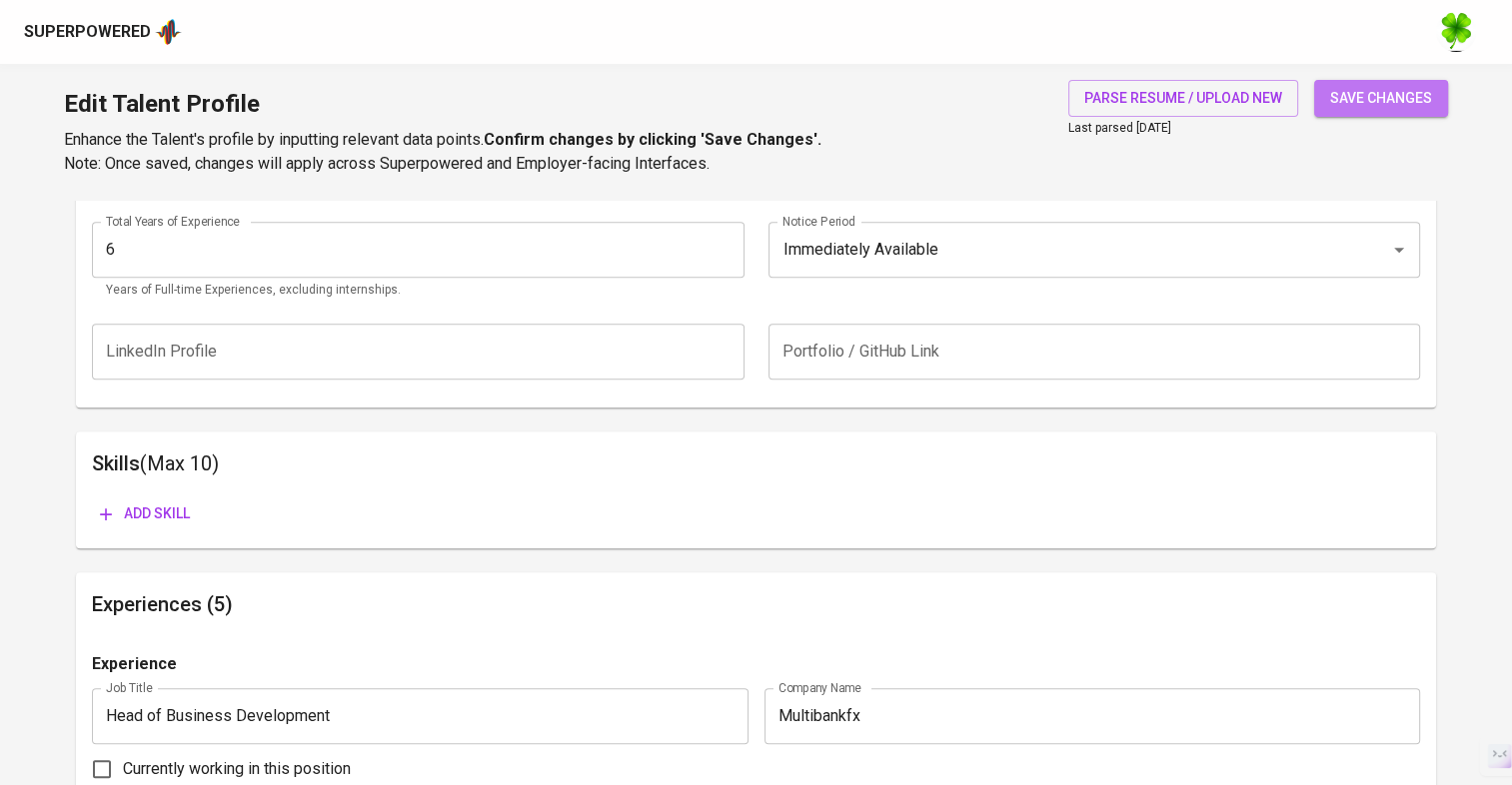 click on "save changes" at bounding box center (1381, 98) 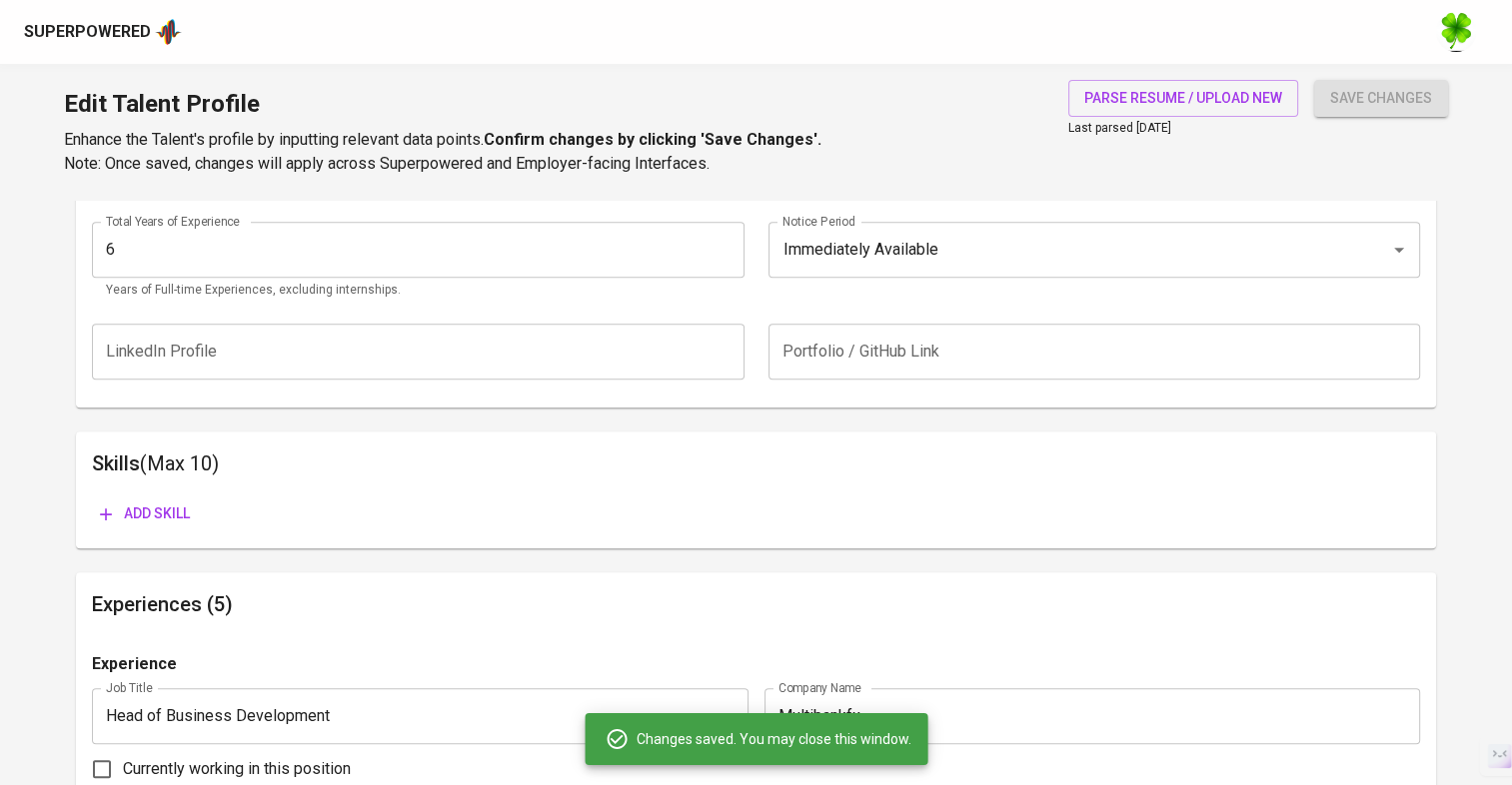 type 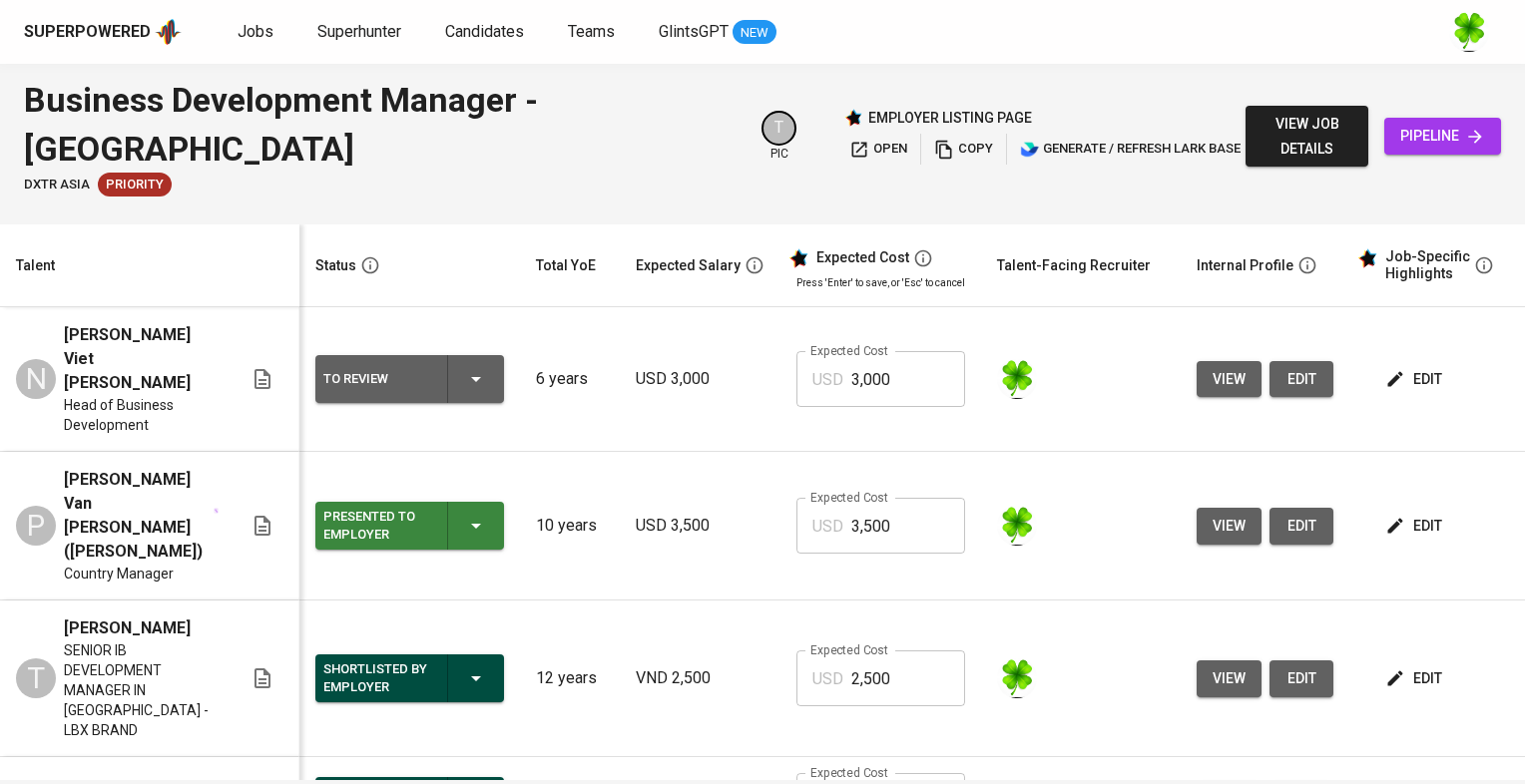 scroll, scrollTop: 0, scrollLeft: 0, axis: both 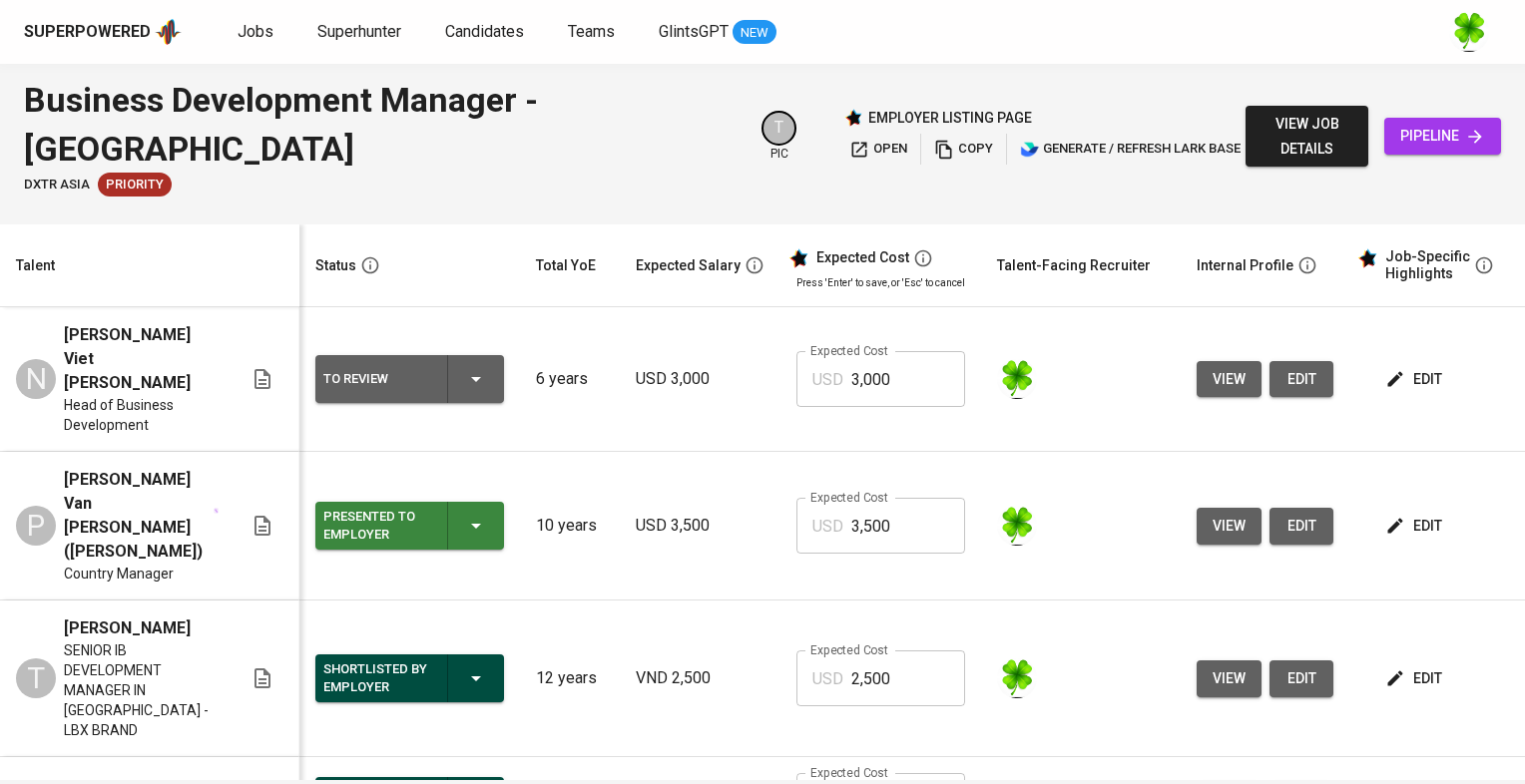 click 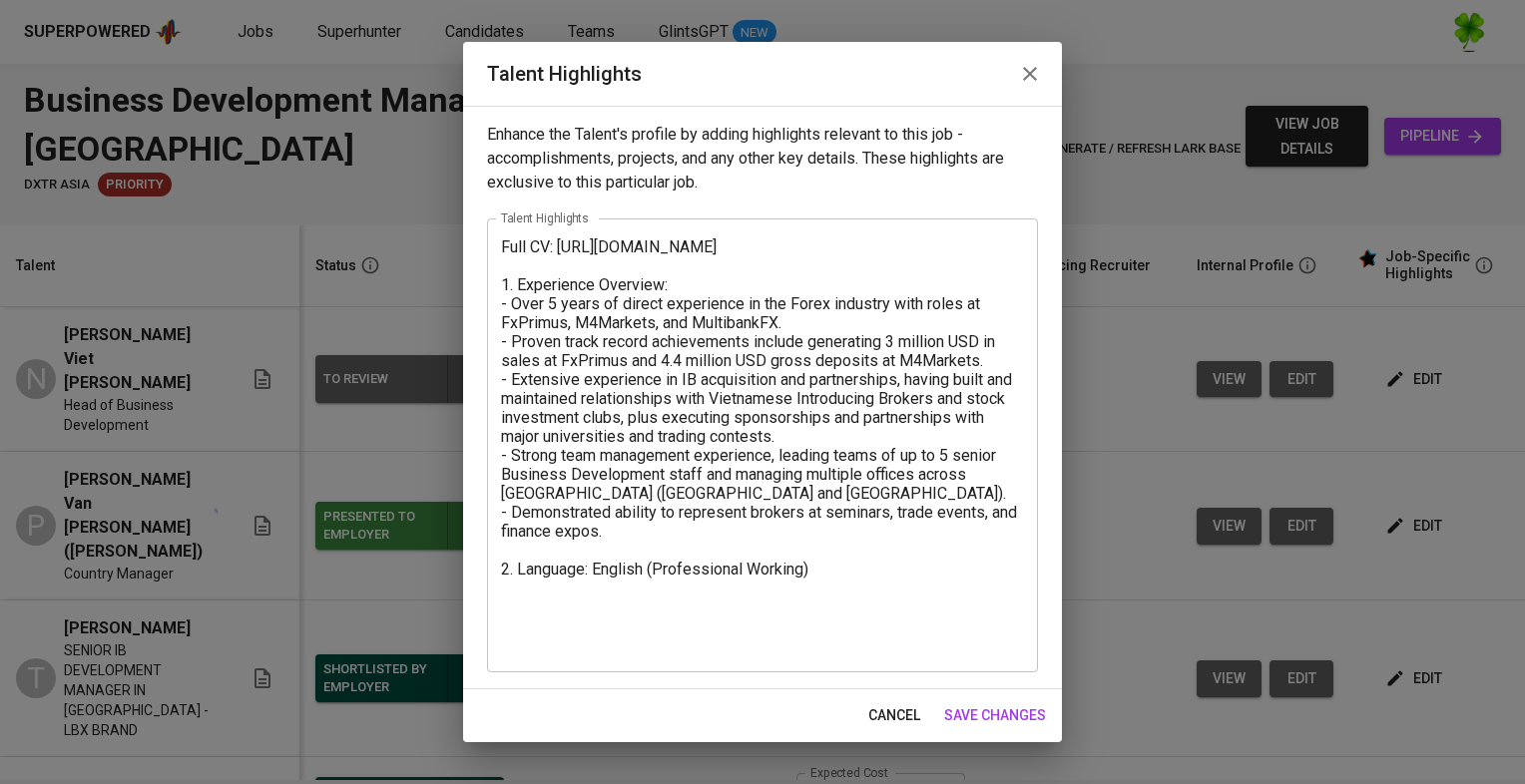 click on "Full CV: https://glints.sg.larksuite.com/file/FAHjb6LH1oG2rBxelqKlcMdpgvw?from=from_copylink
1. Experience Overview:
- Over 5 years of direct experience in the Forex industry with roles at FxPrimus, M4Markets, and MultibankFX.
- Proven track record achievements include generating 3 million USD in sales at FxPrimus and 4.4 million USD gross deposits at M4Markets.
- Extensive experience in IB acquisition and partnerships, having built and maintained relationships with Vietnamese Introducing Brokers and stock investment clubs, plus executing sponsorships and partnerships with major universities and trading contests.
- Strong team management experience, leading teams of up to 5 senior Business Development staff and managing multiple offices across Vietnam (Hanoi and Ho Chi Minh City).
- Demonstrated ability to represent brokers at seminars, trade events, and finance expos.
2. Language: English (Professional Working)
x Talent Highlights" at bounding box center (762, 445) 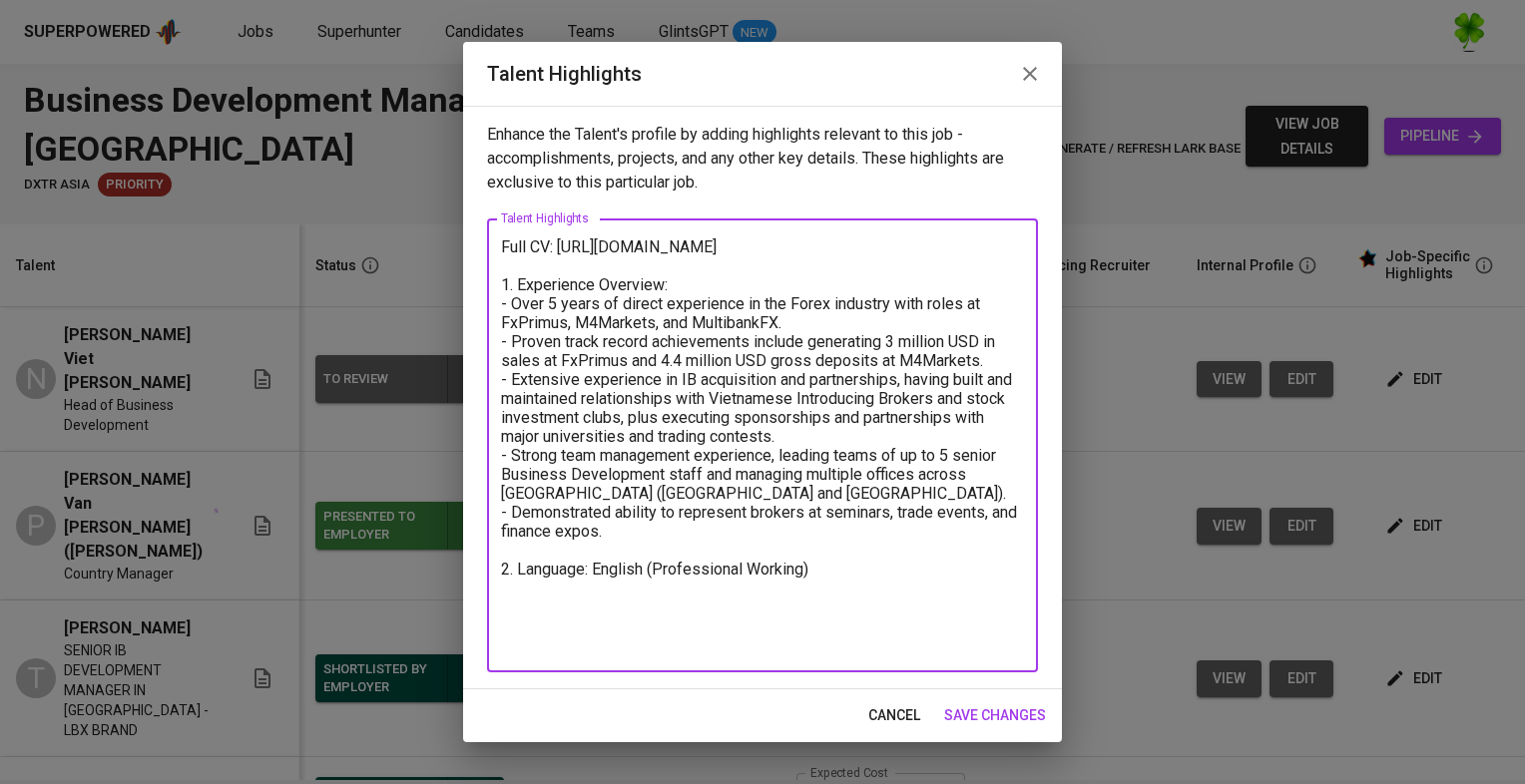 click on "Full CV: https://glints.sg.larksuite.com/file/FAHjb6LH1oG2rBxelqKlcMdpgvw?from=from_copylink
1. Experience Overview:
- Over 5 years of direct experience in the Forex industry with roles at FxPrimus, M4Markets, and MultibankFX.
- Proven track record achievements include generating 3 million USD in sales at FxPrimus and 4.4 million USD gross deposits at M4Markets.
- Extensive experience in IB acquisition and partnerships, having built and maintained relationships with Vietnamese Introducing Brokers and stock investment clubs, plus executing sponsorships and partnerships with major universities and trading contests.
- Strong team management experience, leading teams of up to 5 senior Business Development staff and managing multiple offices across Vietnam (Hanoi and Ho Chi Minh City).
- Demonstrated ability to represent brokers at seminars, trade events, and finance expos.
2. Language: English (Professional Working)" at bounding box center [762, 446] 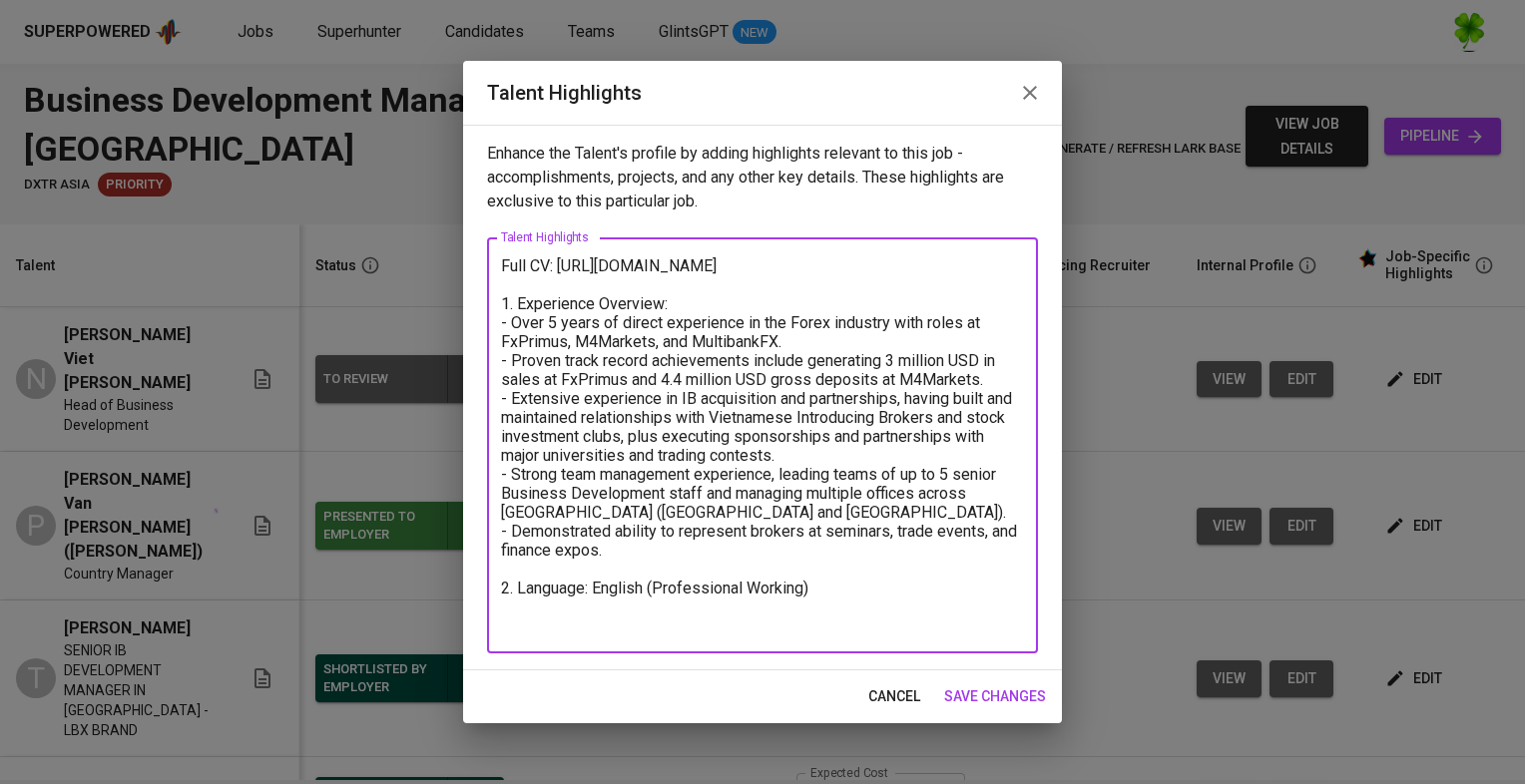 type on "Full CV: https://glints.sg.larksuite.com/file/FAHjb6LH1oG2rBxelqKlcMdpgvw?from=from_copylink
1. Experience Overview:
- Over 5 years of direct experience in the Forex industry with roles at FxPrimus, M4Markets, and MultibankFX.
- Proven track record achievements include generating 3 million USD in sales at FxPrimus and 4.4 million USD gross deposits at M4Markets.
- Extensive experience in IB acquisition and partnerships, having built and maintained relationships with Vietnamese Introducing Brokers and stock investment clubs, plus executing sponsorships and partnerships with major universities and trading contests.
- Strong team management experience, leading teams of up to 5 senior Business Development staff and managing multiple offices across Vietnam (Hanoi and Ho Chi Minh City).
- Demonstrated ability to represent brokers at seminars, trade events, and finance expos.
2. Language: English (Professional Working)" 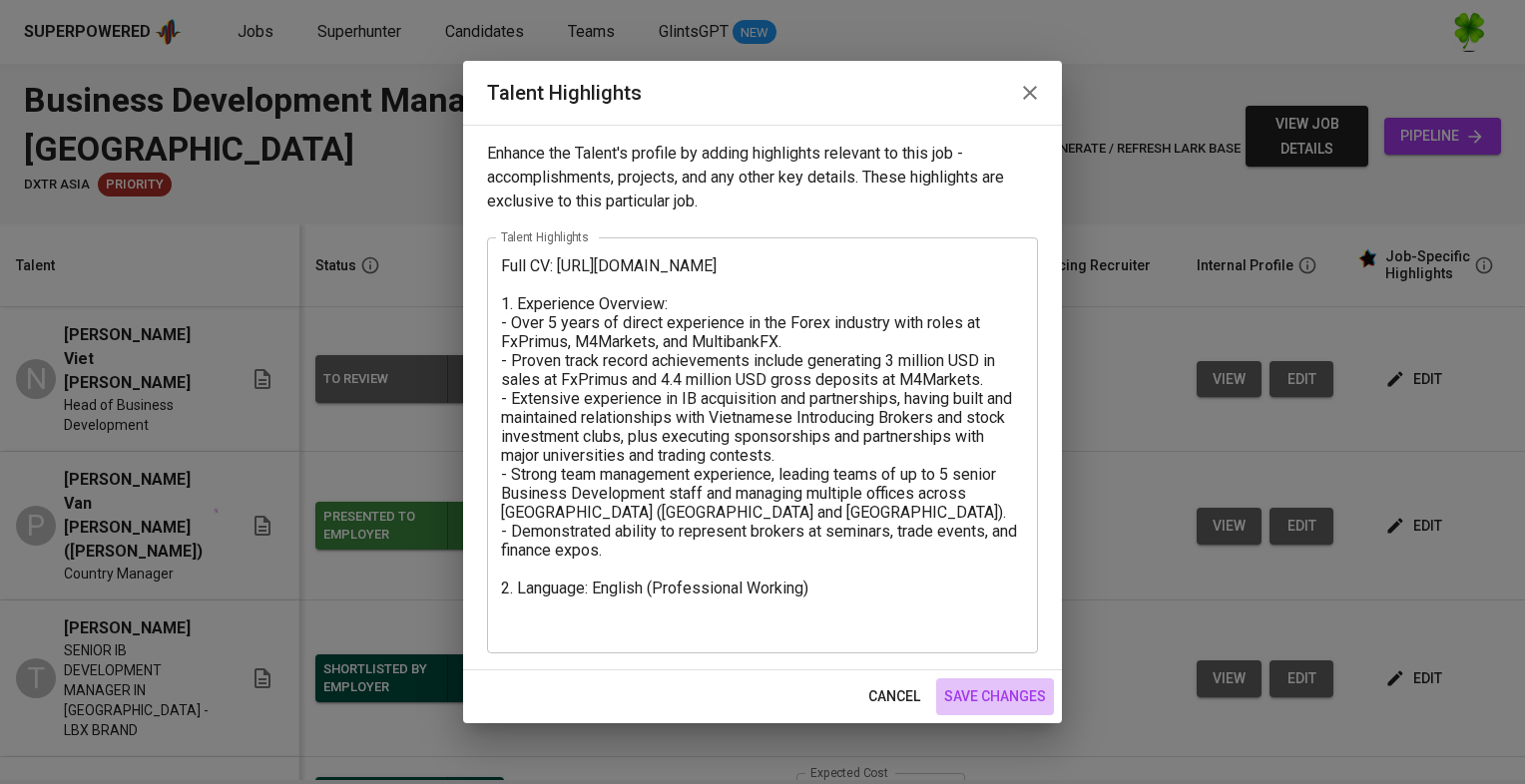 click on "save changes" at bounding box center (995, 696) 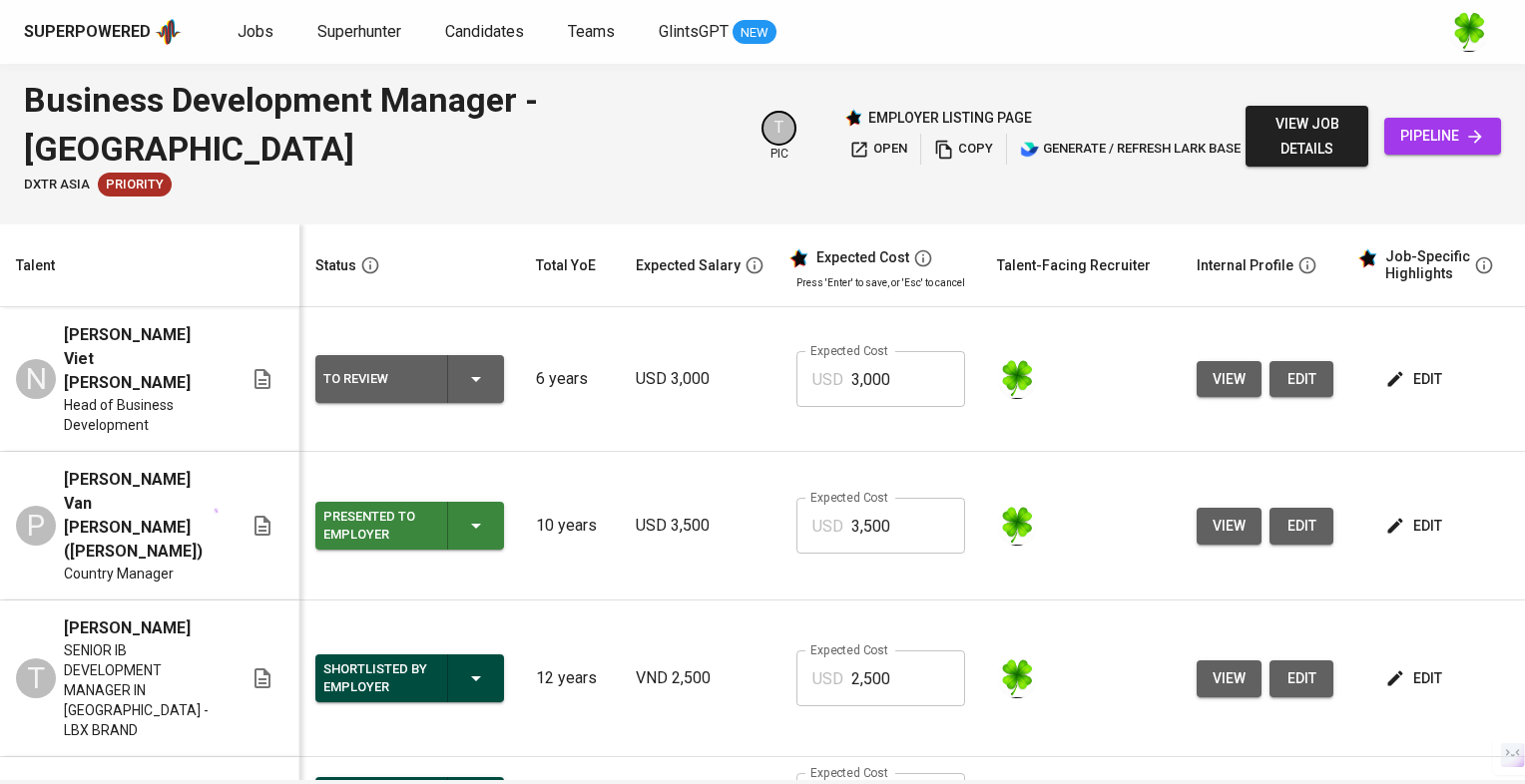 click on "pipeline" at bounding box center (1442, 136) 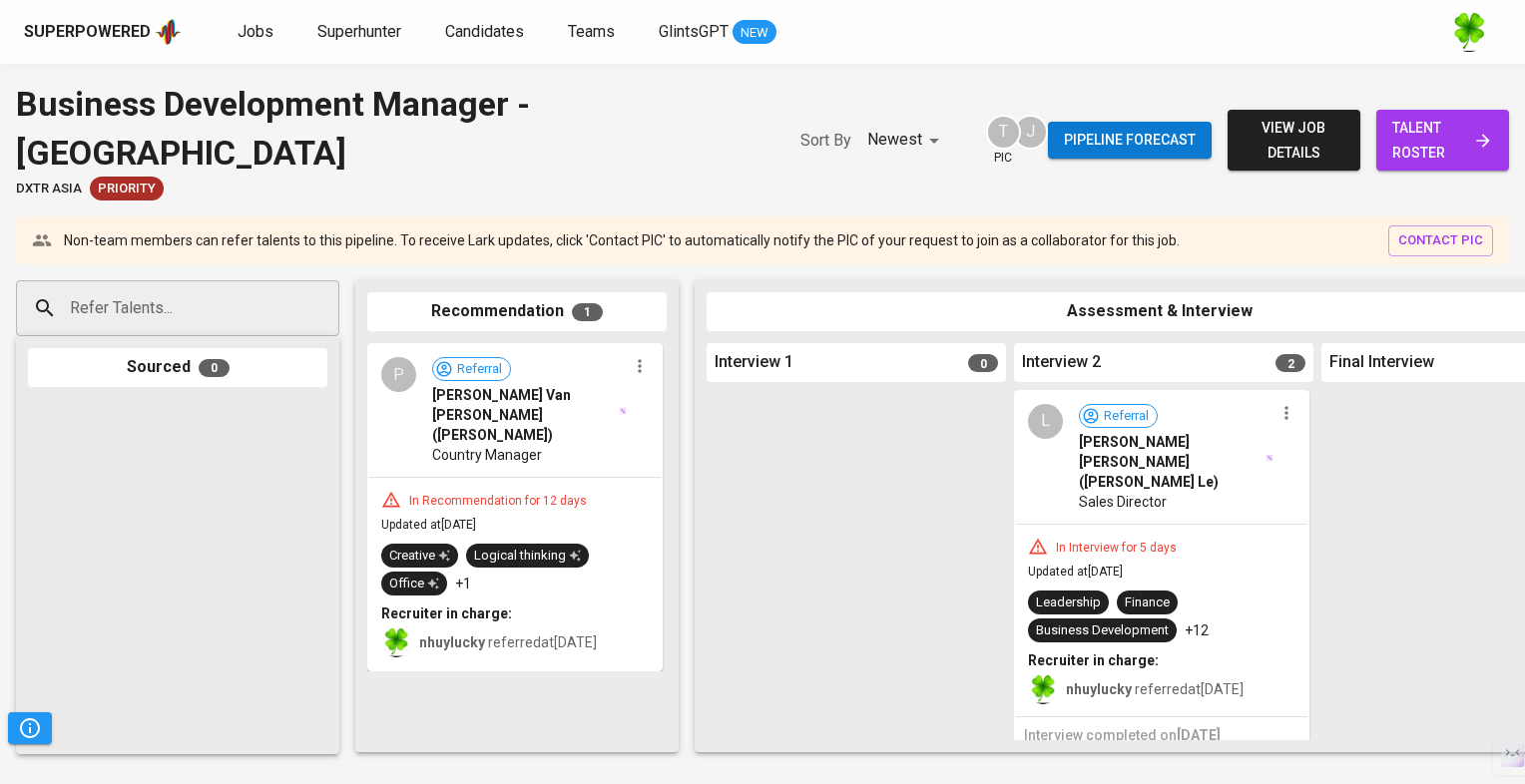 click on "talent roster" at bounding box center [1442, 140] 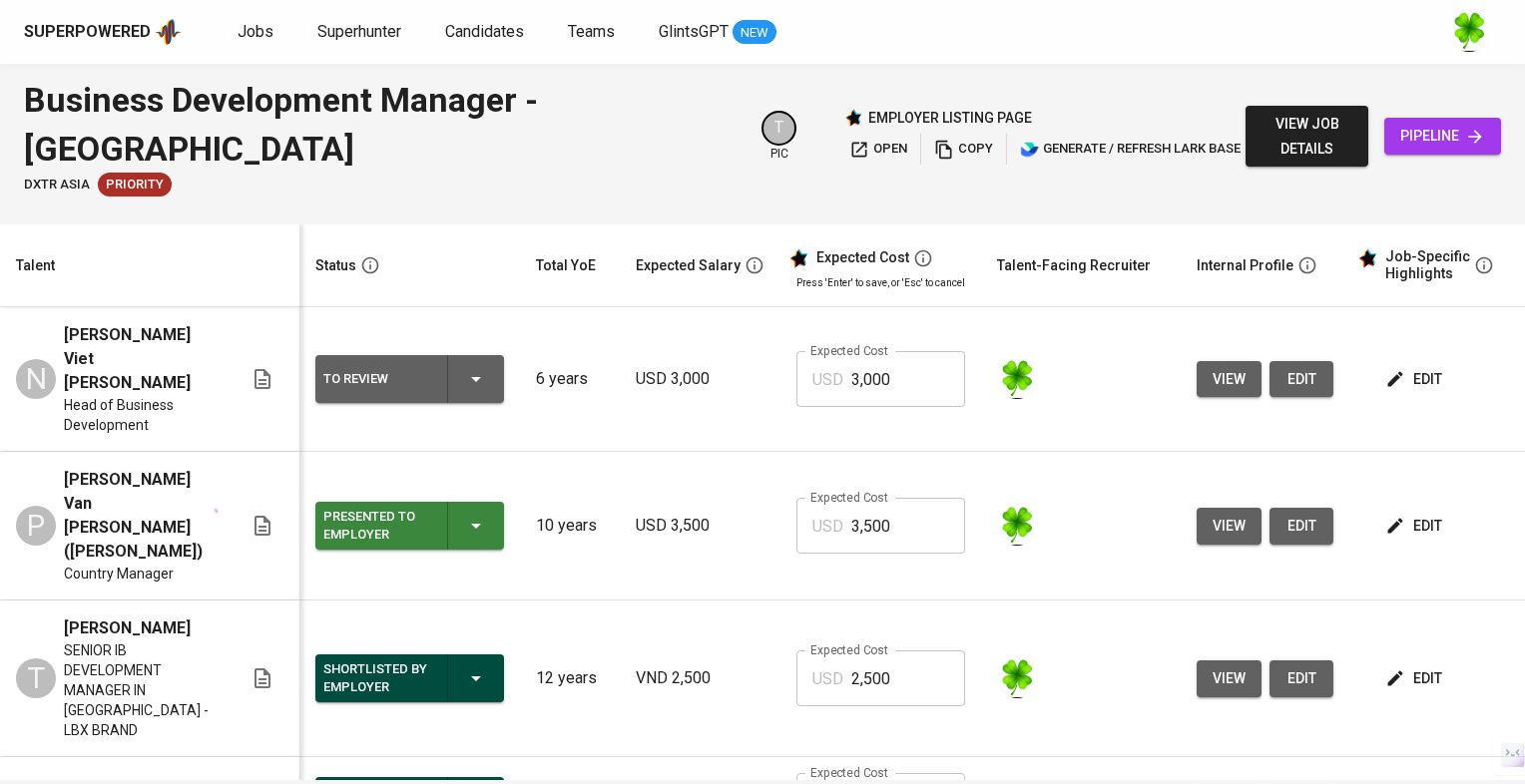 click on "edit" at bounding box center (1301, 379) 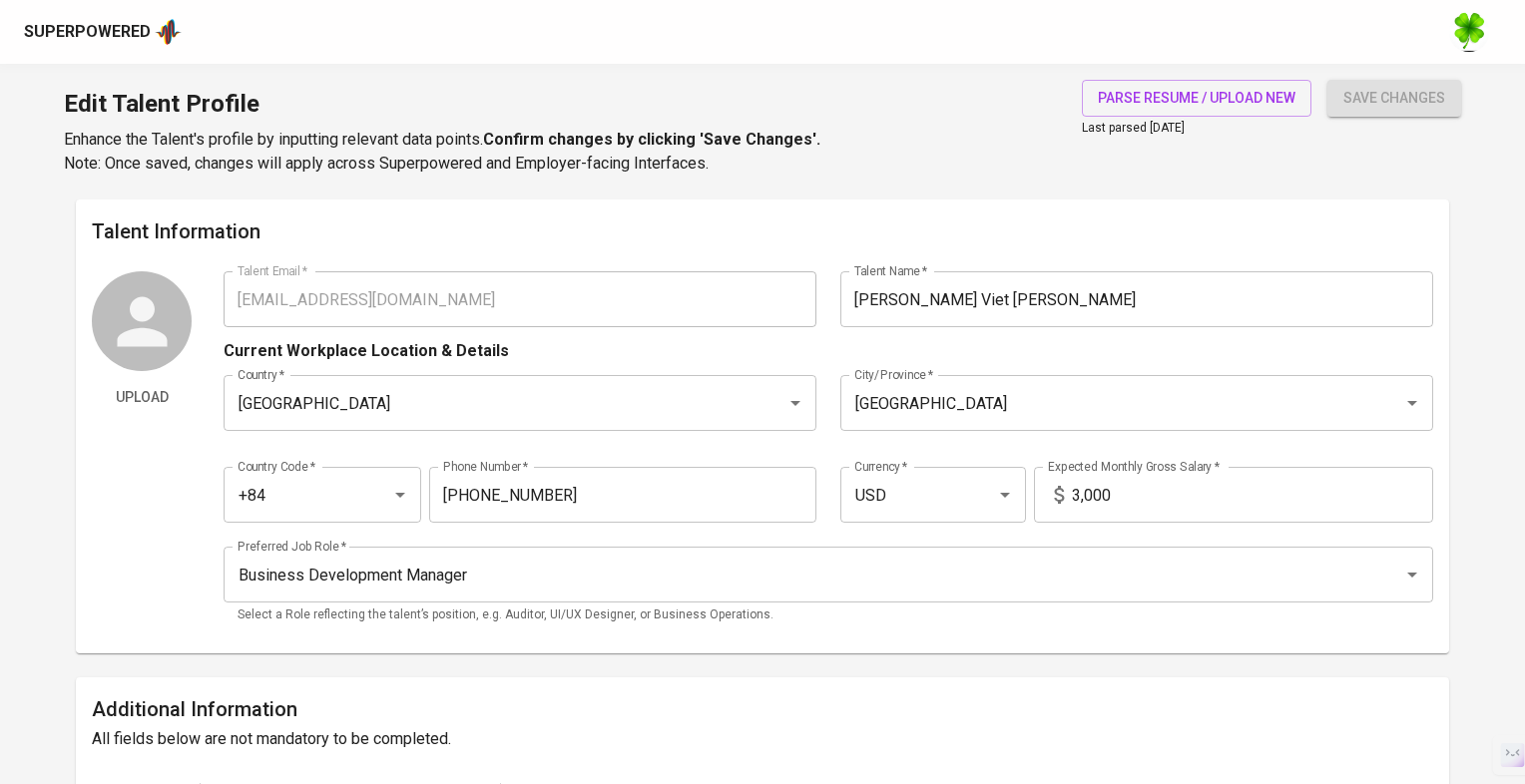 scroll, scrollTop: 0, scrollLeft: 0, axis: both 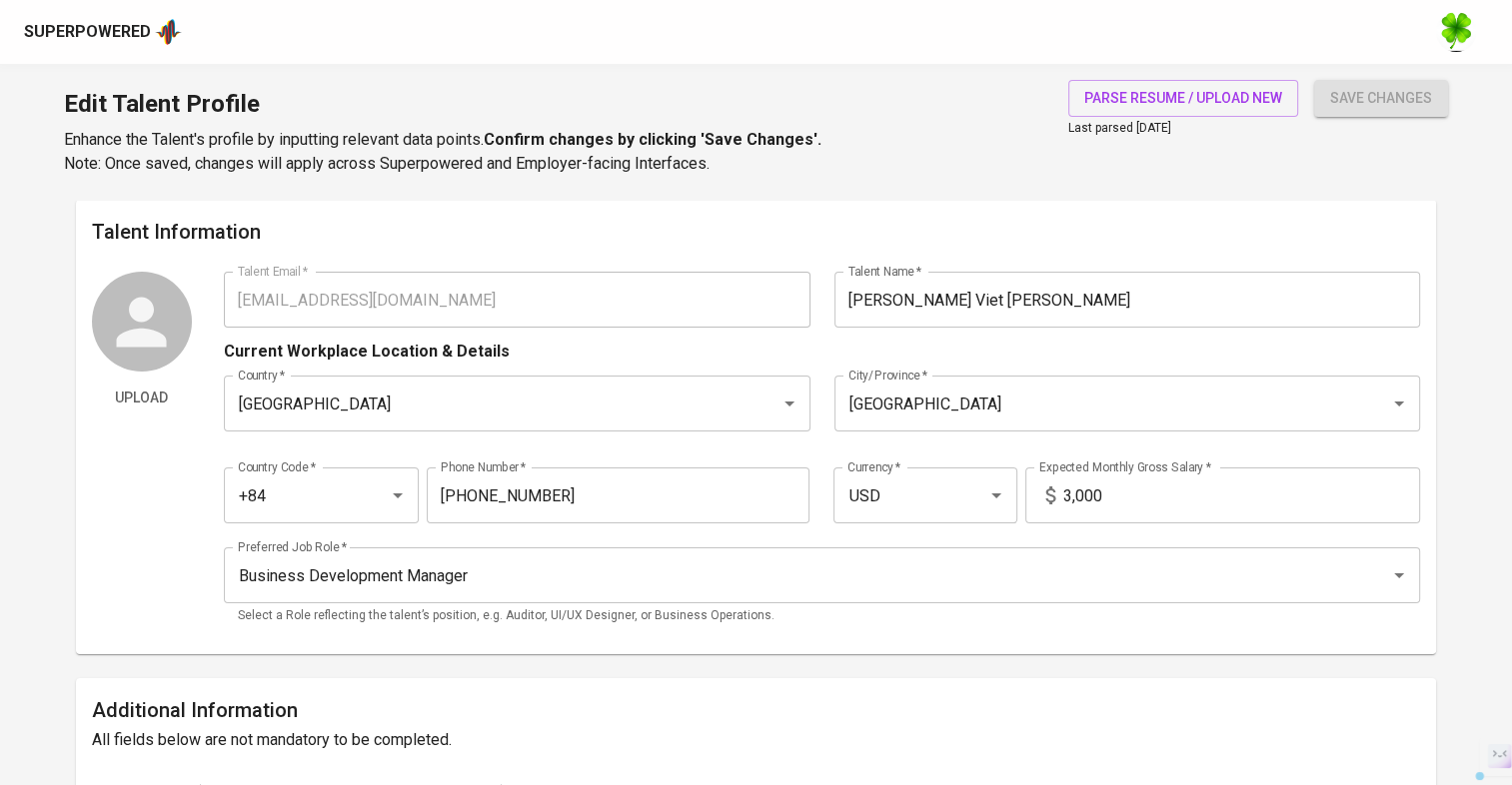 click on "Upload Talent Email   * [EMAIL_ADDRESS][DOMAIN_NAME] Talent Email  * Talent Name   * [PERSON_NAME] Viet [PERSON_NAME] Talent Name  * Current Workplace Location & Details Country   * [GEOGRAPHIC_DATA] Country  * City/Province   * [GEOGRAPHIC_DATA]/Province  * Country Code   * +84 Country Code  * Phone Number   * [PHONE_NUMBER] Phone Number  * Currency   * USD Currency  * Expected Monthly Gross Salary   * 3,000 Expected Monthly Gross Salary  * Preferred Job Role   * Business Development Manager Preferred Job Role  * Select a Role reflecting the talent’s position, e.g. Auditor, UI/UX Designer, or Business Operations." at bounding box center (756, 454) 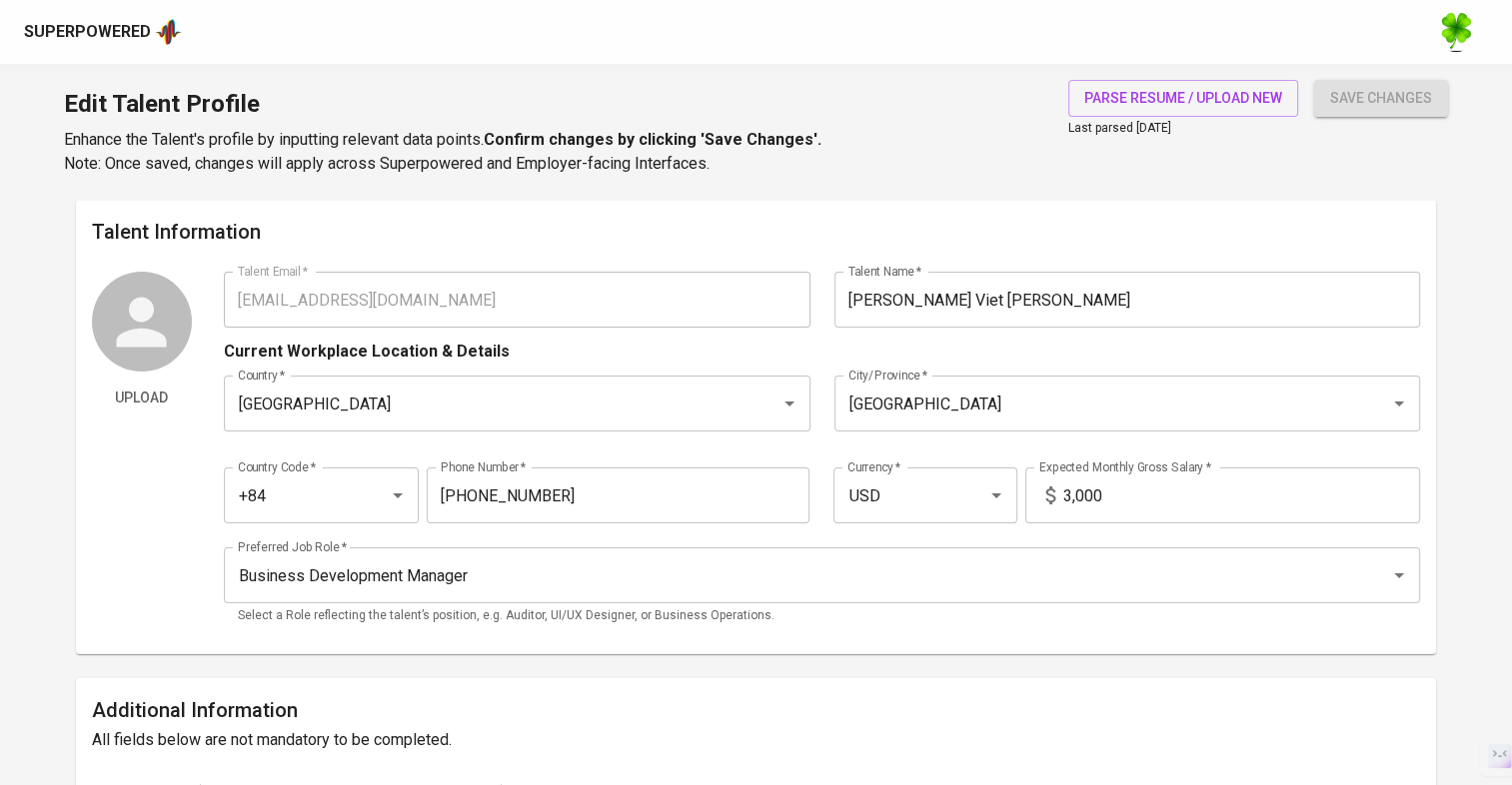 click on "Superpowered" at bounding box center (756, 32) 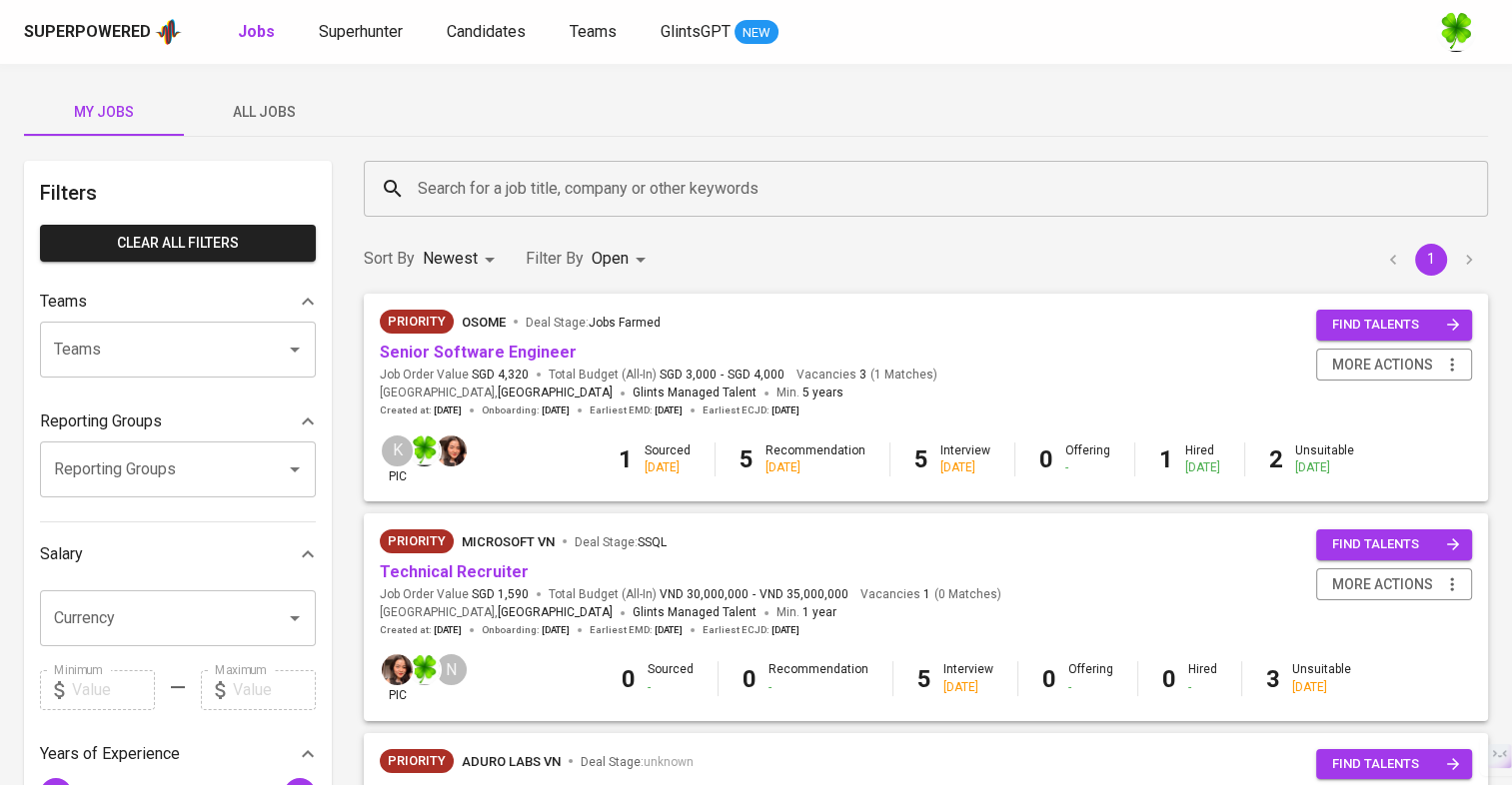 click on "All Jobs" at bounding box center (264, 112) 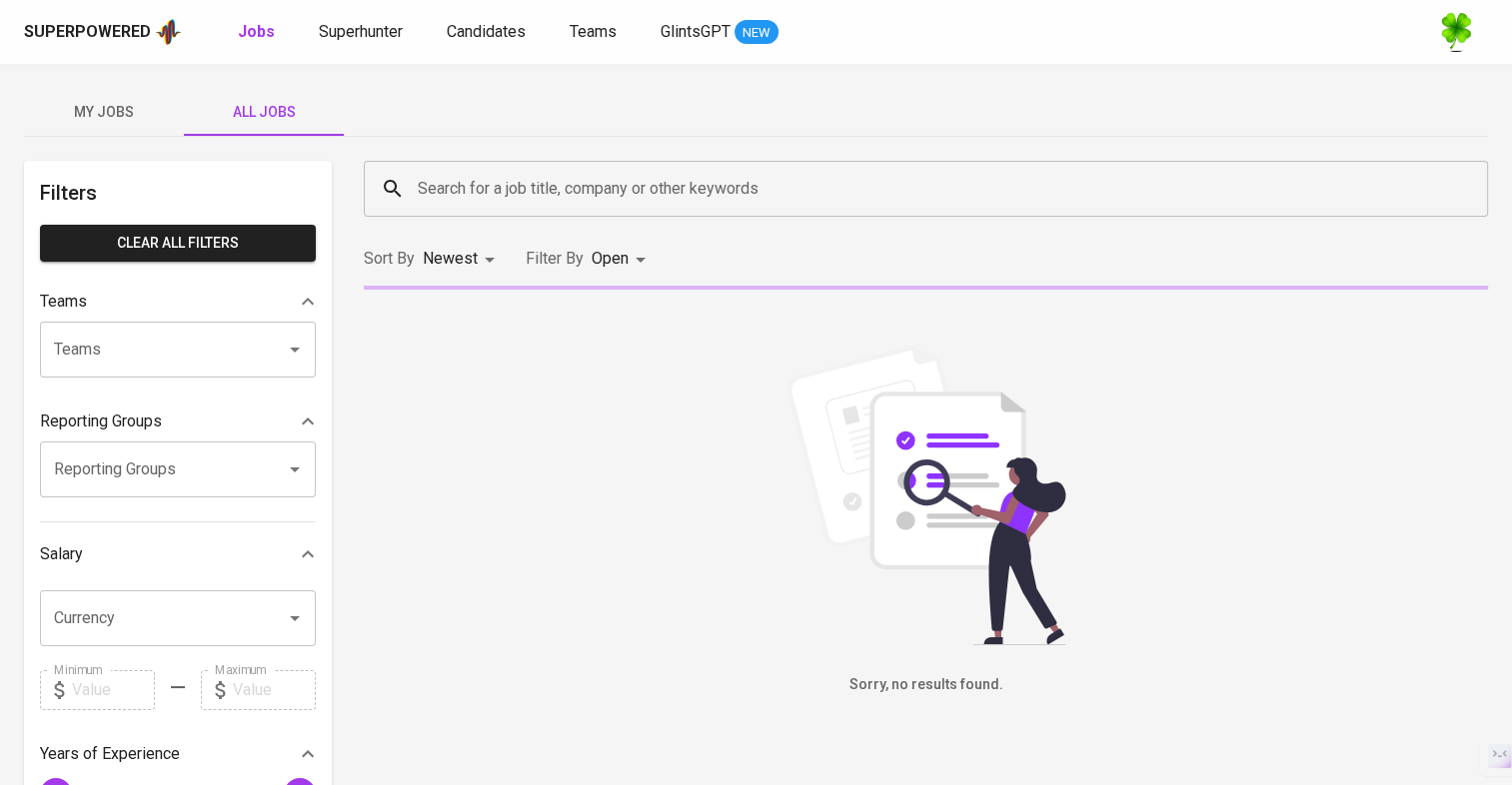 click on "Search for a job title, company or other keywords" at bounding box center [930, 189] 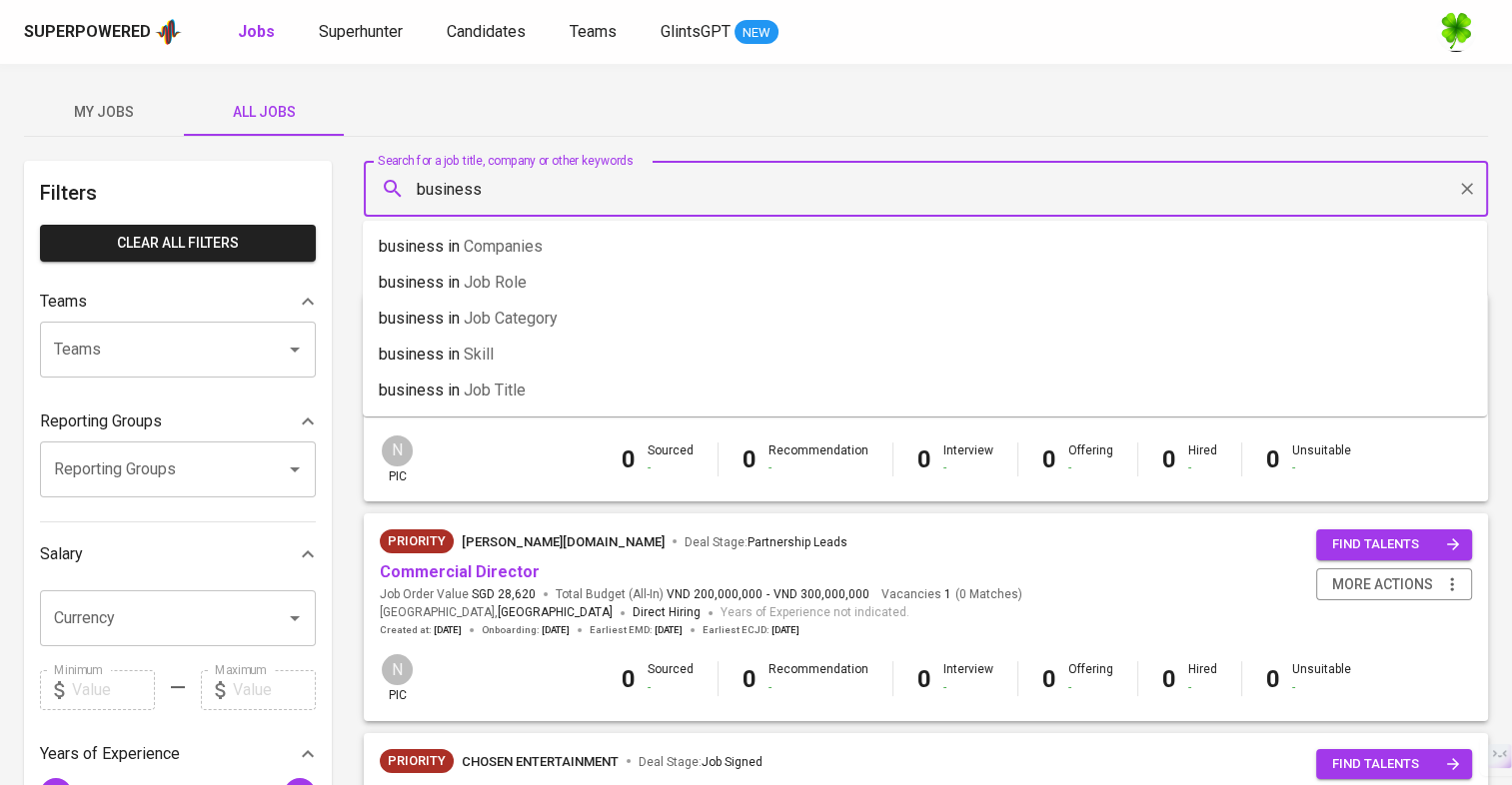 type on "business" 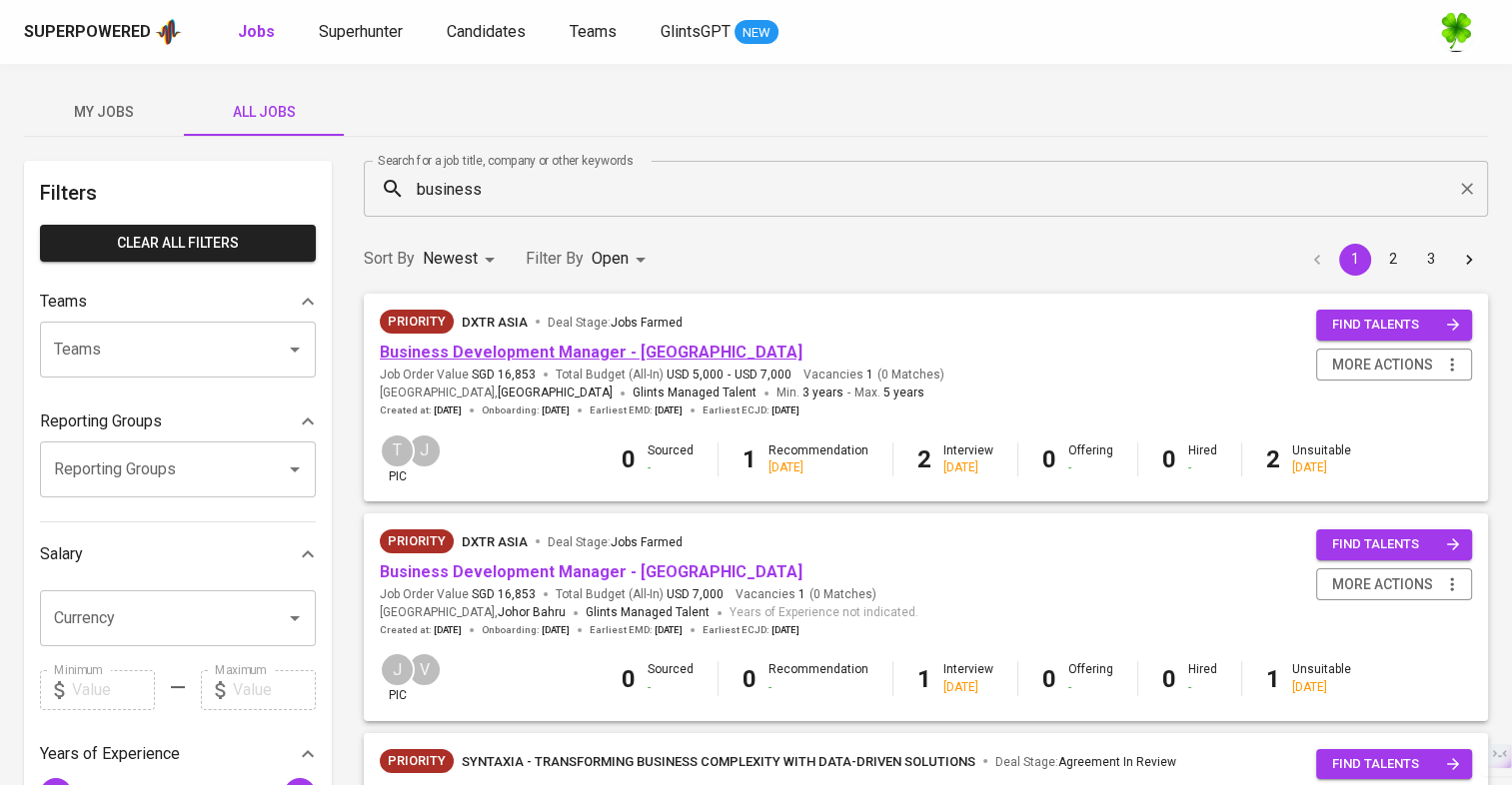 click on "Business Development Manager - [GEOGRAPHIC_DATA]" at bounding box center [591, 352] 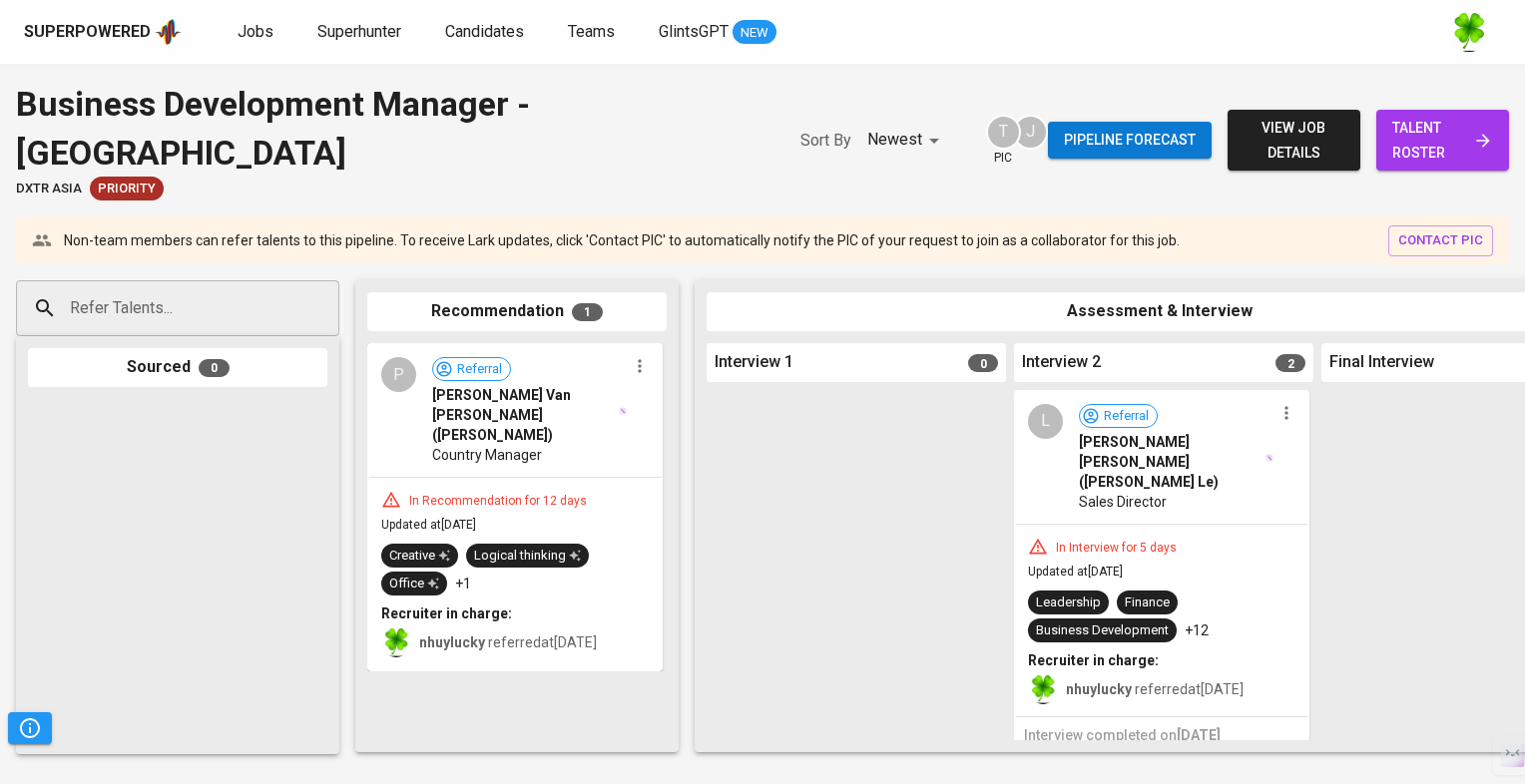 click on "Refer Talents..." at bounding box center (170, 308) 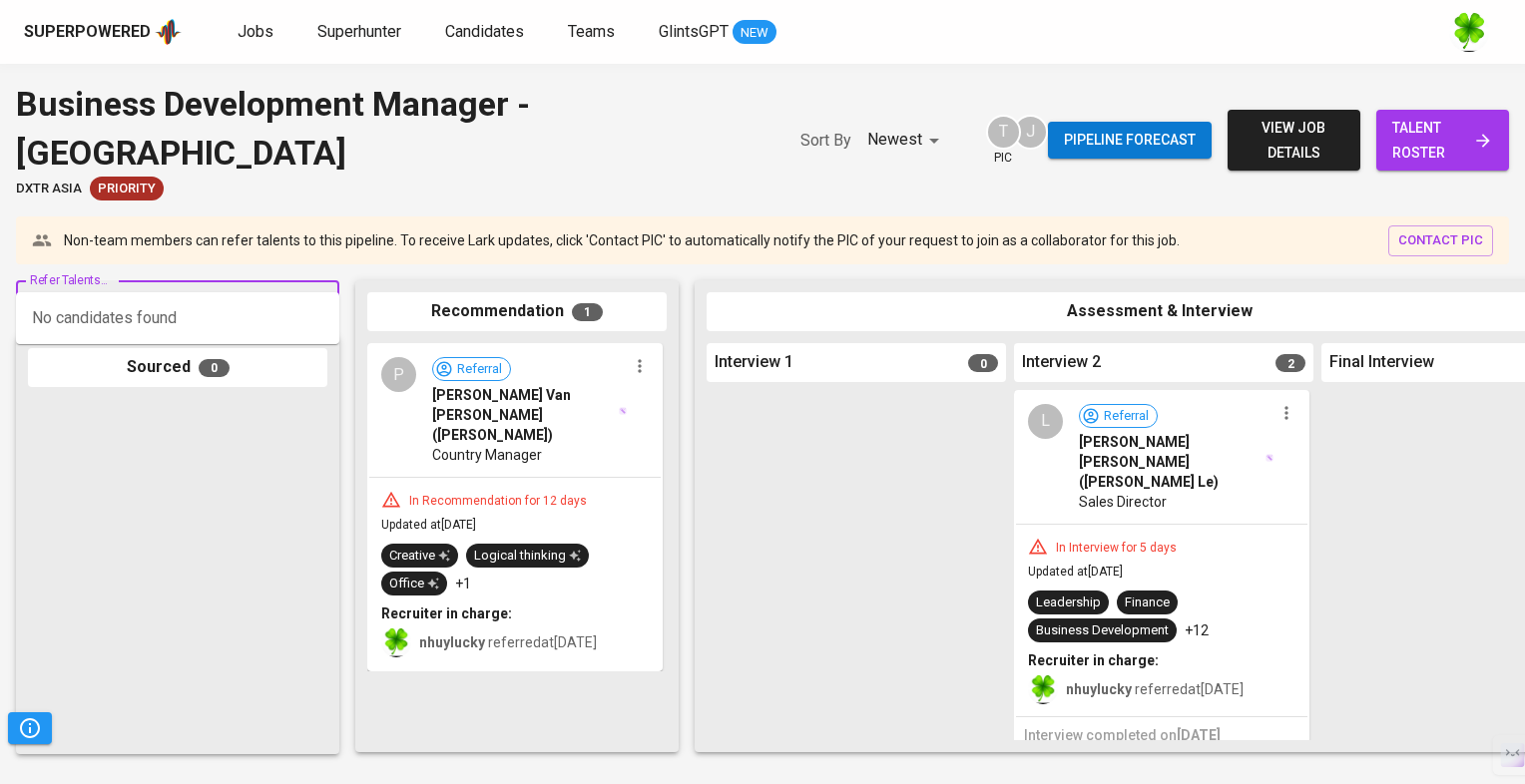 paste on "[EMAIL_ADDRESS][DOMAIN_NAME]" 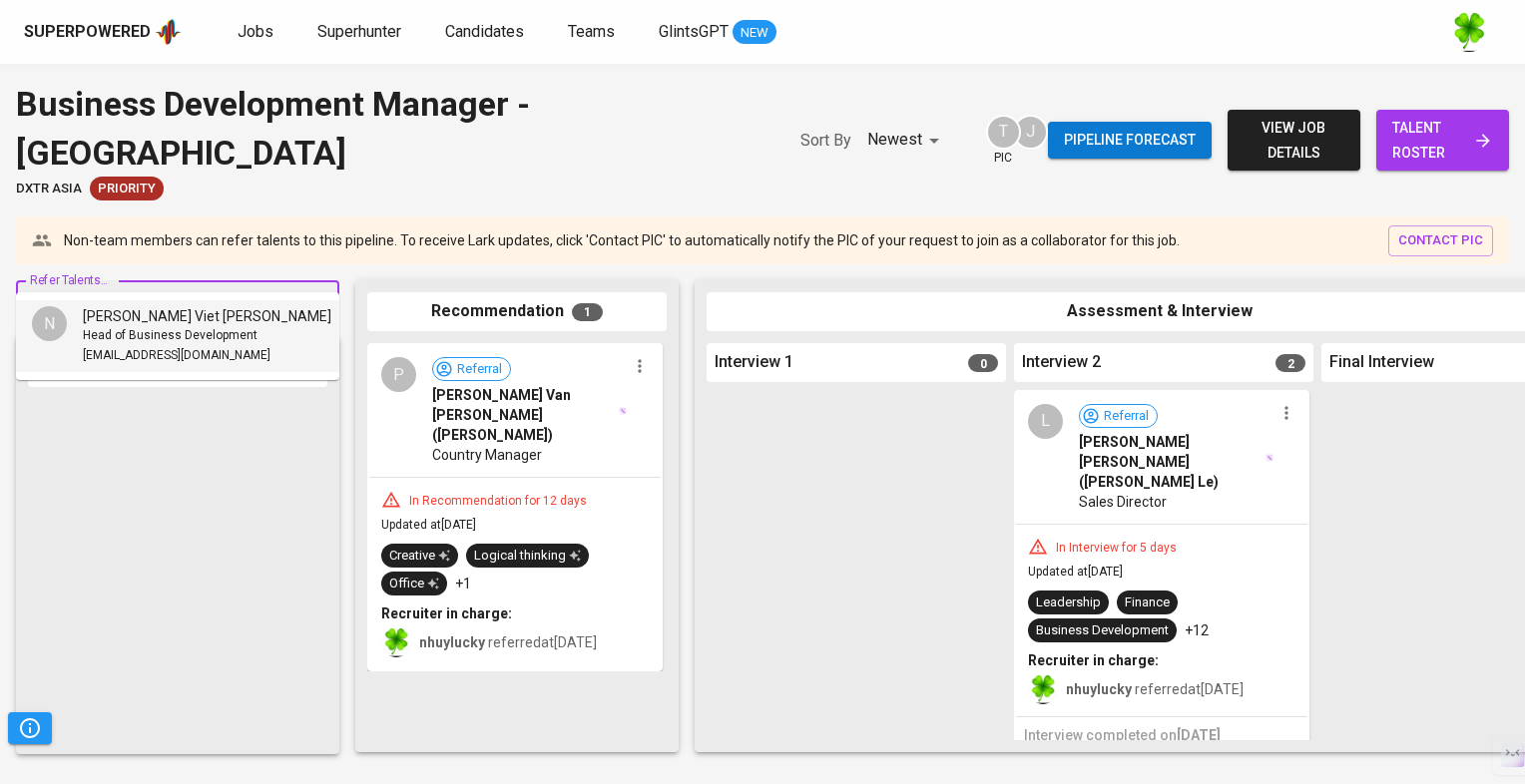 click on "[PERSON_NAME] Viet [PERSON_NAME]" at bounding box center (207, 316) 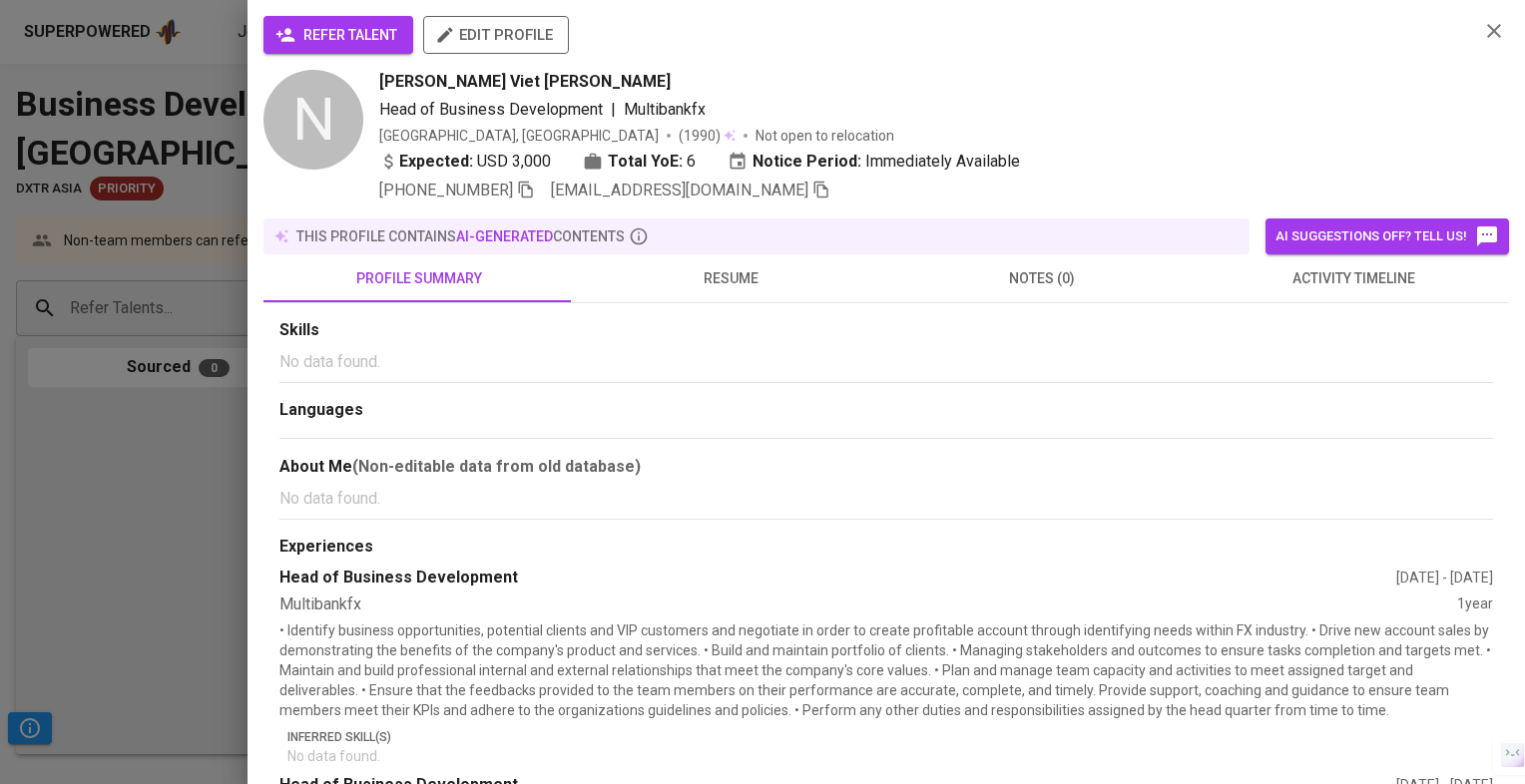 click on "refer talent" at bounding box center [338, 35] 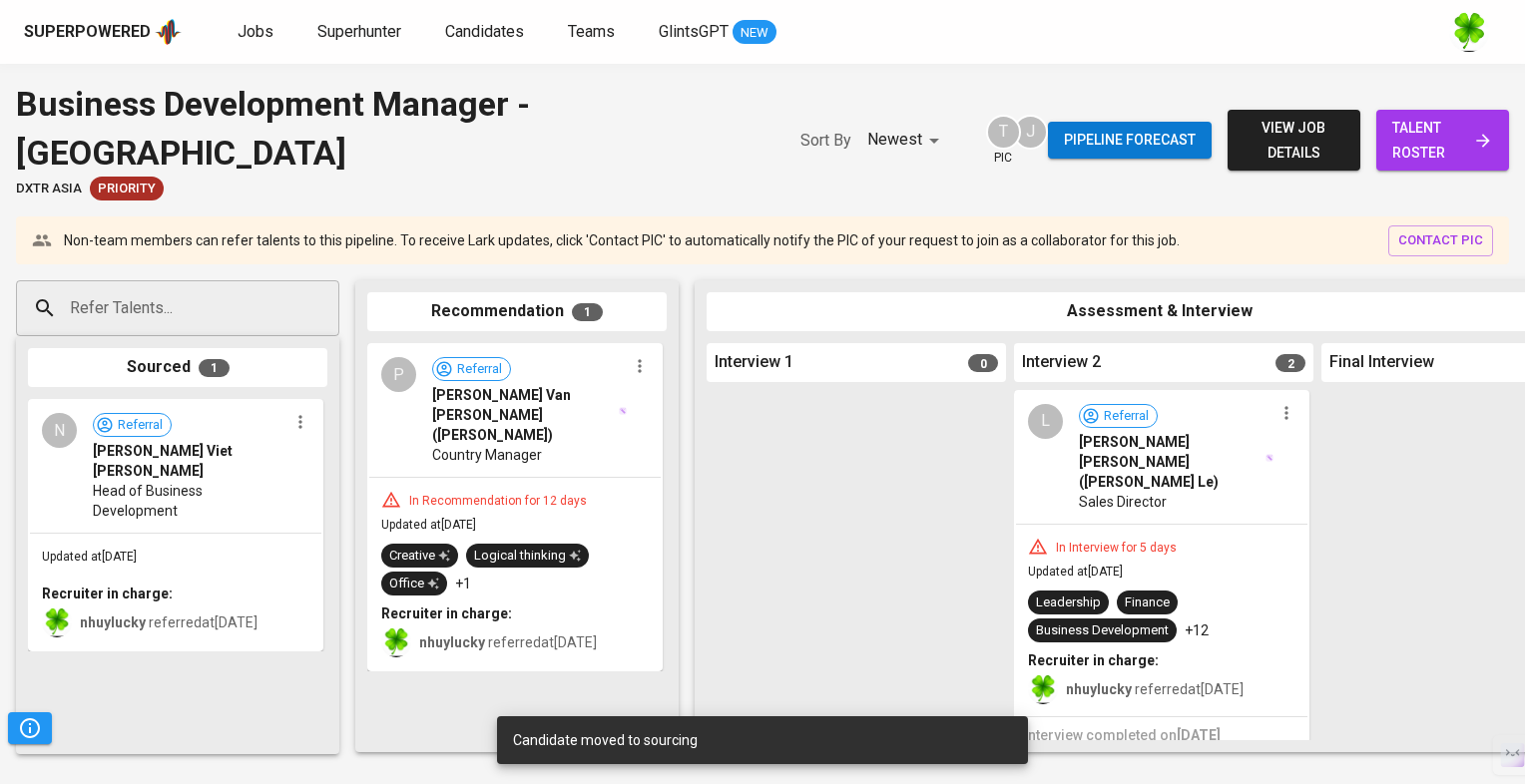 click on "Refer Talents... Refer Talents... Sourced    1 N Referral [PERSON_NAME] Viet [PERSON_NAME] Head of Business Development Updated at  [DATE] Recruiter in charge: nhuylucky   referred  at  [DATE] Recommendation    1 P Referral [PERSON_NAME] Van [PERSON_NAME] ([PERSON_NAME]) Country Manager In Recommendation for   12 days Updated at  [DATE] Creative Logical thinking Office +1 Recruiter in charge: nhuylucky   referred  at  [DATE] Assessment & Interview    Interview 1 0 Interview 2 2 L Referral [PERSON_NAME] [PERSON_NAME] ([PERSON_NAME]) Sales Director In Interview for   5 days Updated at  [DATE] Leadership Finance Business Development +12 Recruiter in charge: nhuylucky   referred  at  [DATE] Interview completed on  [DATE] V Referral [PERSON_NAME] Head of Sales In Interview for   5 days Updated at  [DATE] Recruiter in charge: T thynguyen   referred  at  [DATE] Interview completed on  [DATE] Final Interview 0 Offered    0 Hired    0 Unsuitable    2 T Referral [PERSON_NAME] Updated at  [DATE] T" at bounding box center [1341, 516] 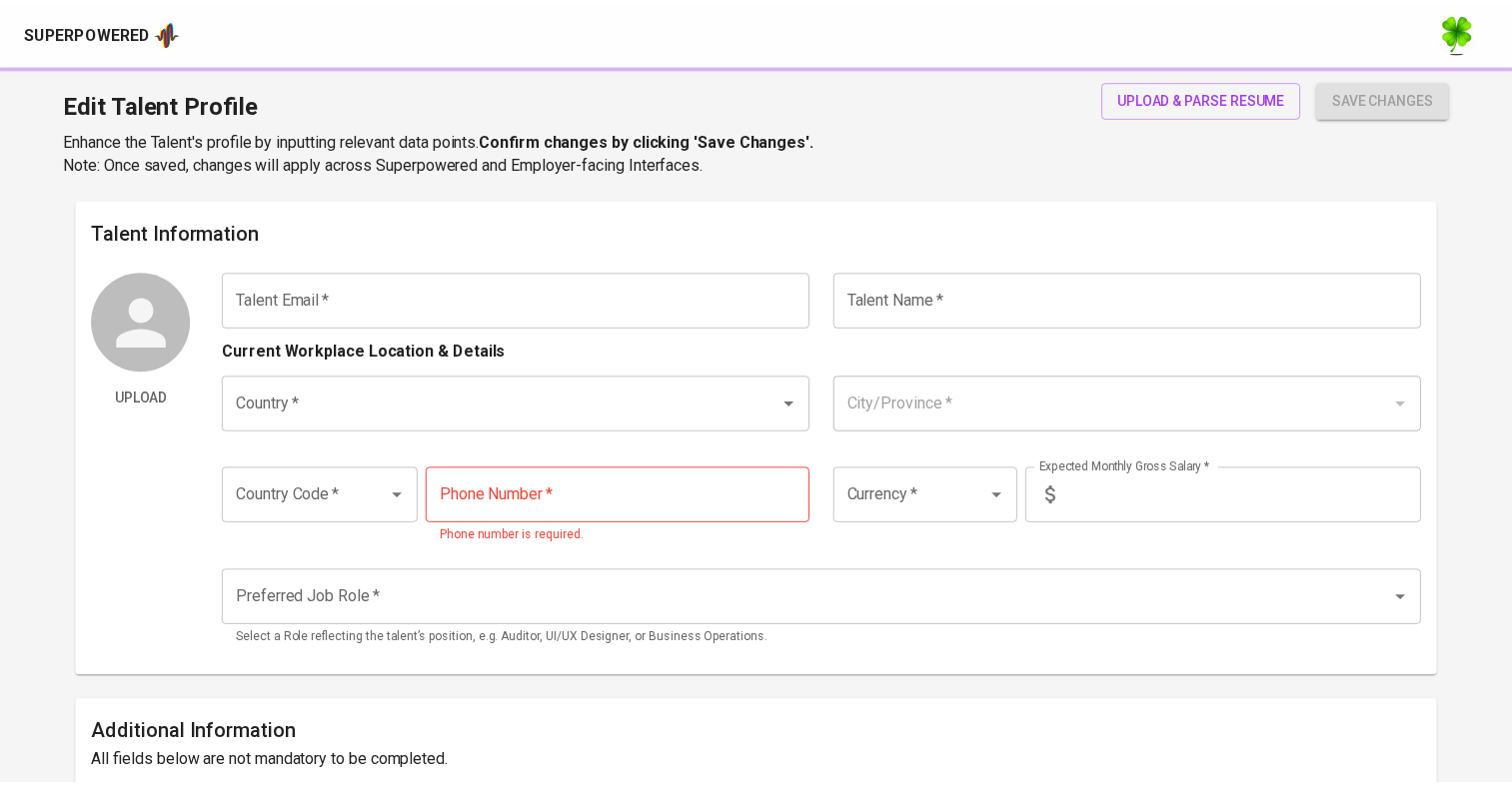 scroll, scrollTop: 0, scrollLeft: 0, axis: both 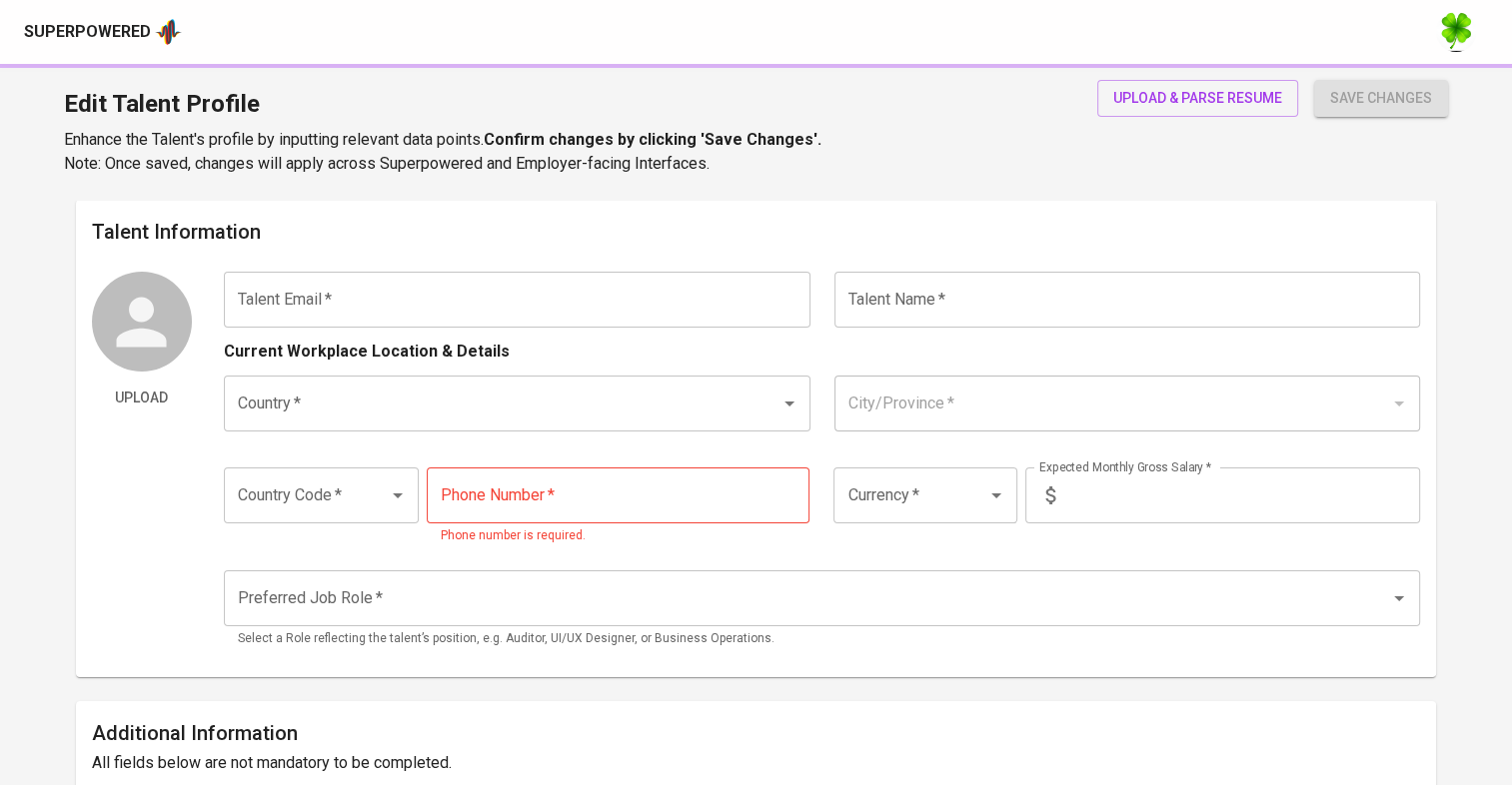type on "[EMAIL_ADDRESS][DOMAIN_NAME]" 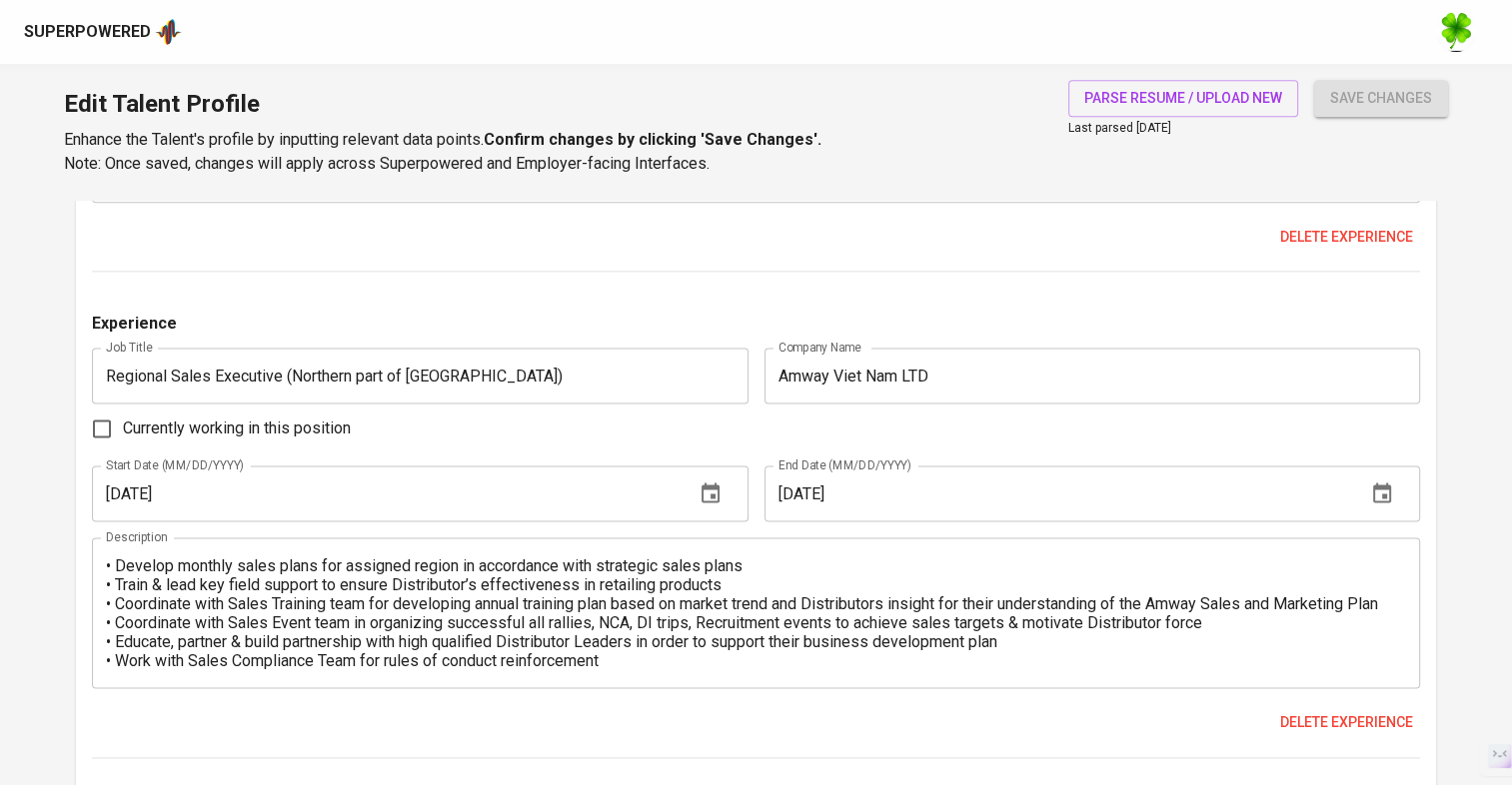 scroll, scrollTop: 2996, scrollLeft: 0, axis: vertical 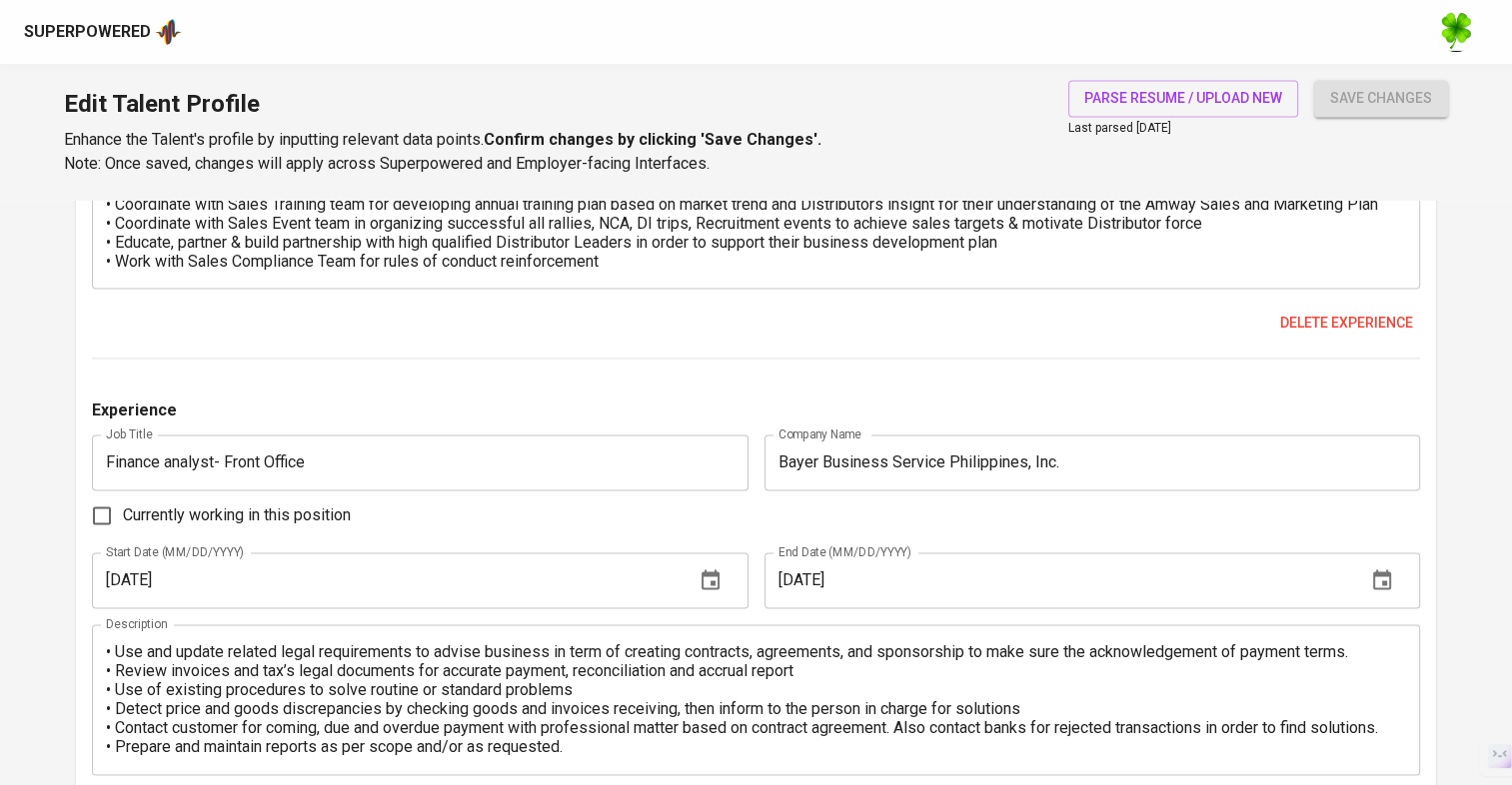 click on "Superpowered" at bounding box center (756, 32) 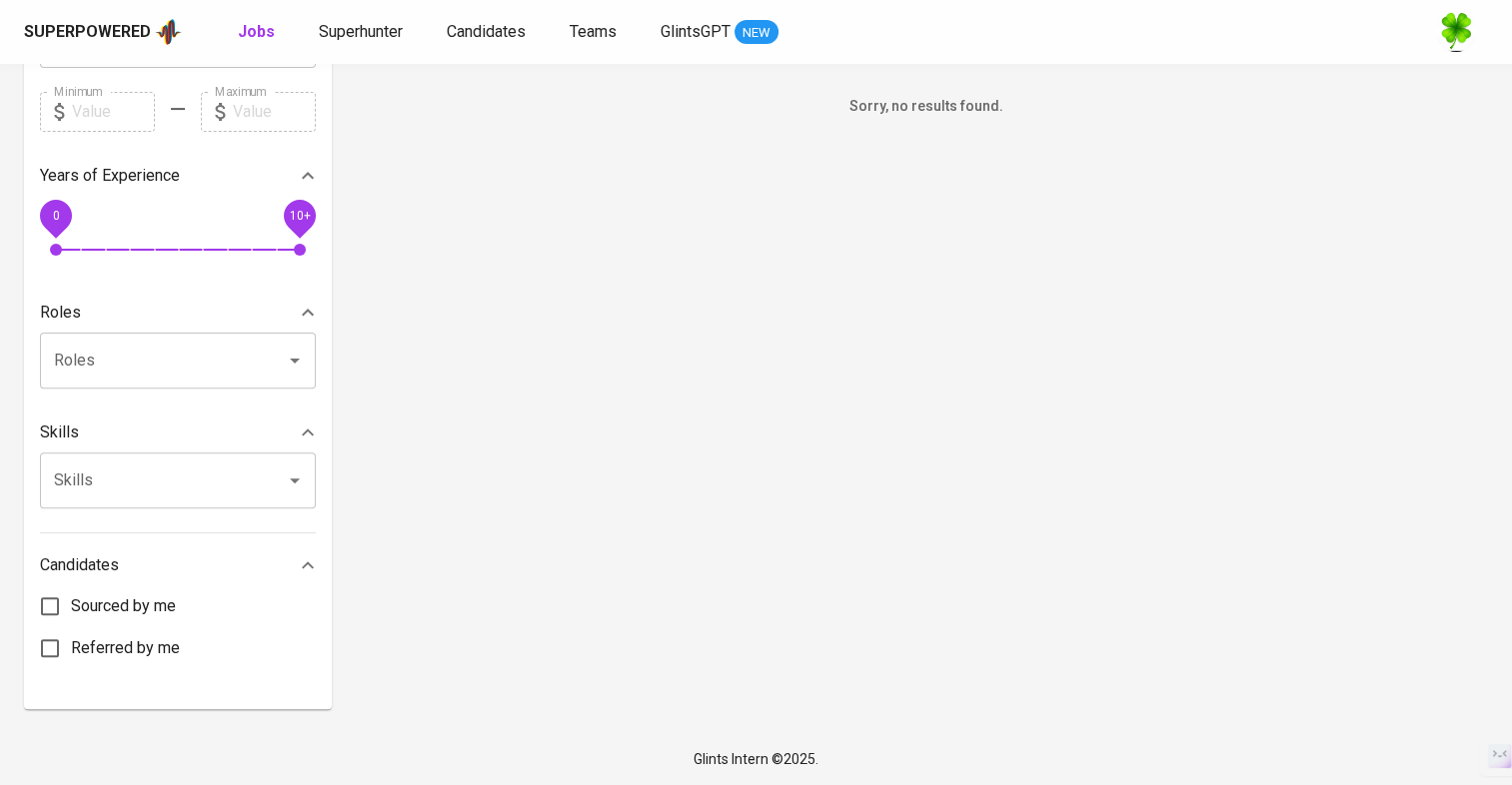 scroll, scrollTop: 0, scrollLeft: 0, axis: both 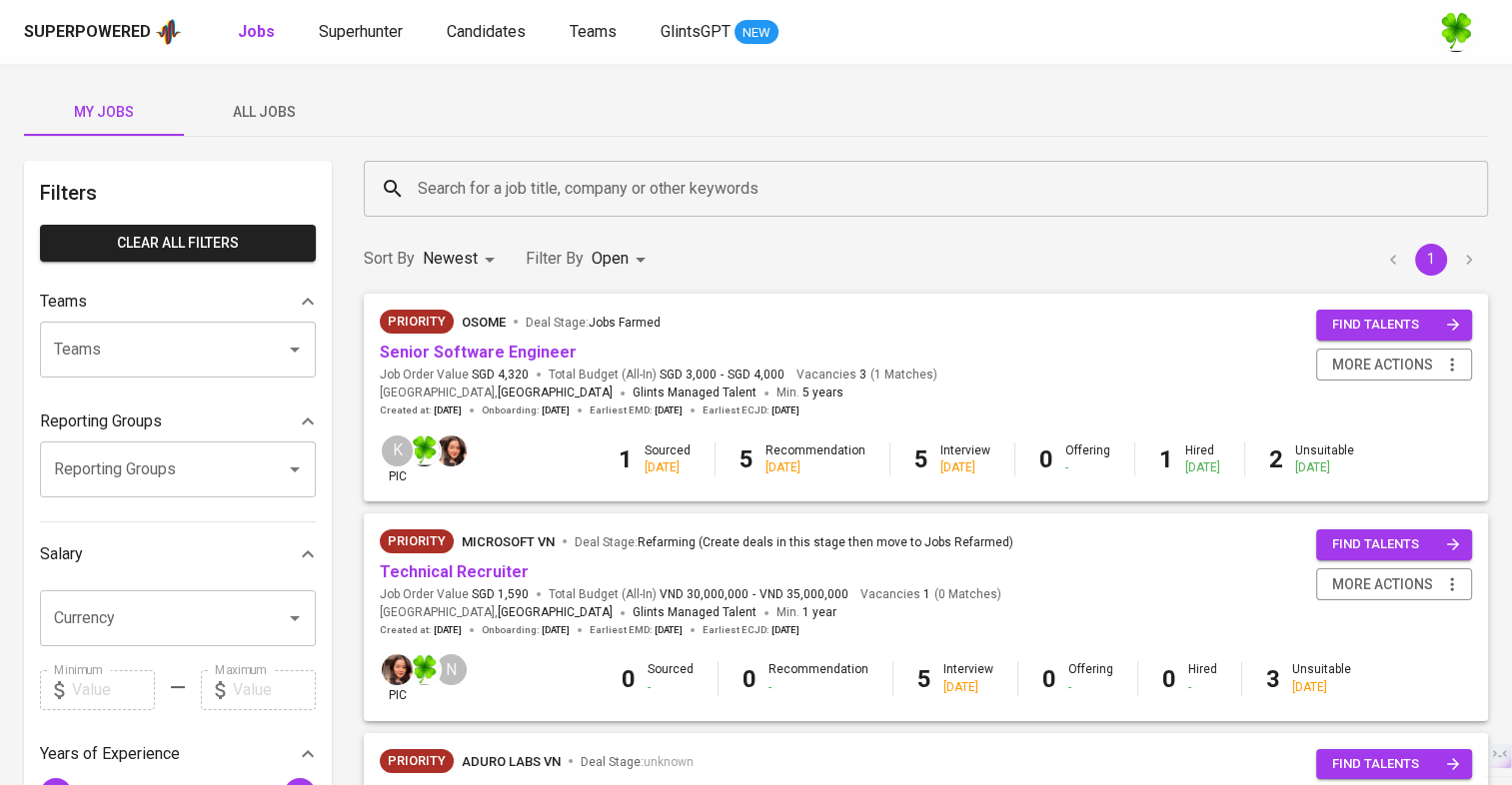 click on "All Jobs" at bounding box center (264, 112) 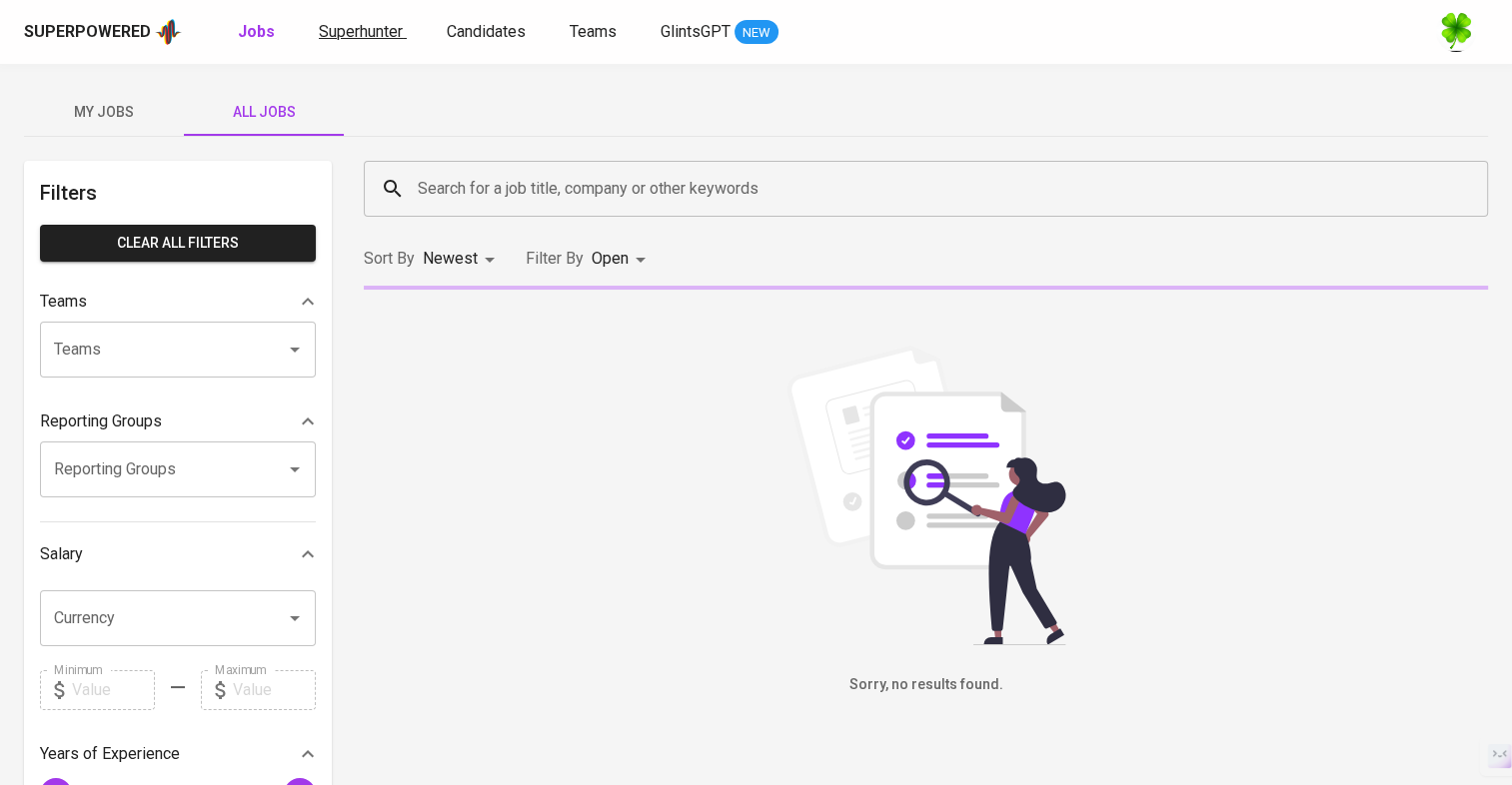 click on "Superhunter" at bounding box center (361, 31) 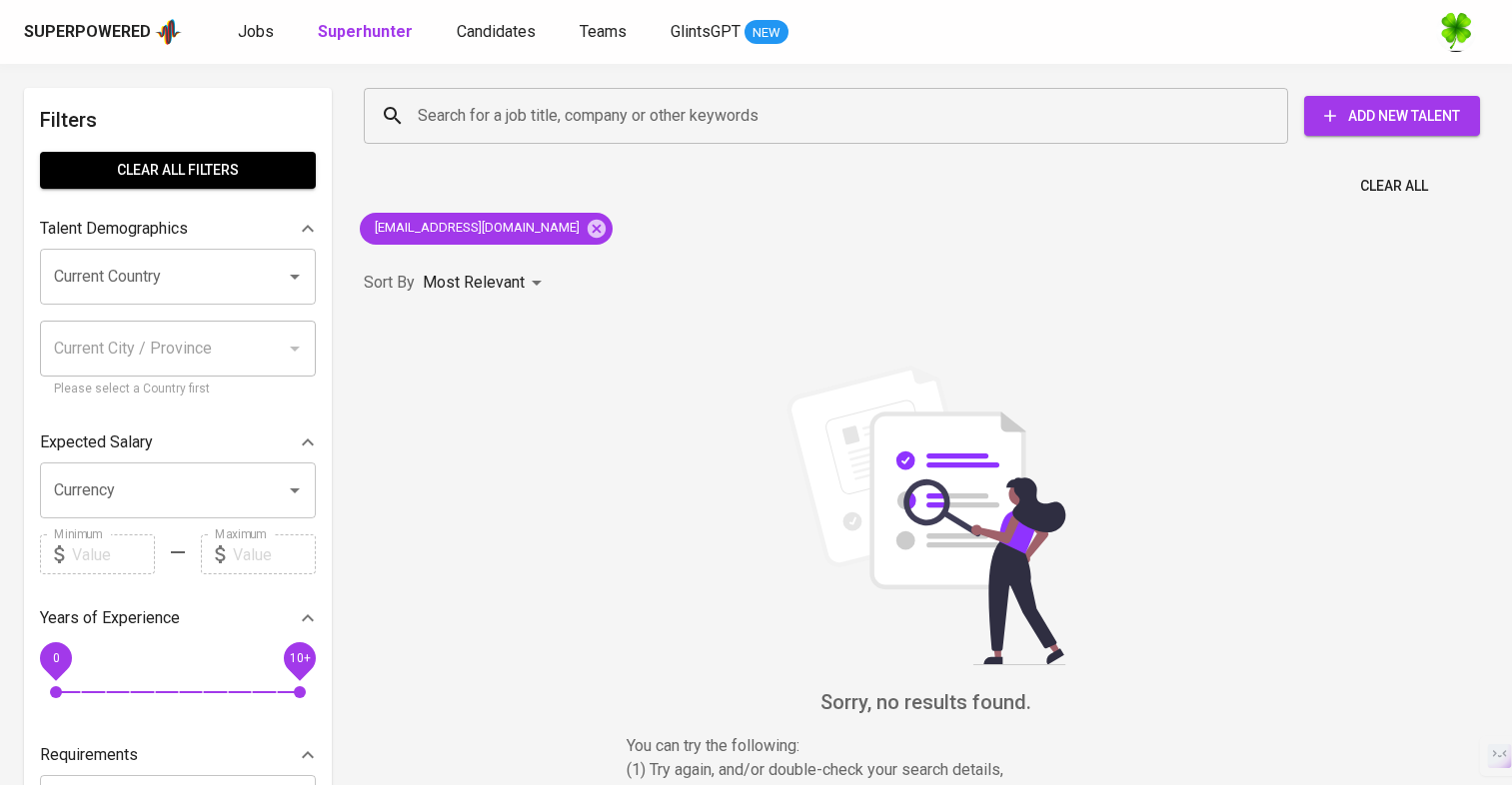 scroll, scrollTop: 0, scrollLeft: 0, axis: both 